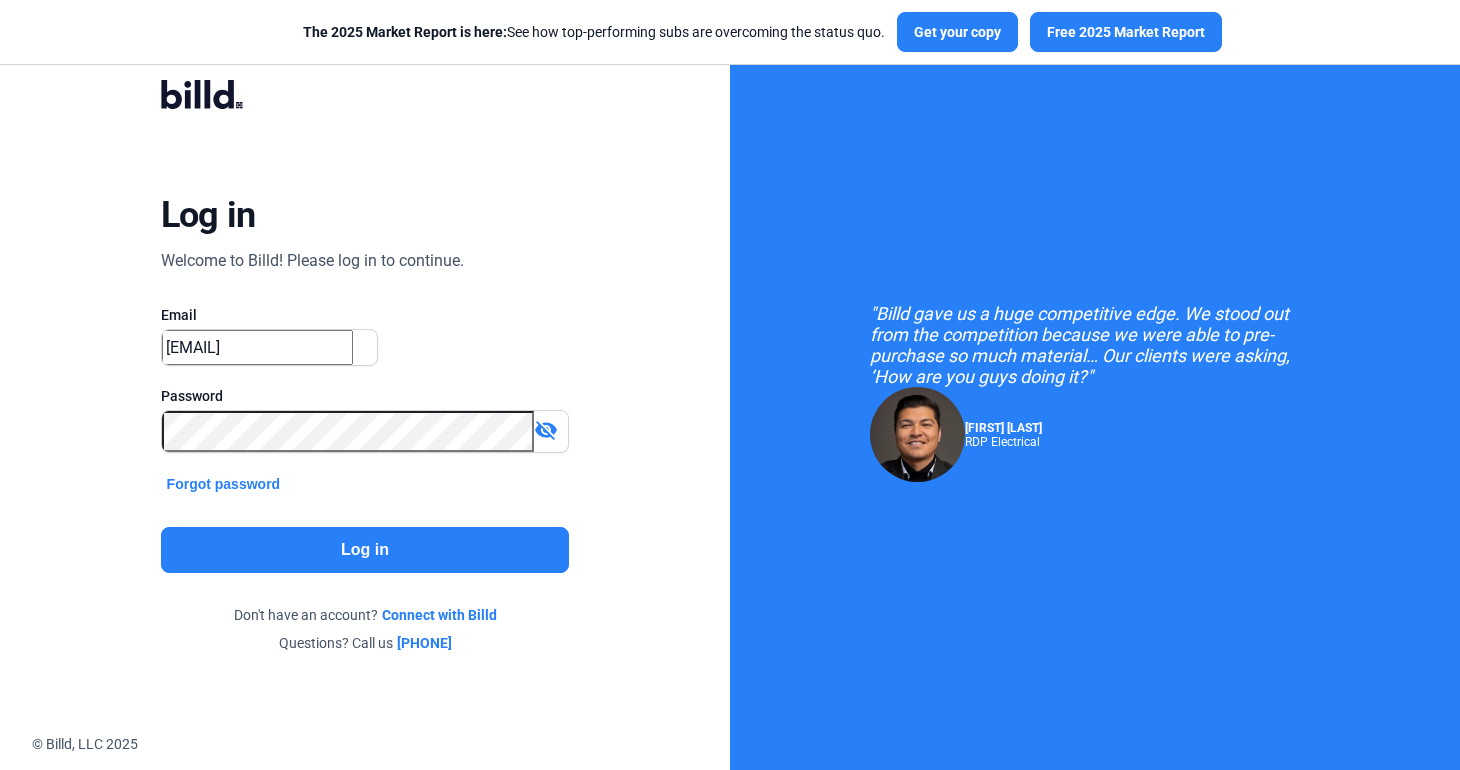scroll, scrollTop: 0, scrollLeft: 0, axis: both 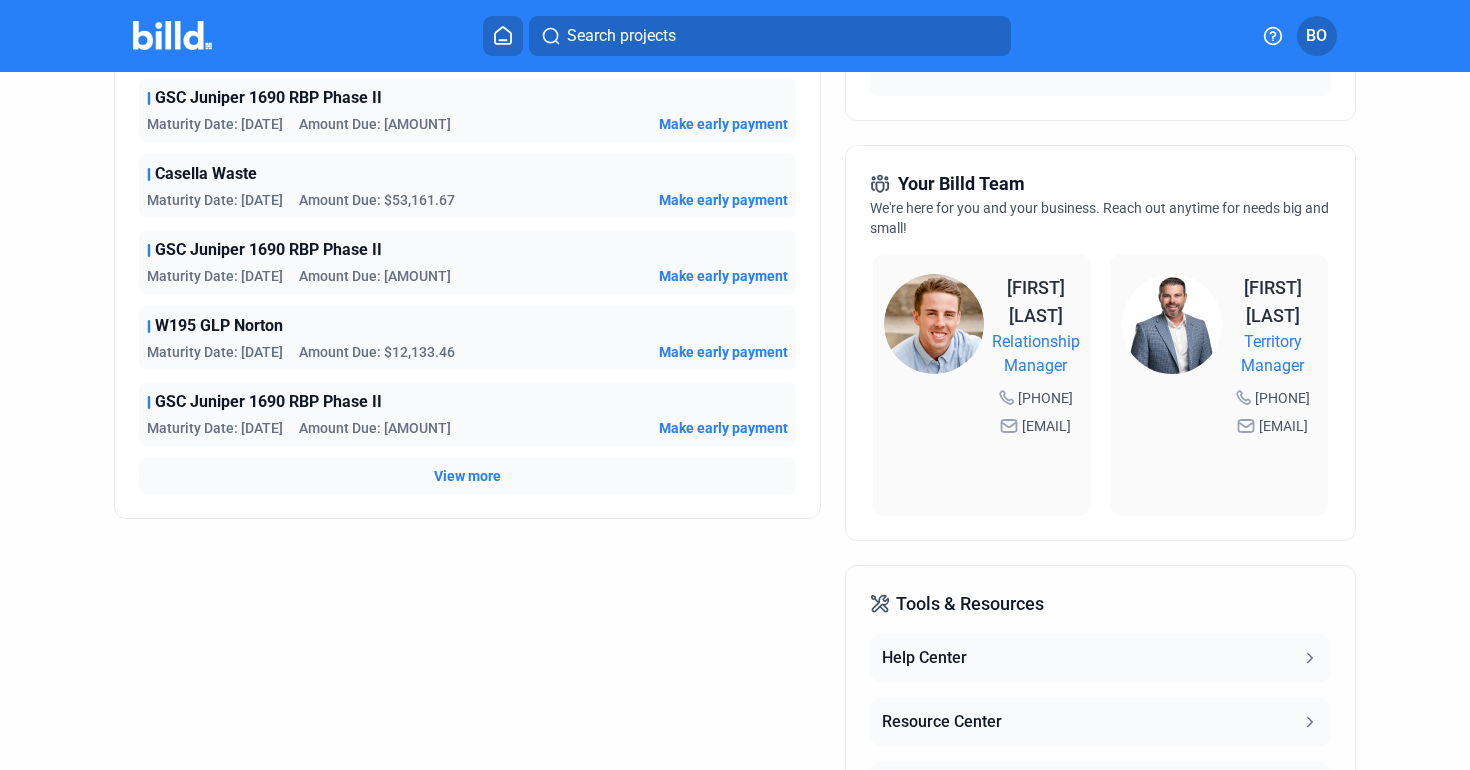 click on "View more" at bounding box center [467, 476] 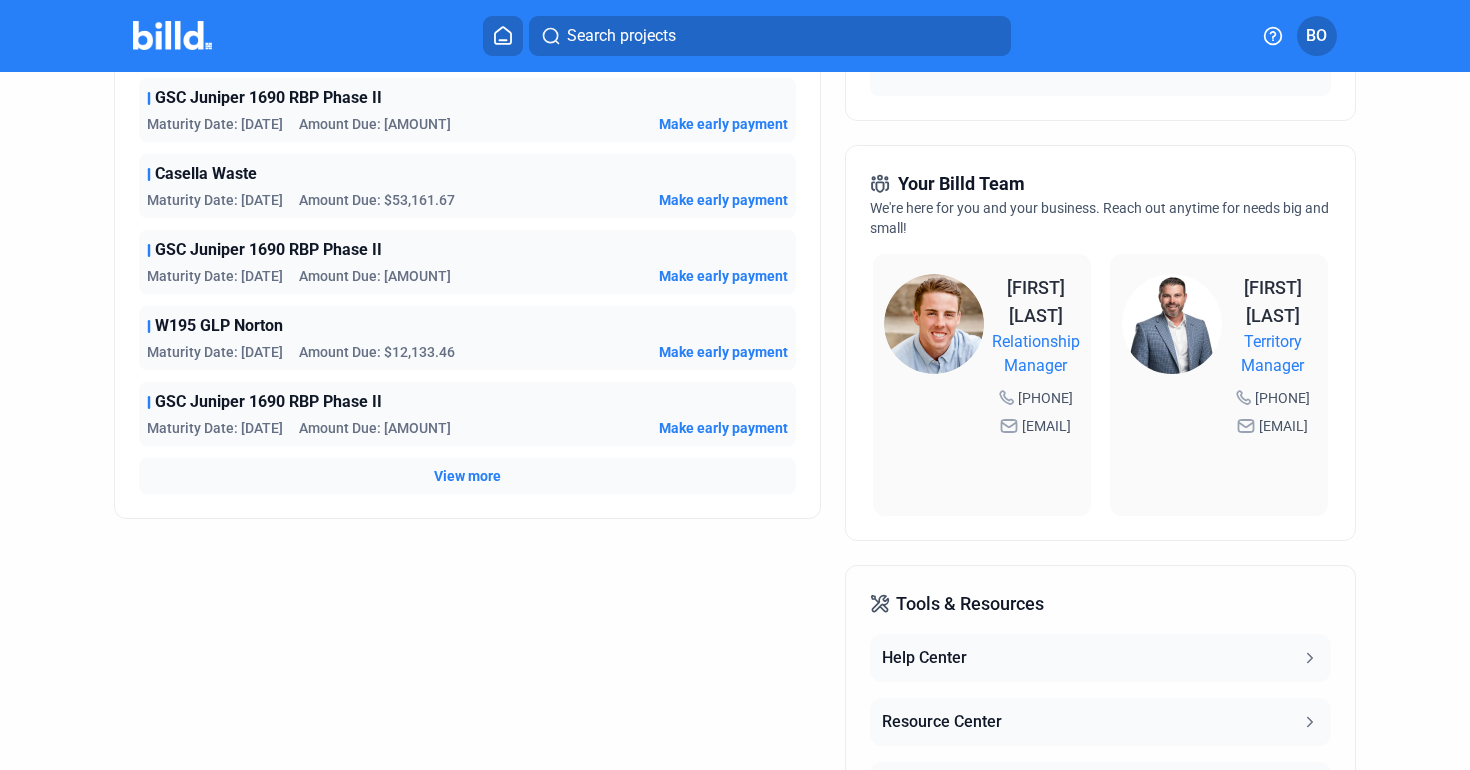 scroll, scrollTop: 0, scrollLeft: 0, axis: both 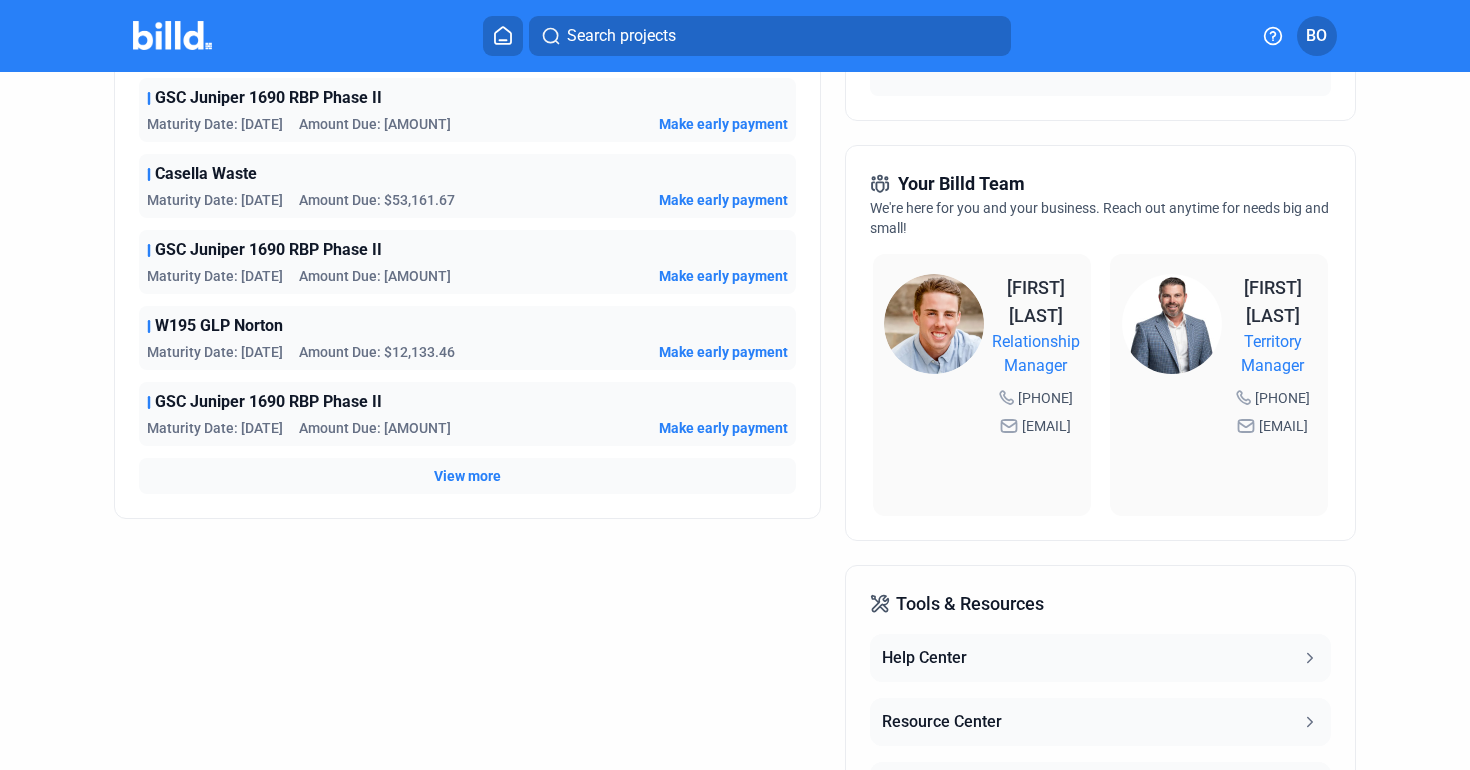 click on "Disbursements" at bounding box center [276, 868] 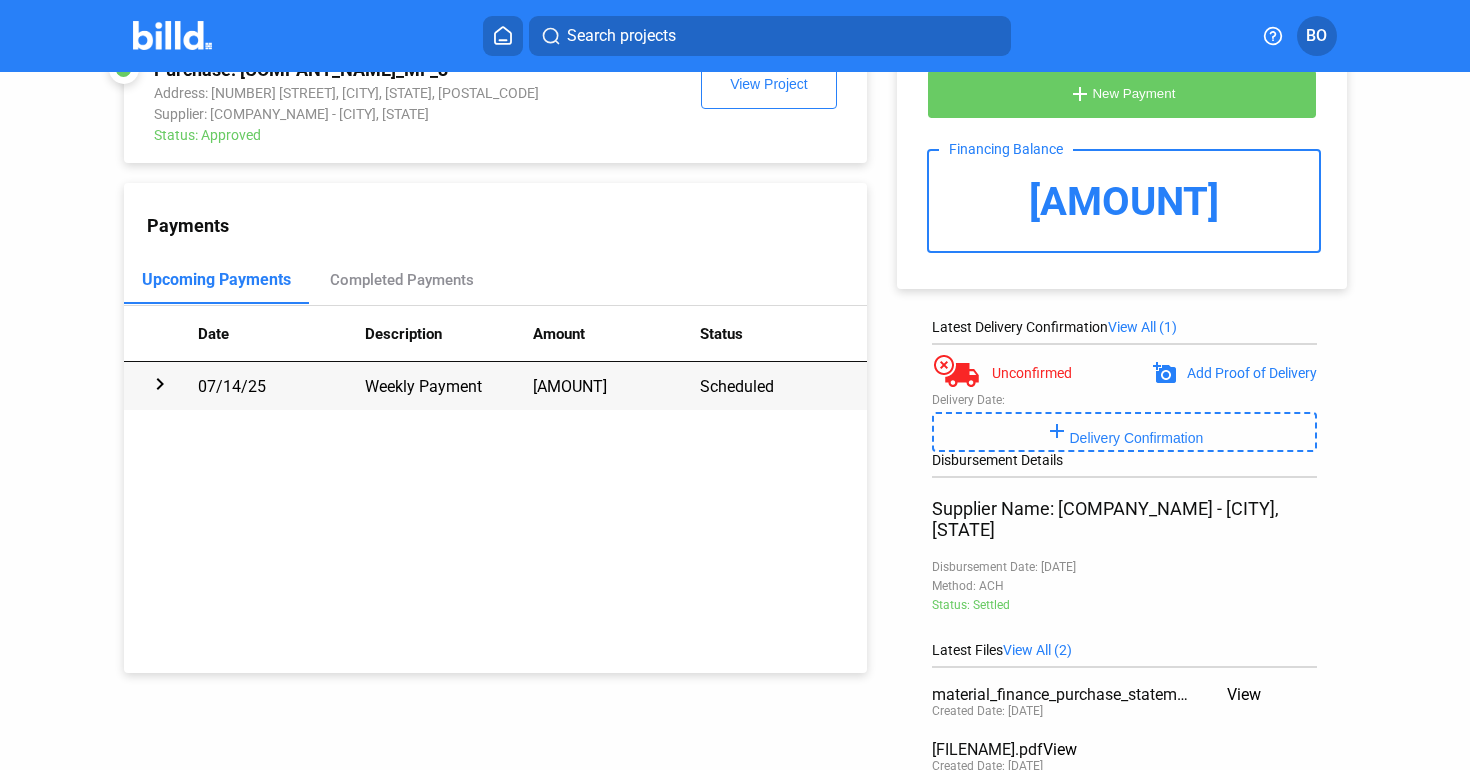 scroll, scrollTop: 0, scrollLeft: 0, axis: both 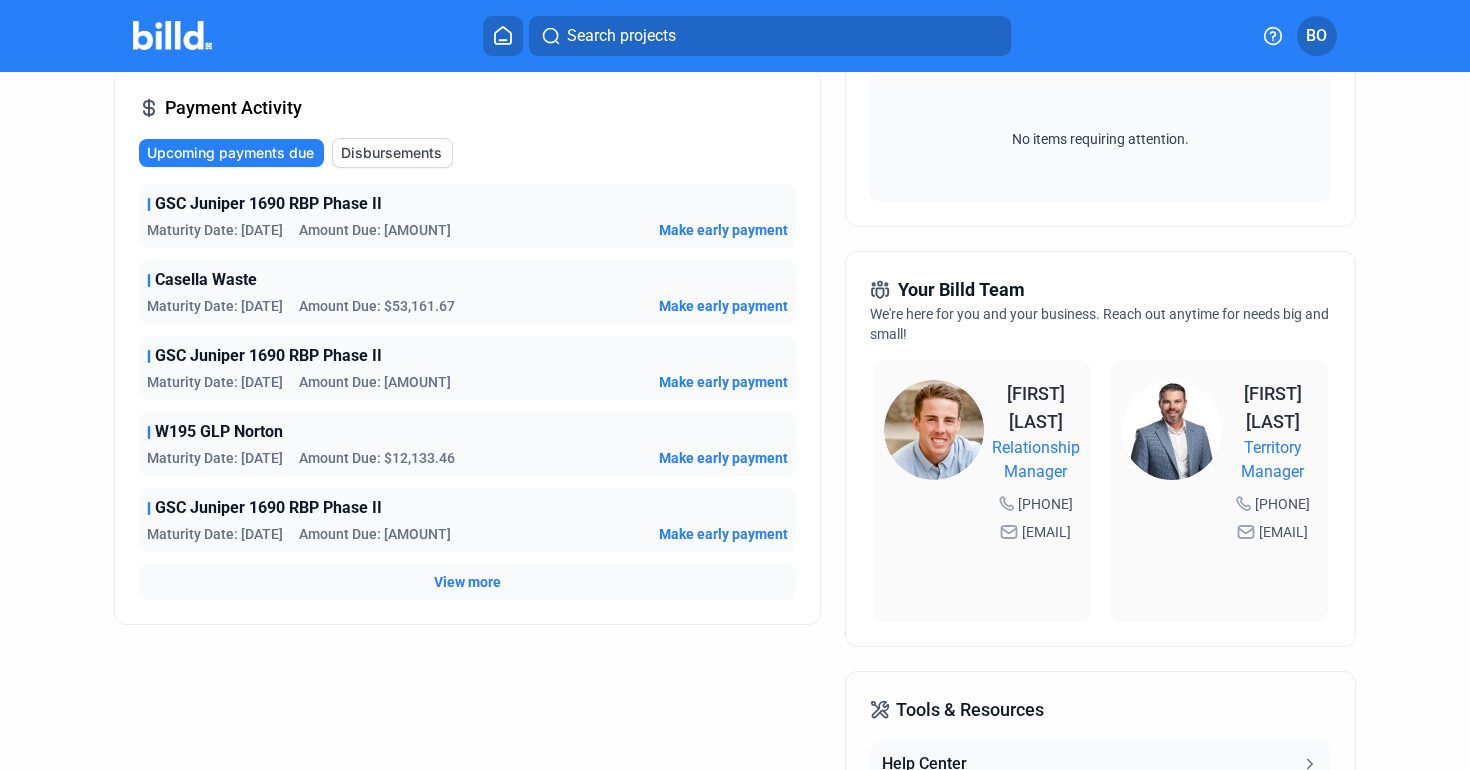 click on "Disbursements" at bounding box center [391, 153] 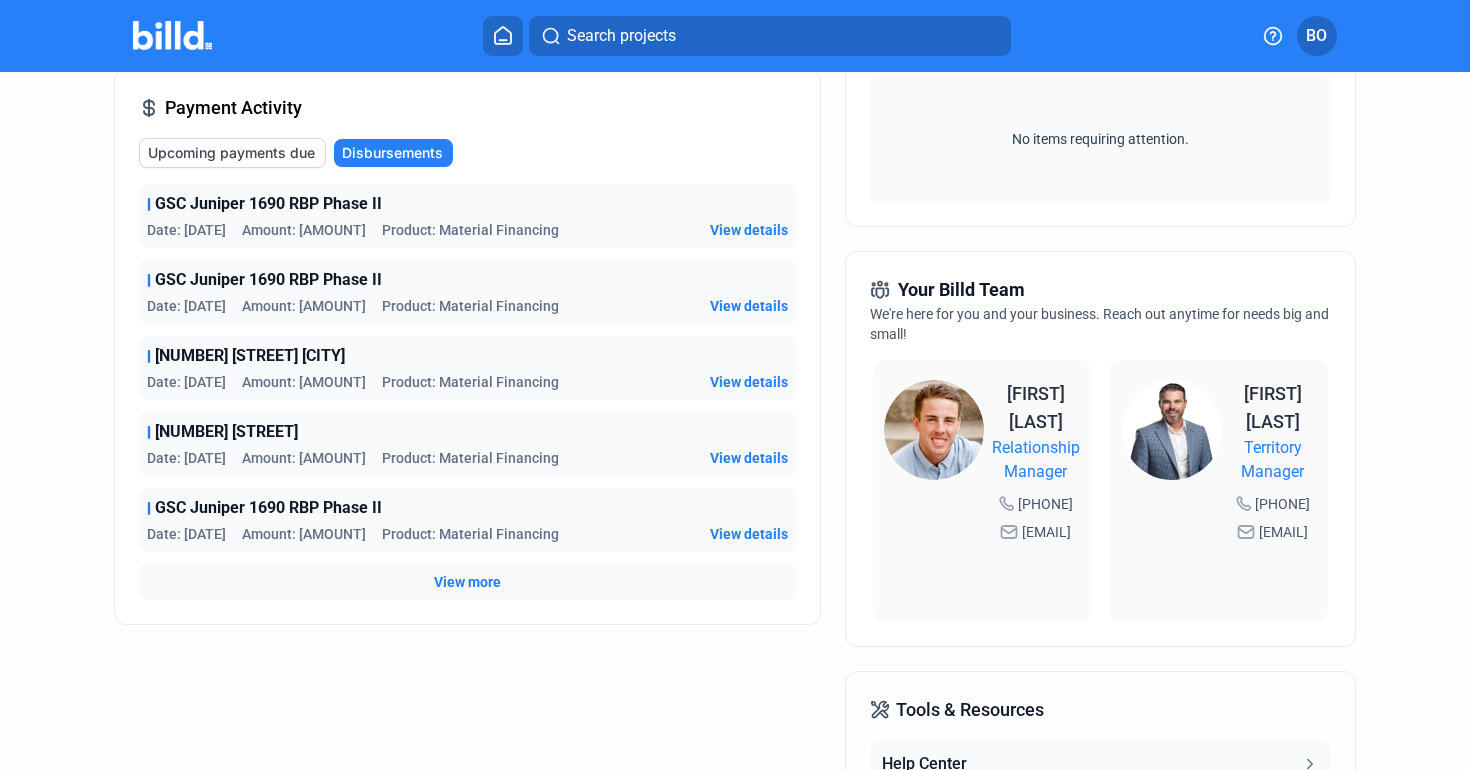 click on "View more" at bounding box center (467, 582) 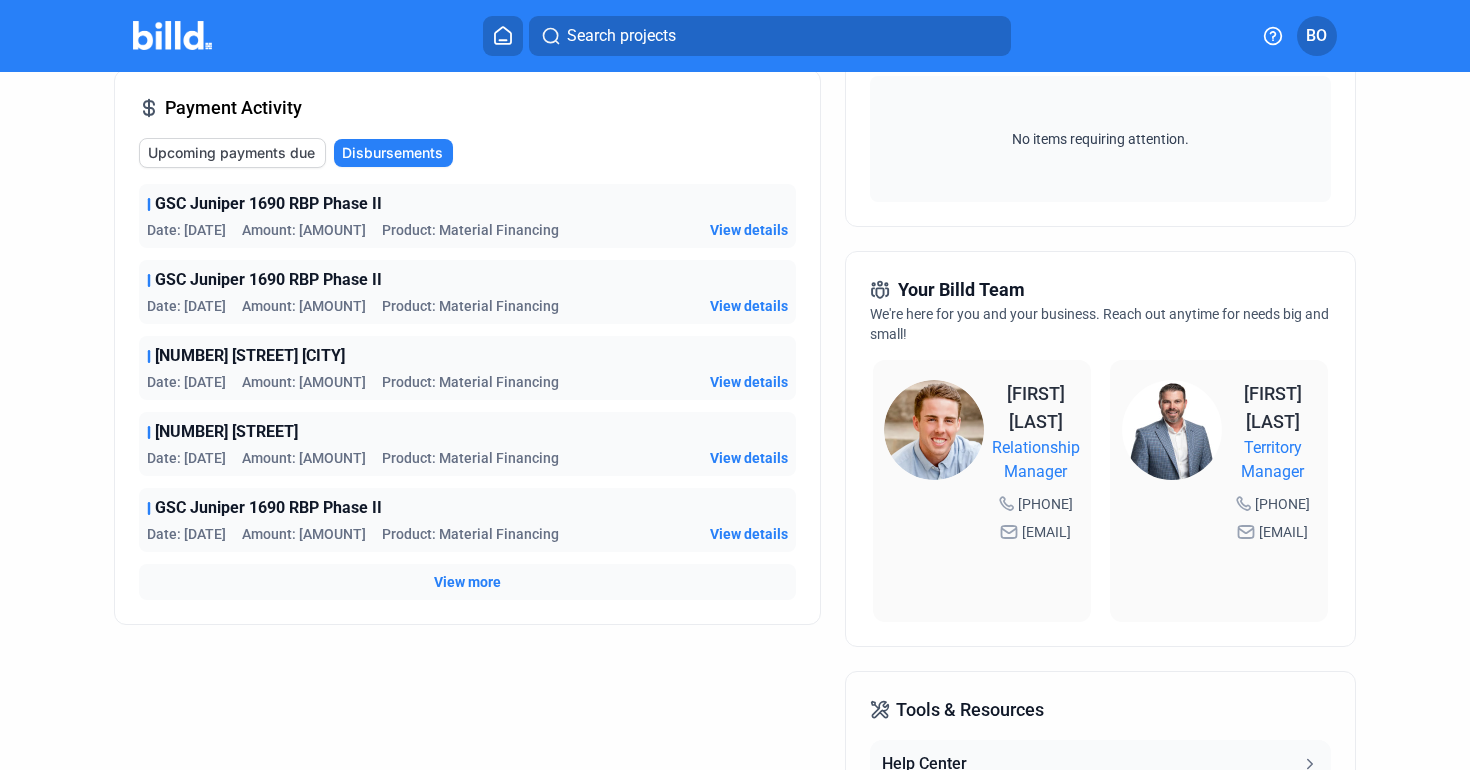 scroll, scrollTop: 0, scrollLeft: 0, axis: both 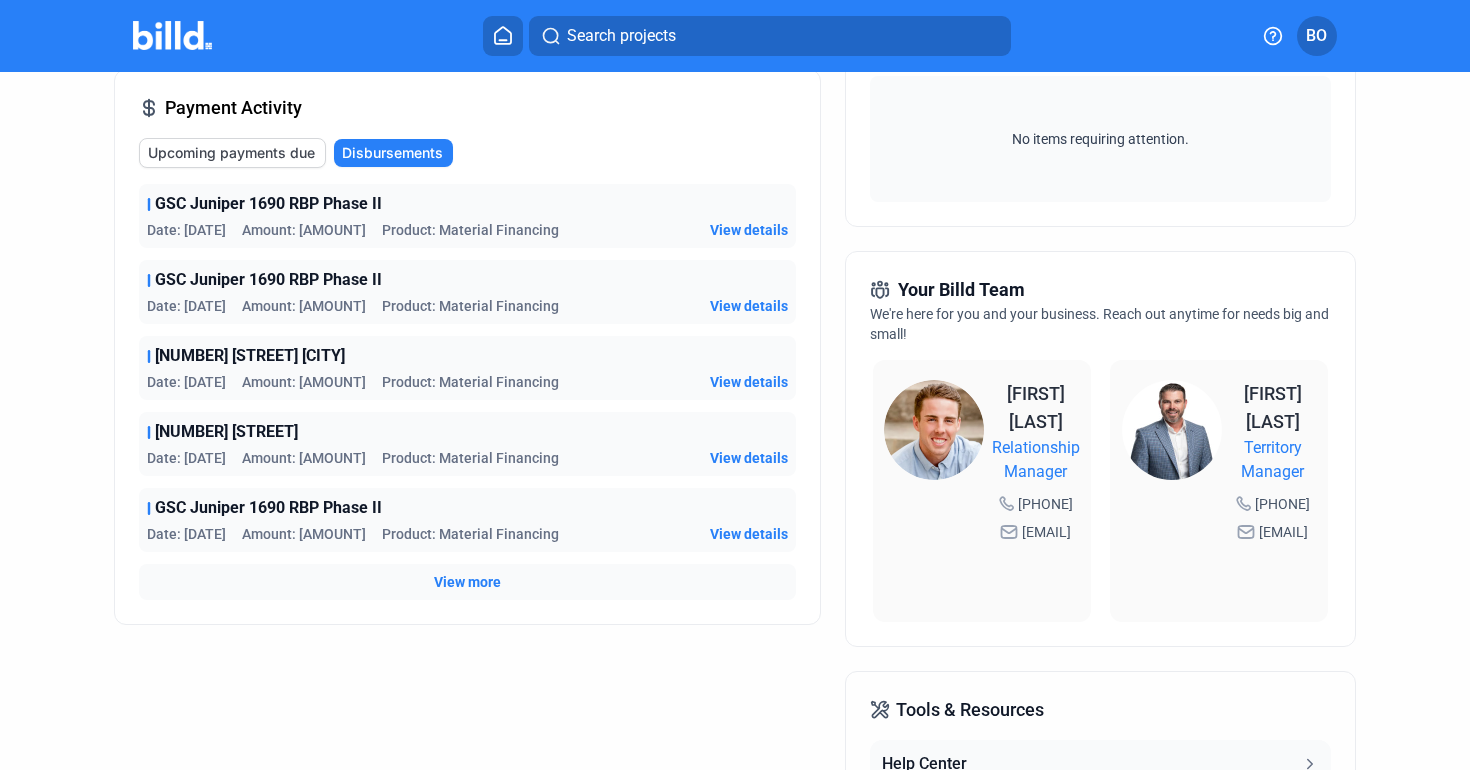 click on "close" at bounding box center (1140, 813) 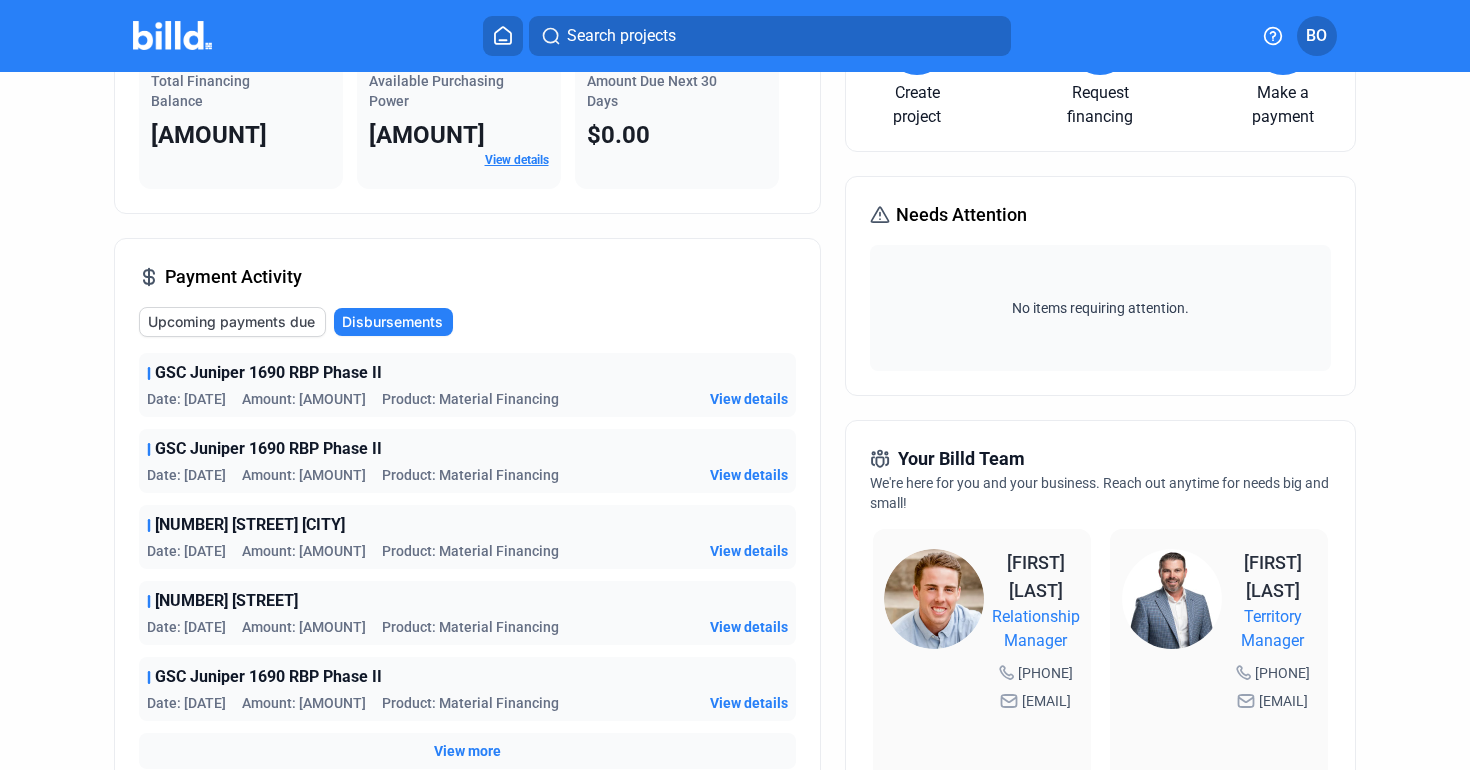 scroll, scrollTop: 0, scrollLeft: 0, axis: both 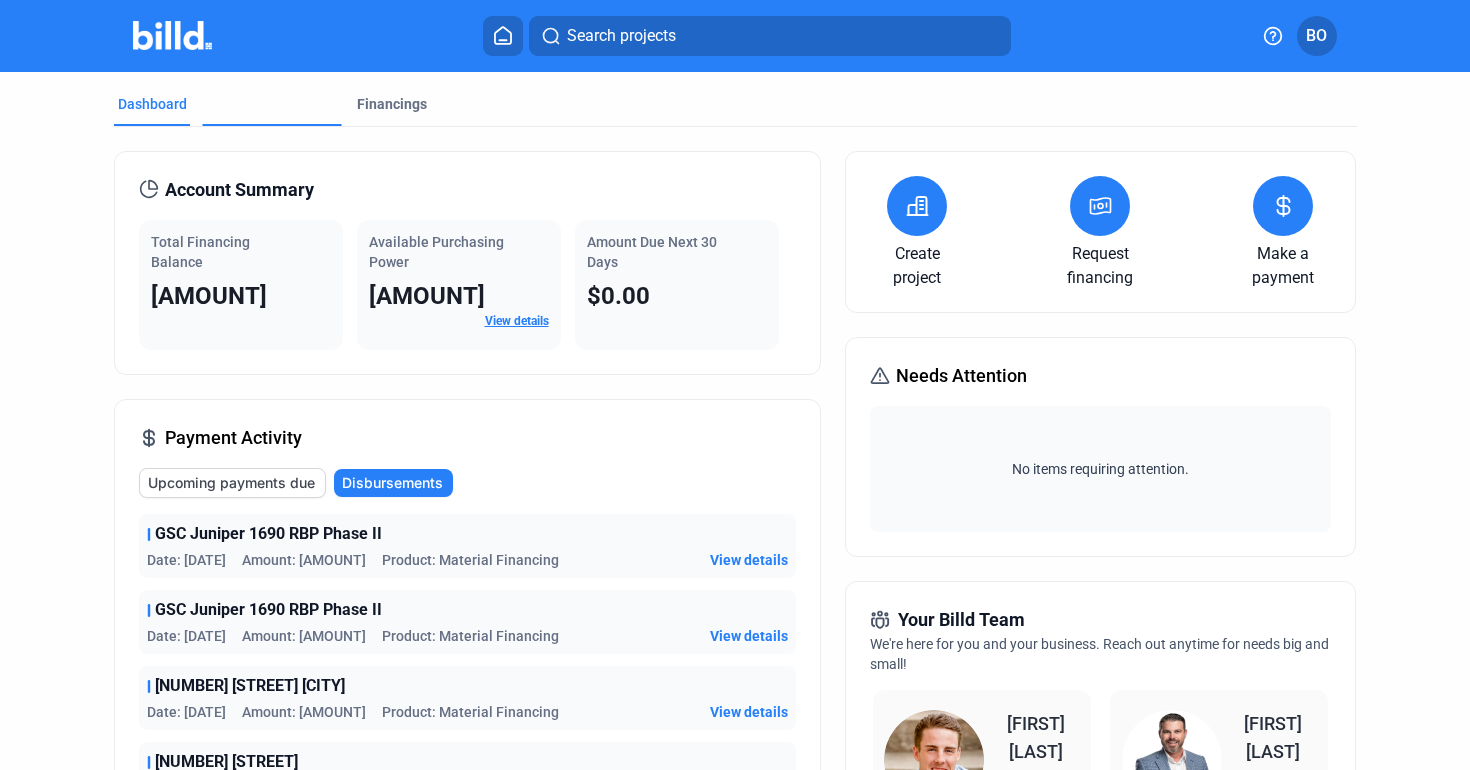 click on "Projects" at bounding box center (233, 167) 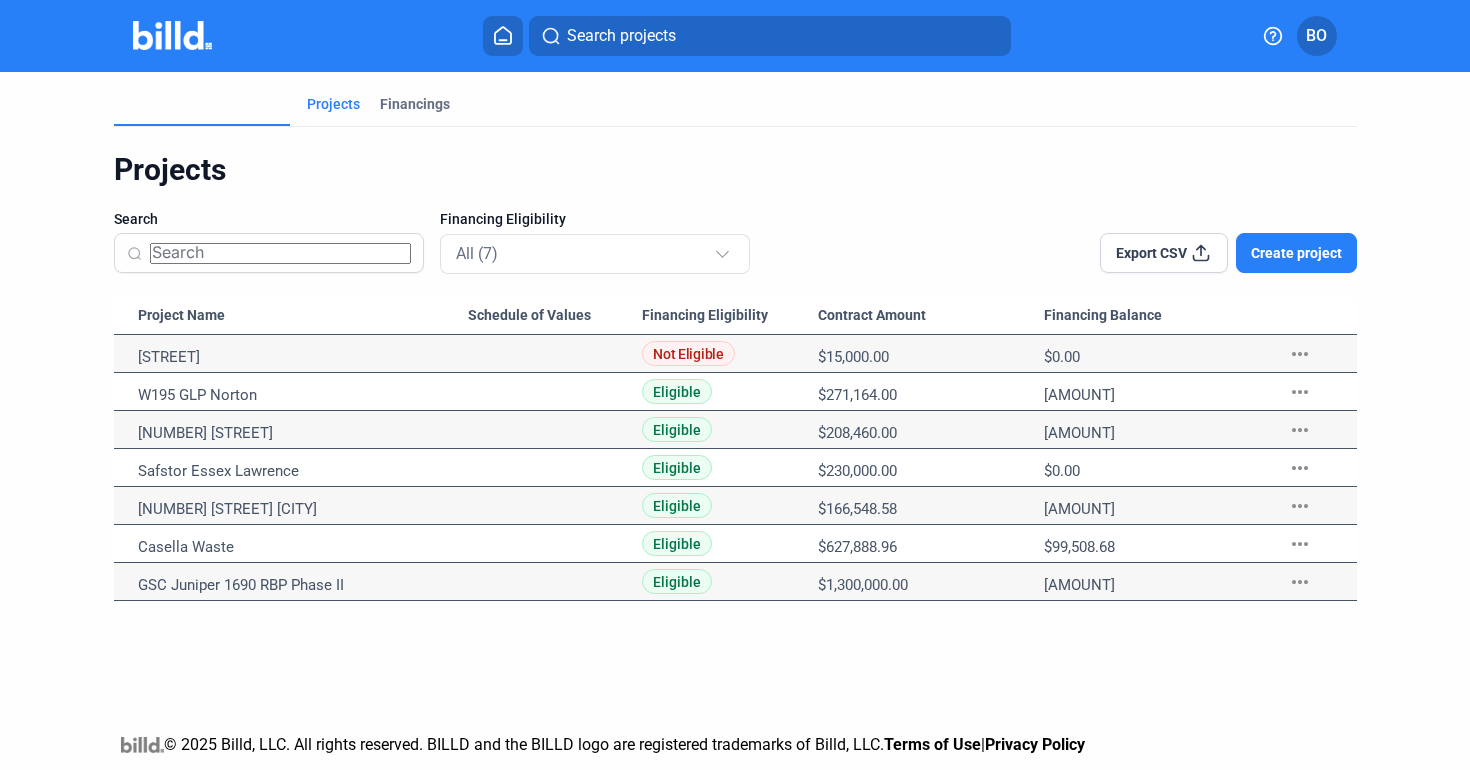 click on "Dashboard" at bounding box center (152, 189) 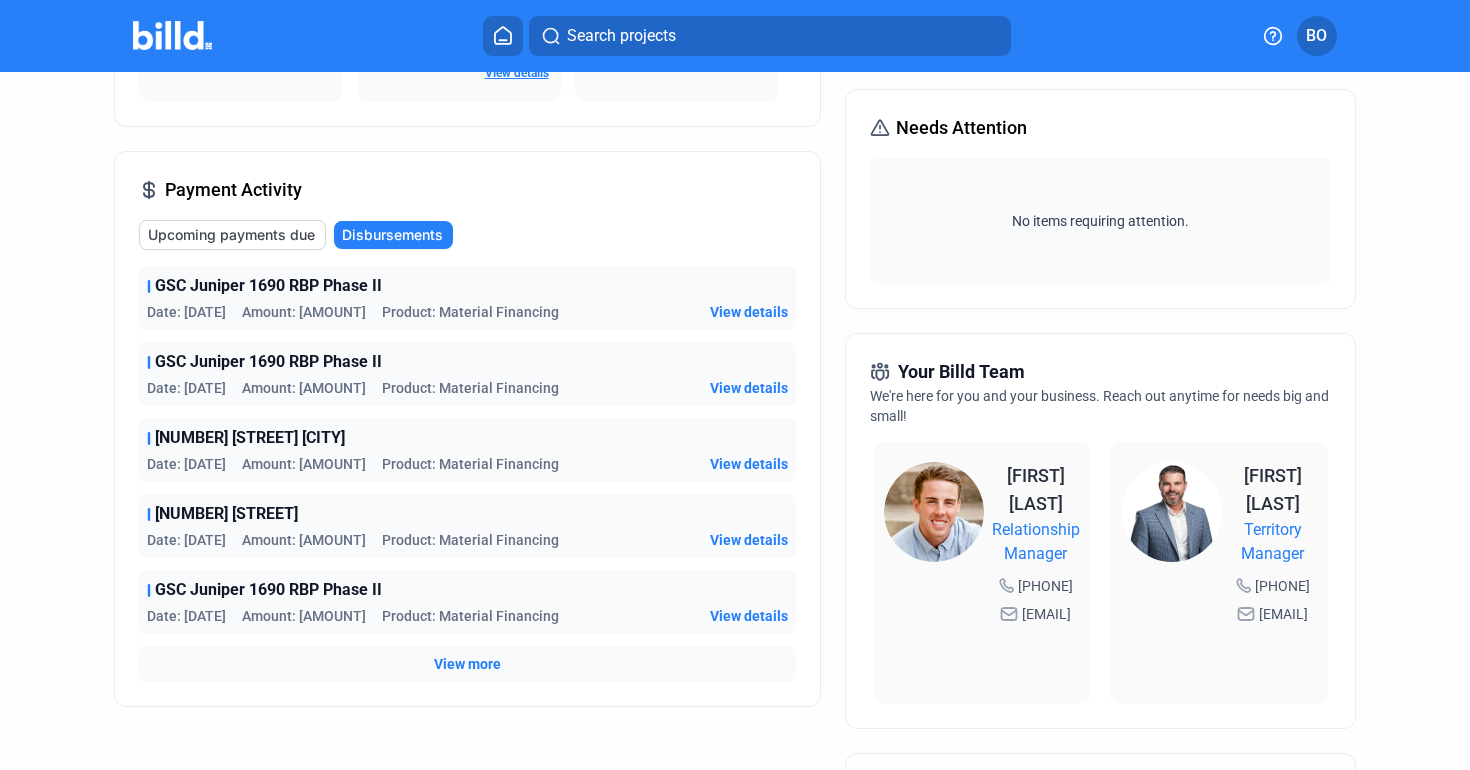 scroll, scrollTop: 239, scrollLeft: 0, axis: vertical 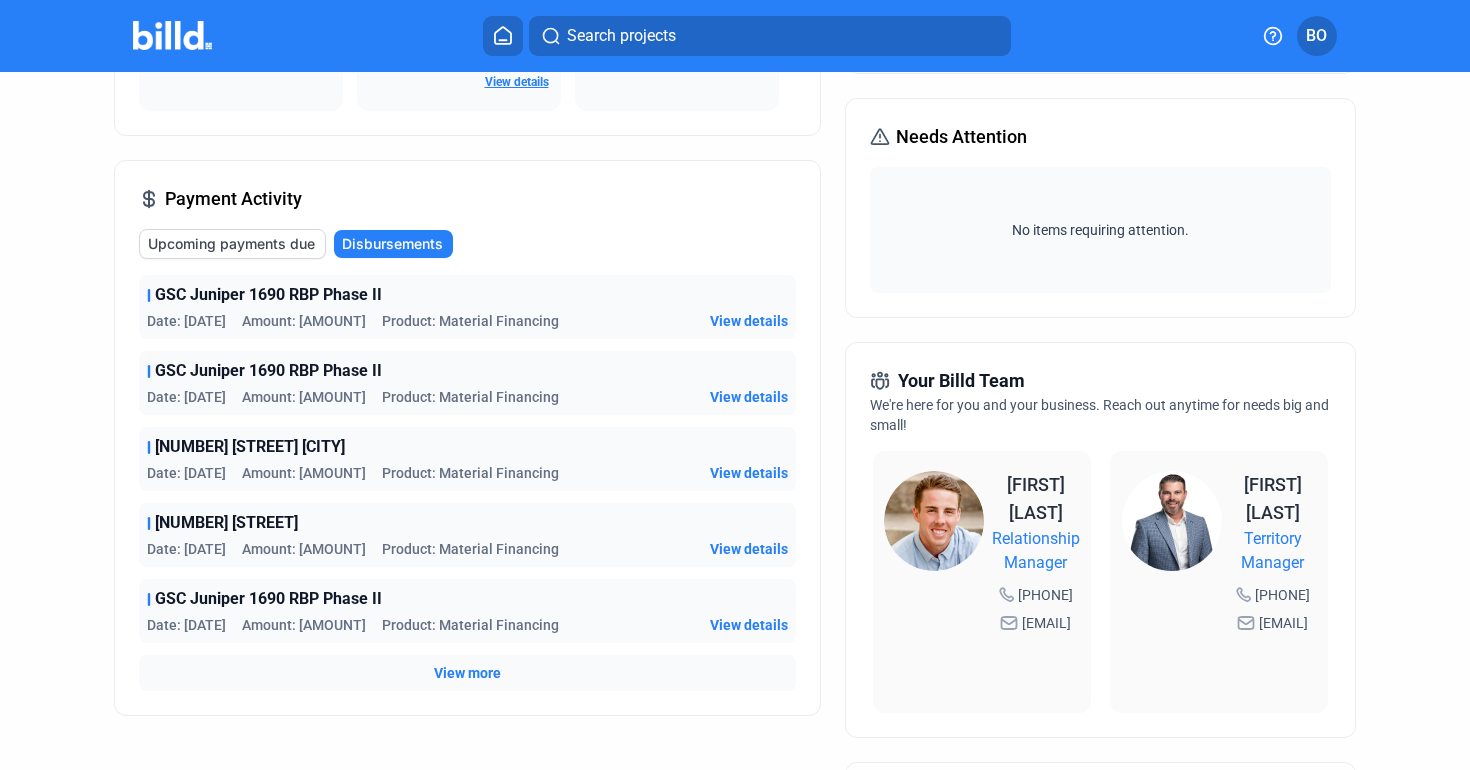 click on "View more" at bounding box center (467, 673) 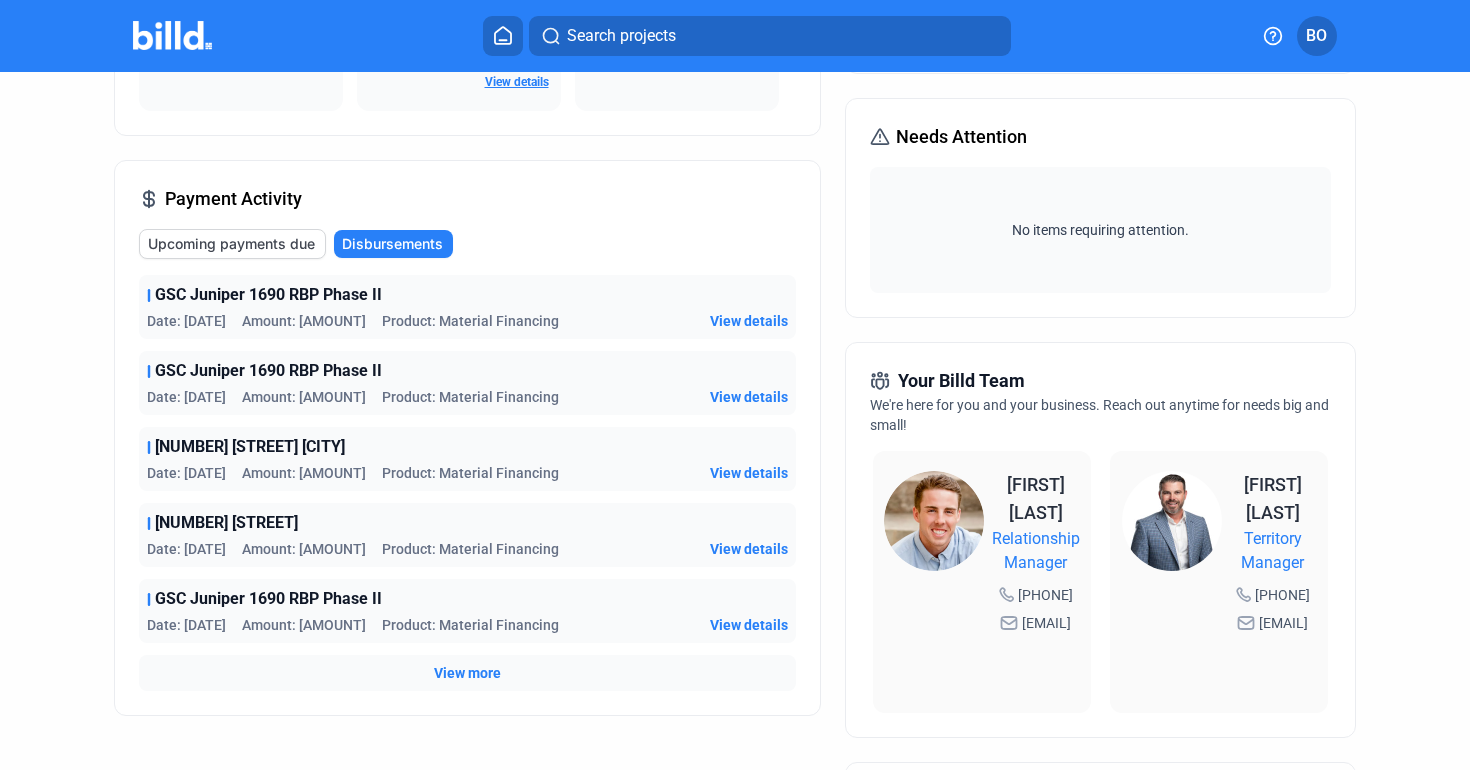 click on "close" at bounding box center [1140, 813] 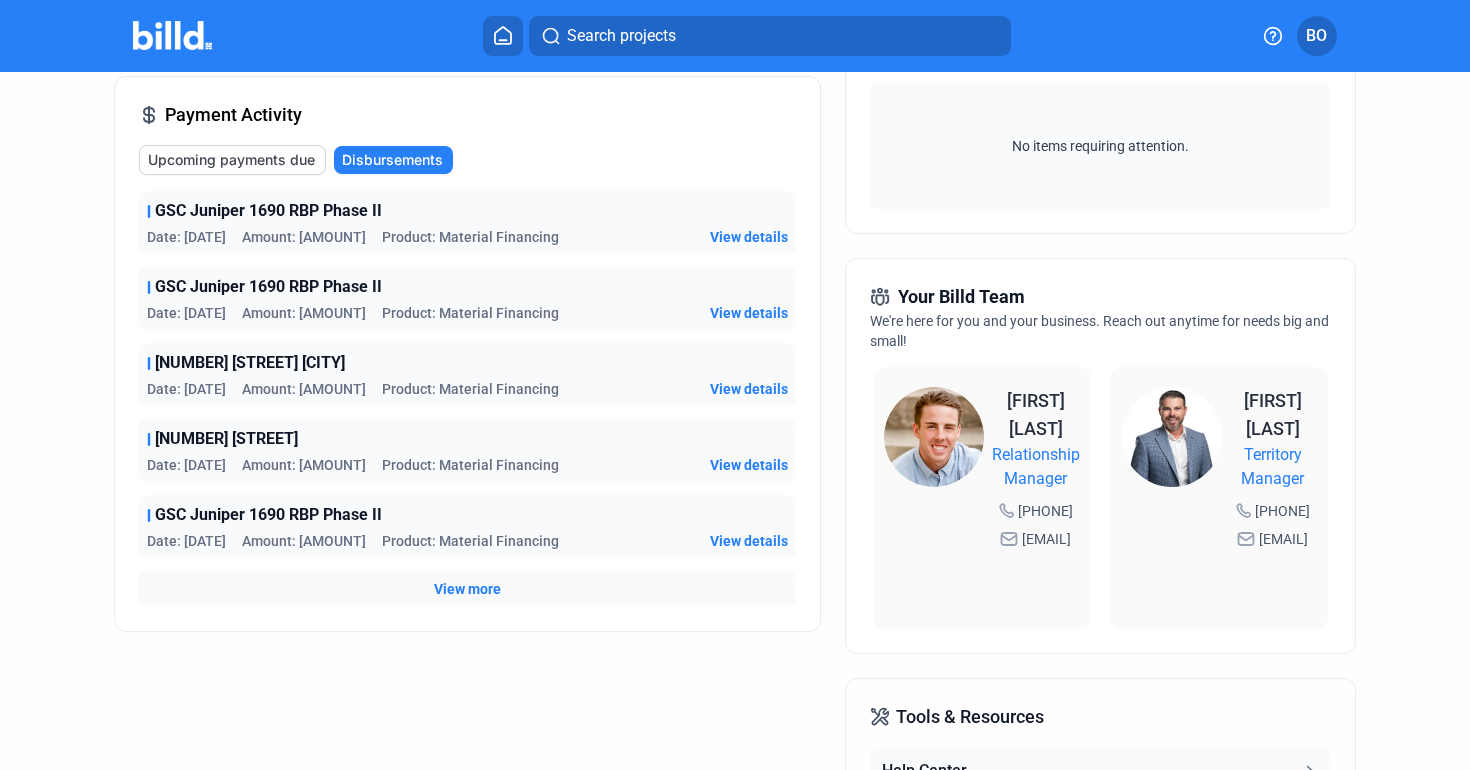 scroll, scrollTop: 320, scrollLeft: 0, axis: vertical 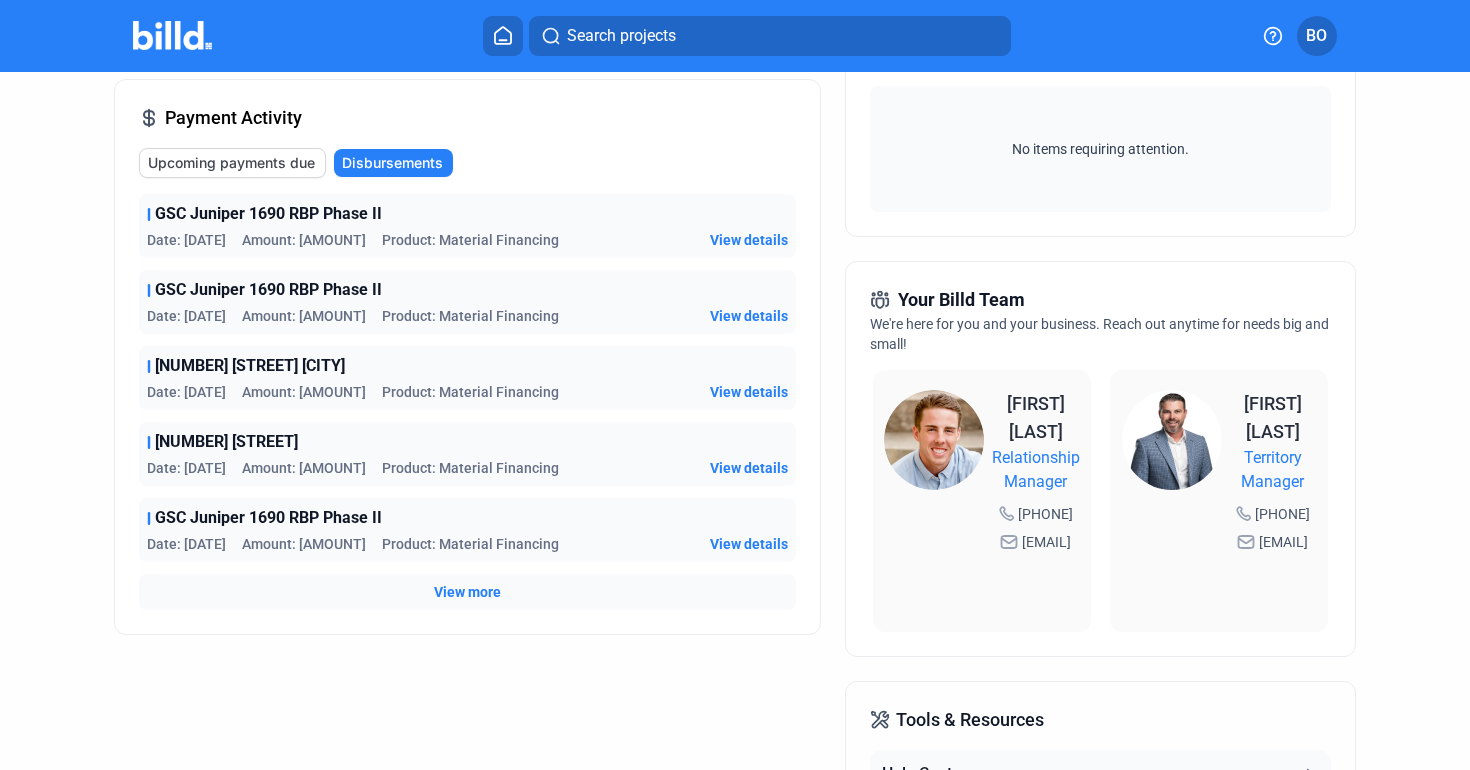 click on "View more" at bounding box center [467, 592] 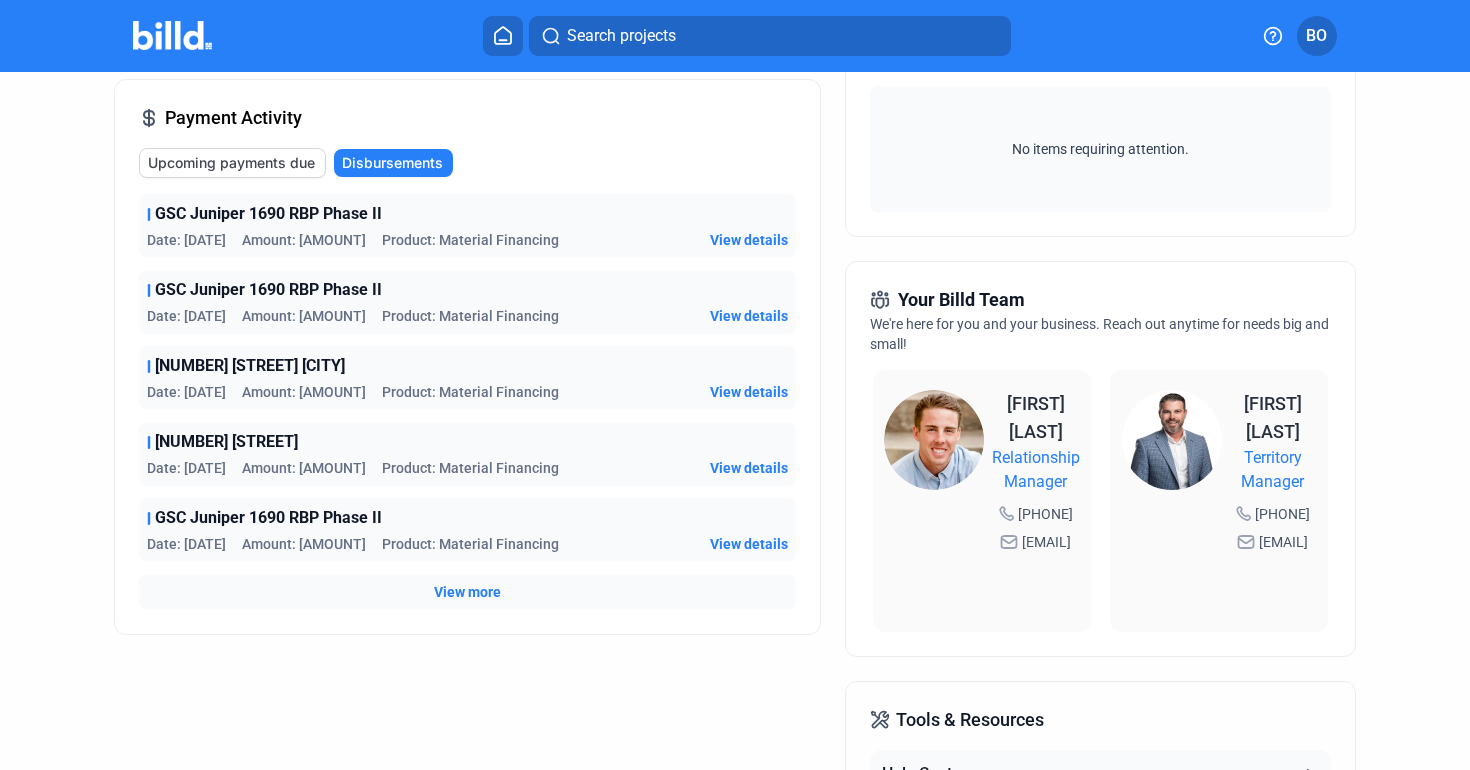 scroll, scrollTop: 238, scrollLeft: 0, axis: vertical 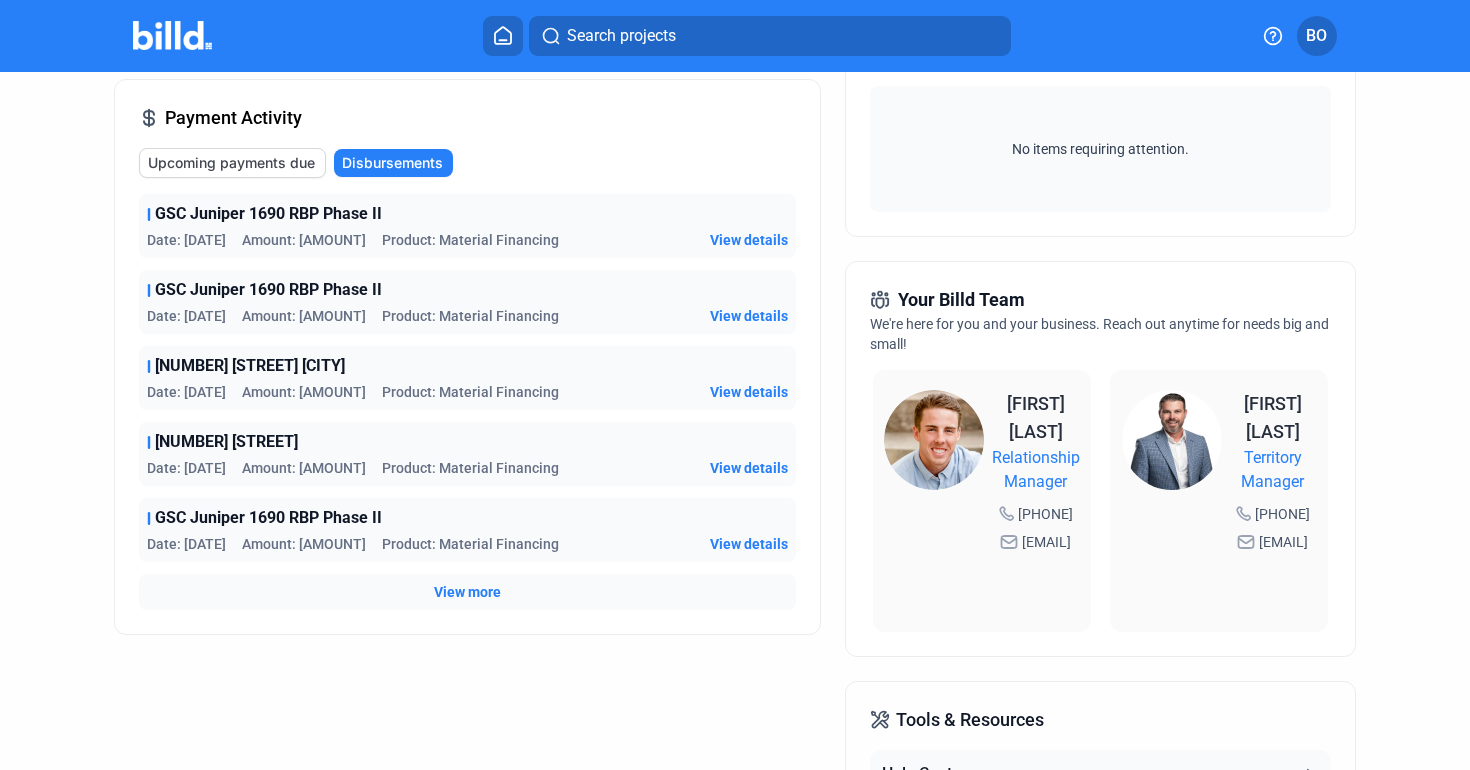 click on "close" at bounding box center [1140, 813] 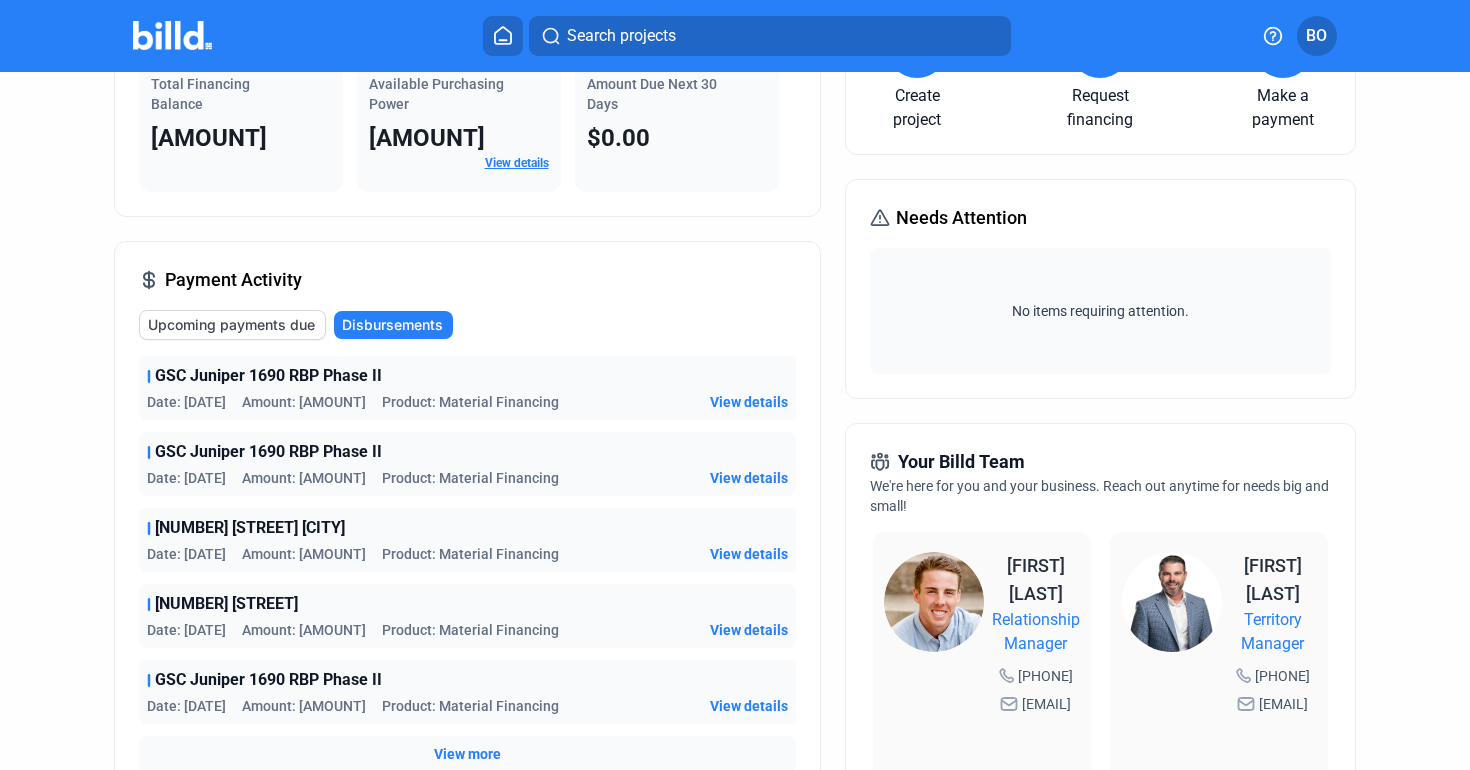 scroll, scrollTop: 0, scrollLeft: 0, axis: both 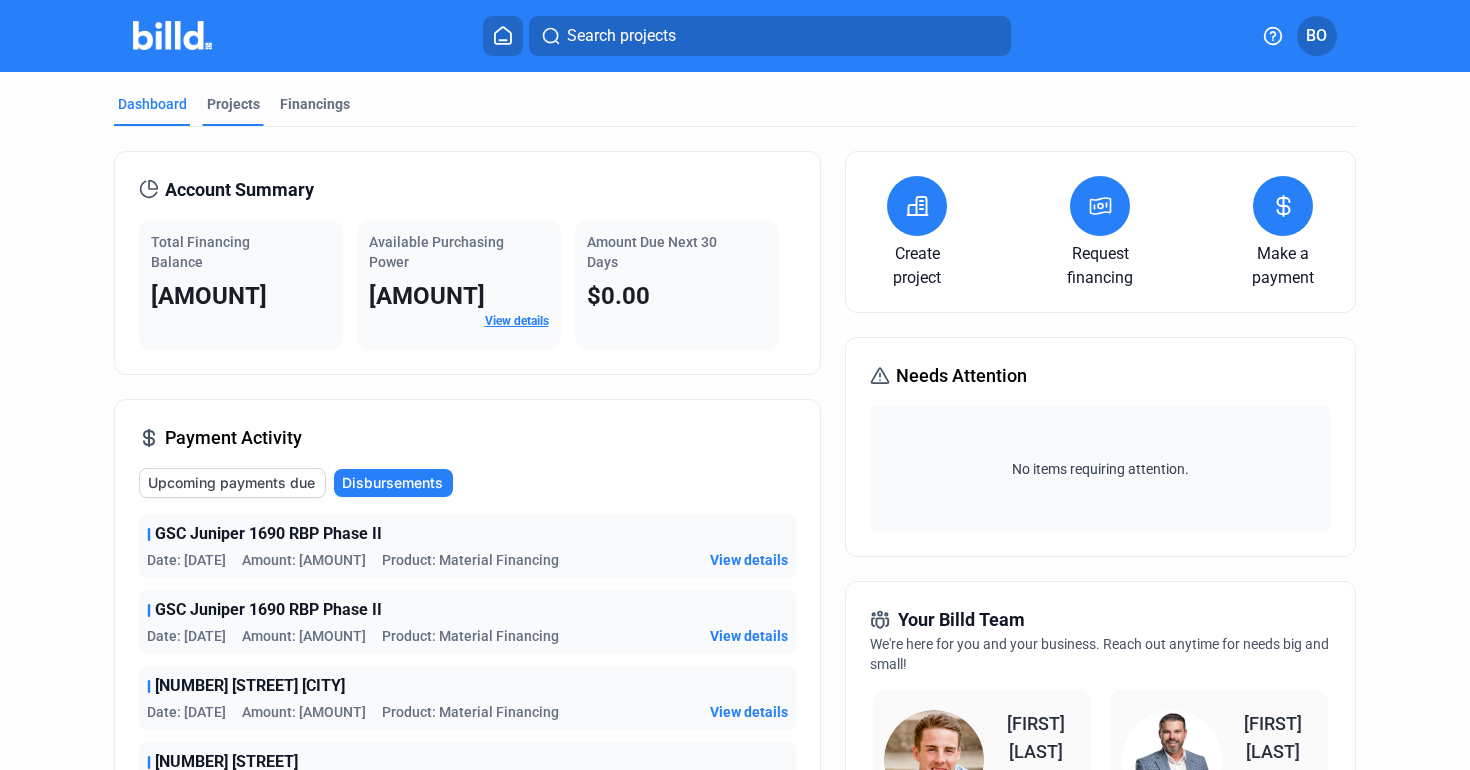 click on "Projects" at bounding box center [233, 104] 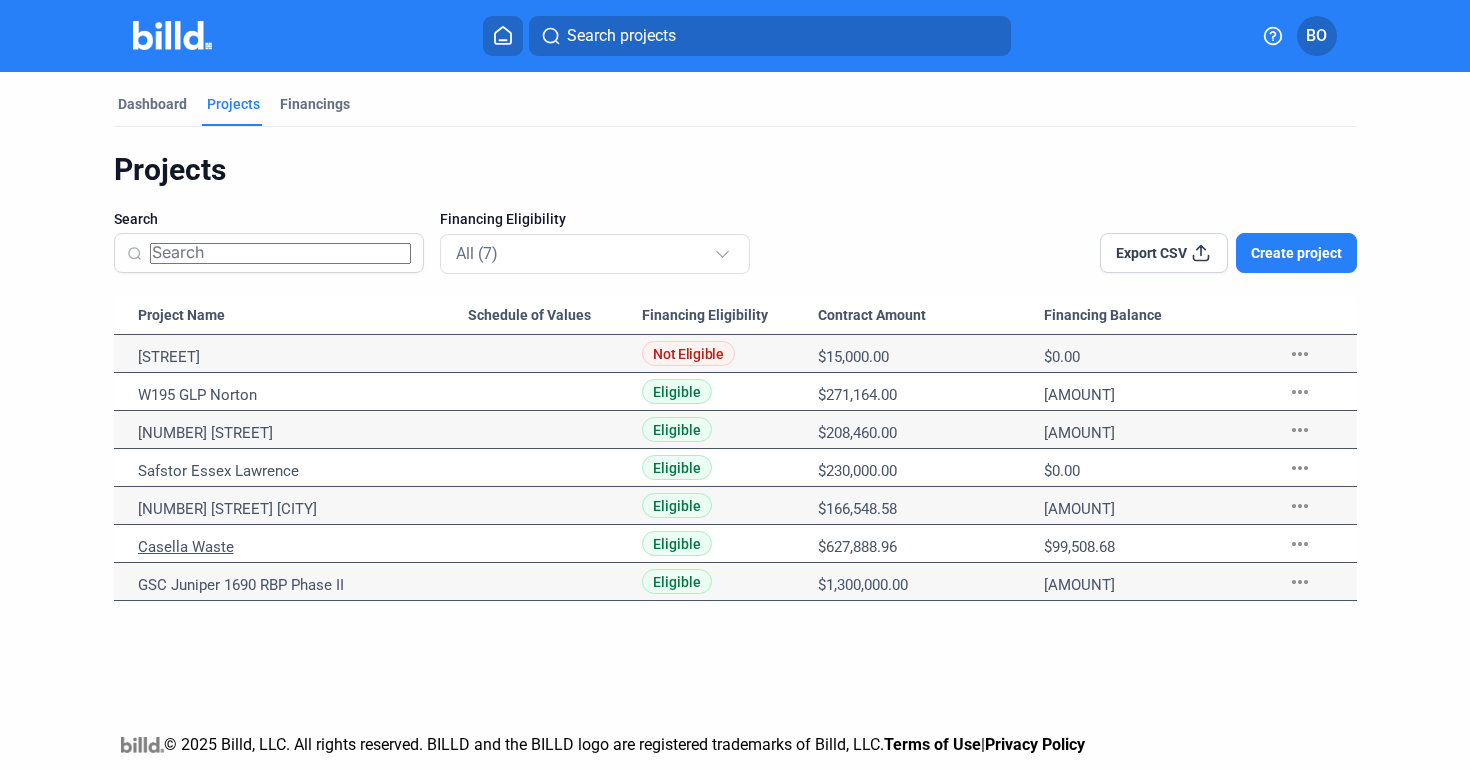 click on "Casella Waste" at bounding box center (303, 357) 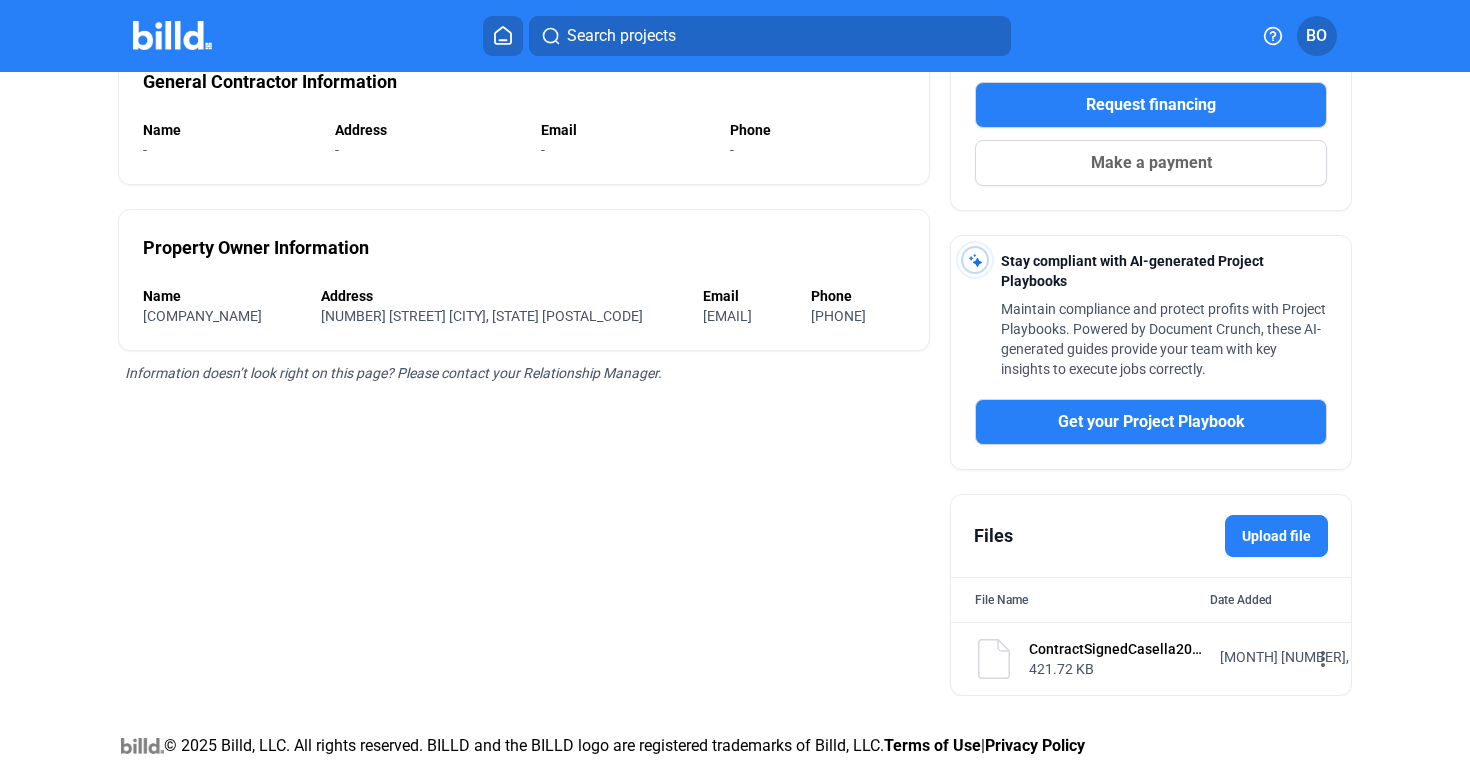 scroll, scrollTop: 0, scrollLeft: 0, axis: both 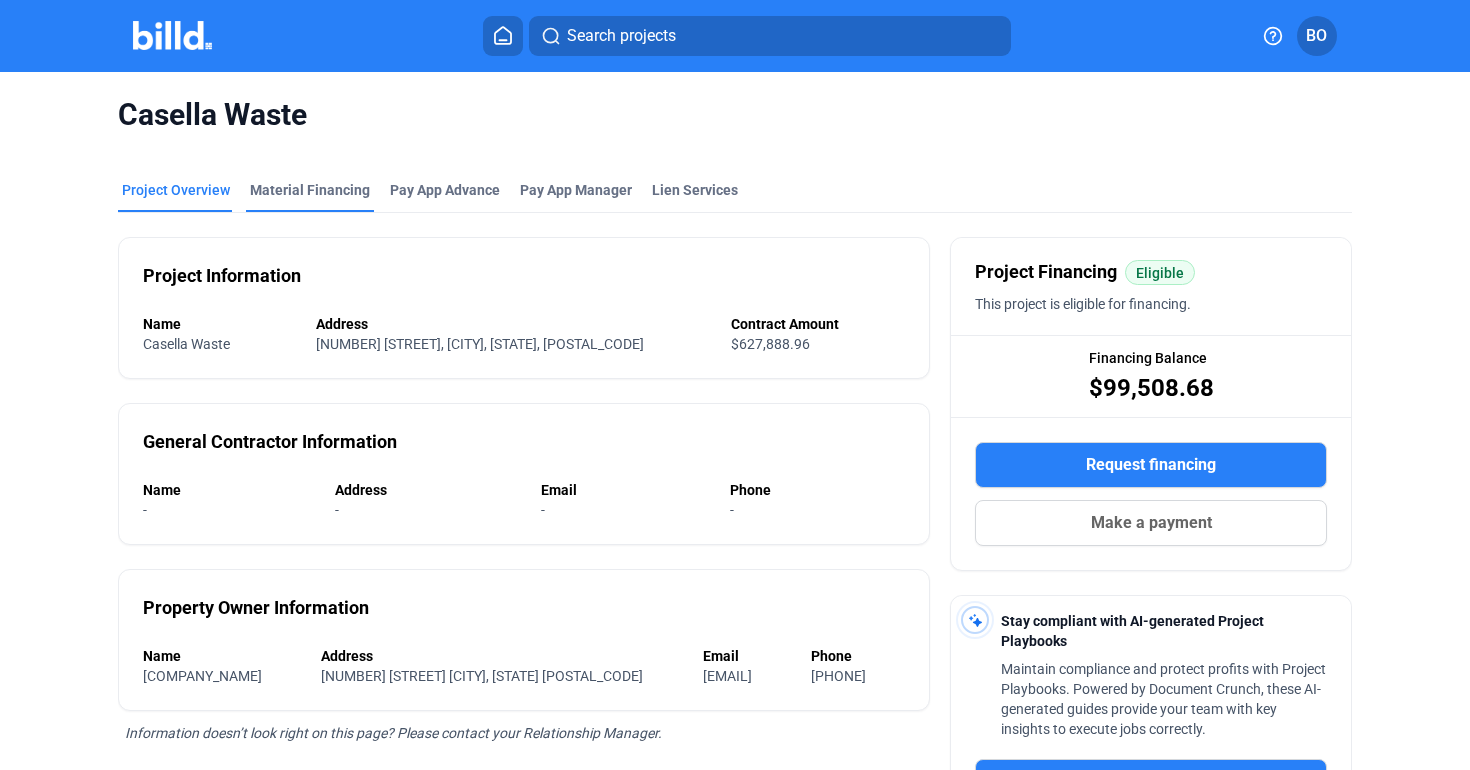 click on "Material Financing" at bounding box center (310, 190) 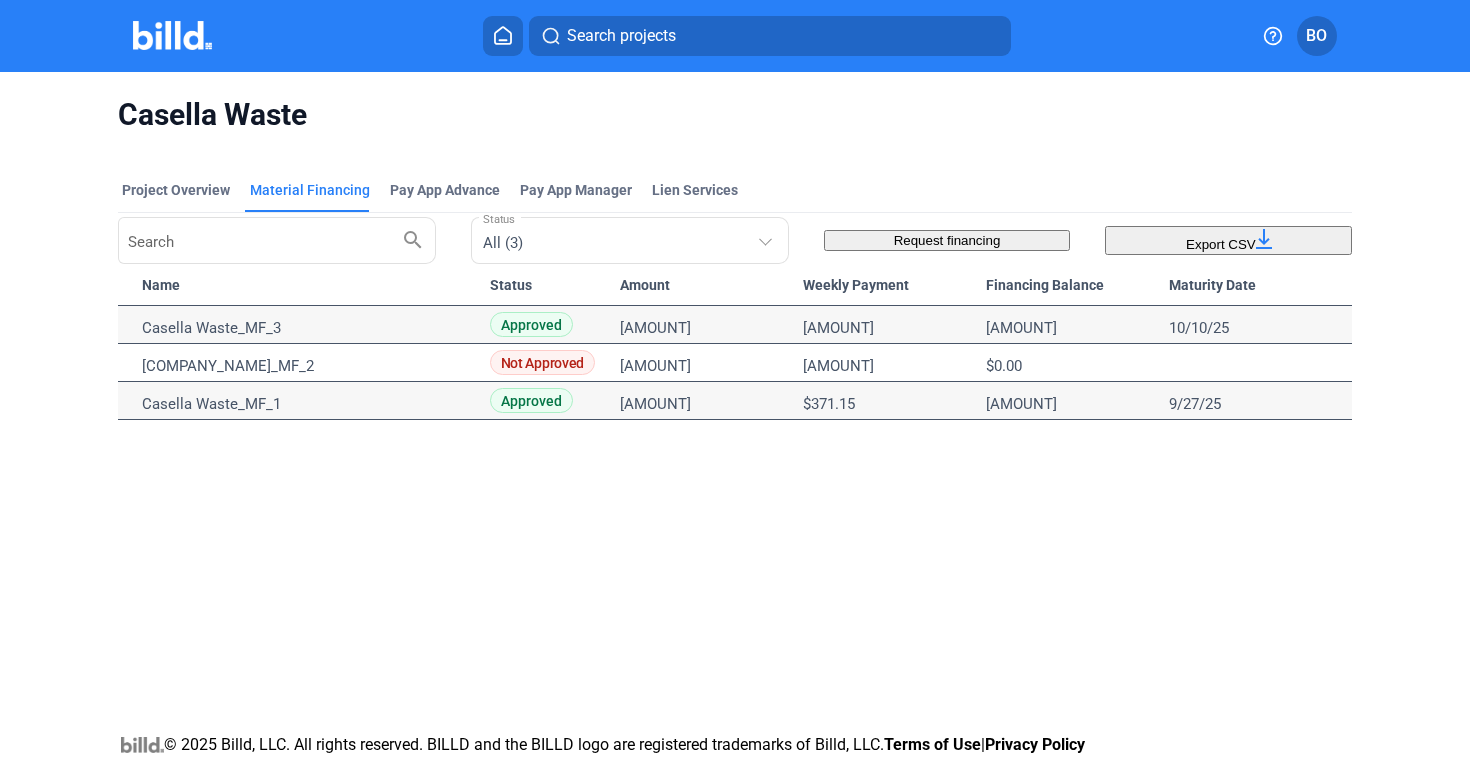 click at bounding box center [172, 35] 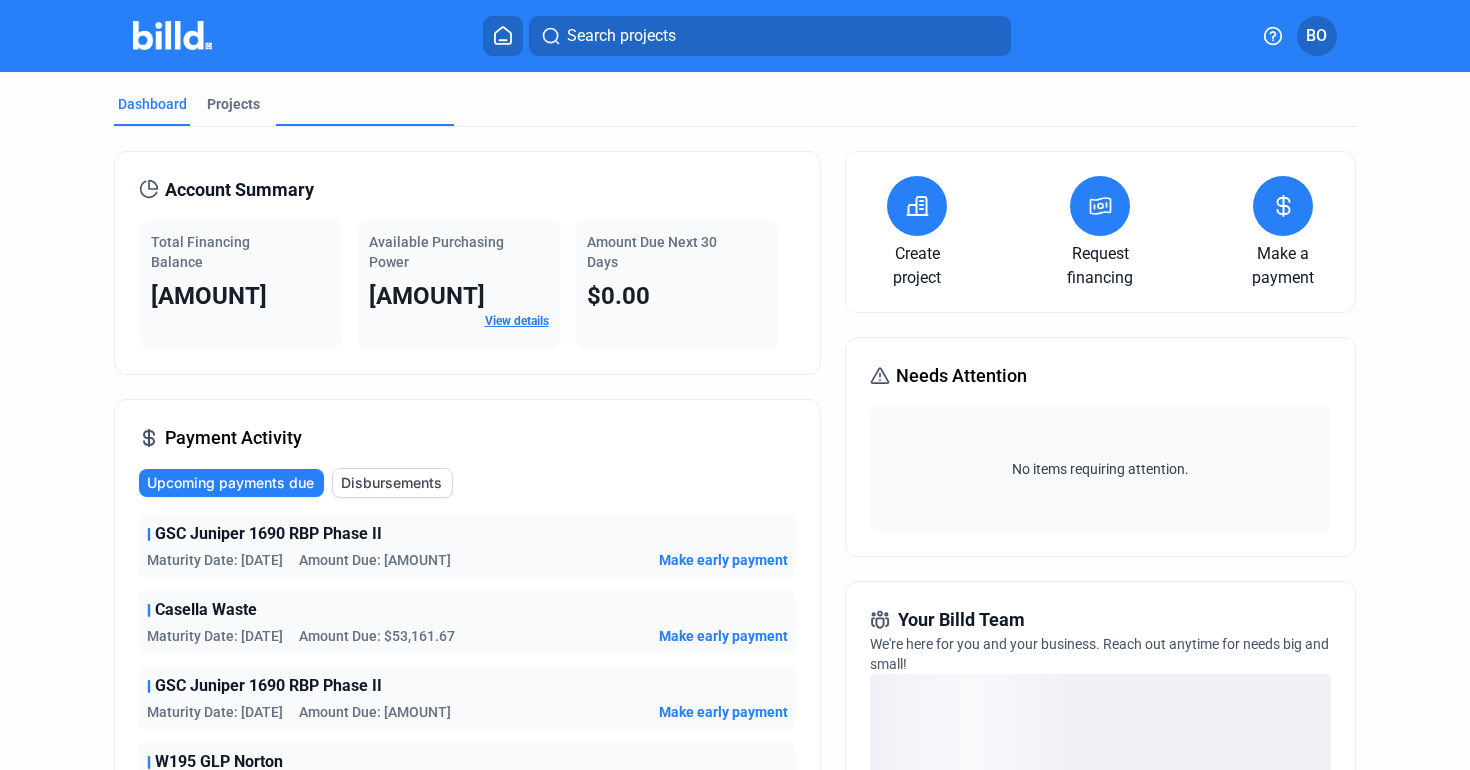 click on "Financings" at bounding box center [315, 189] 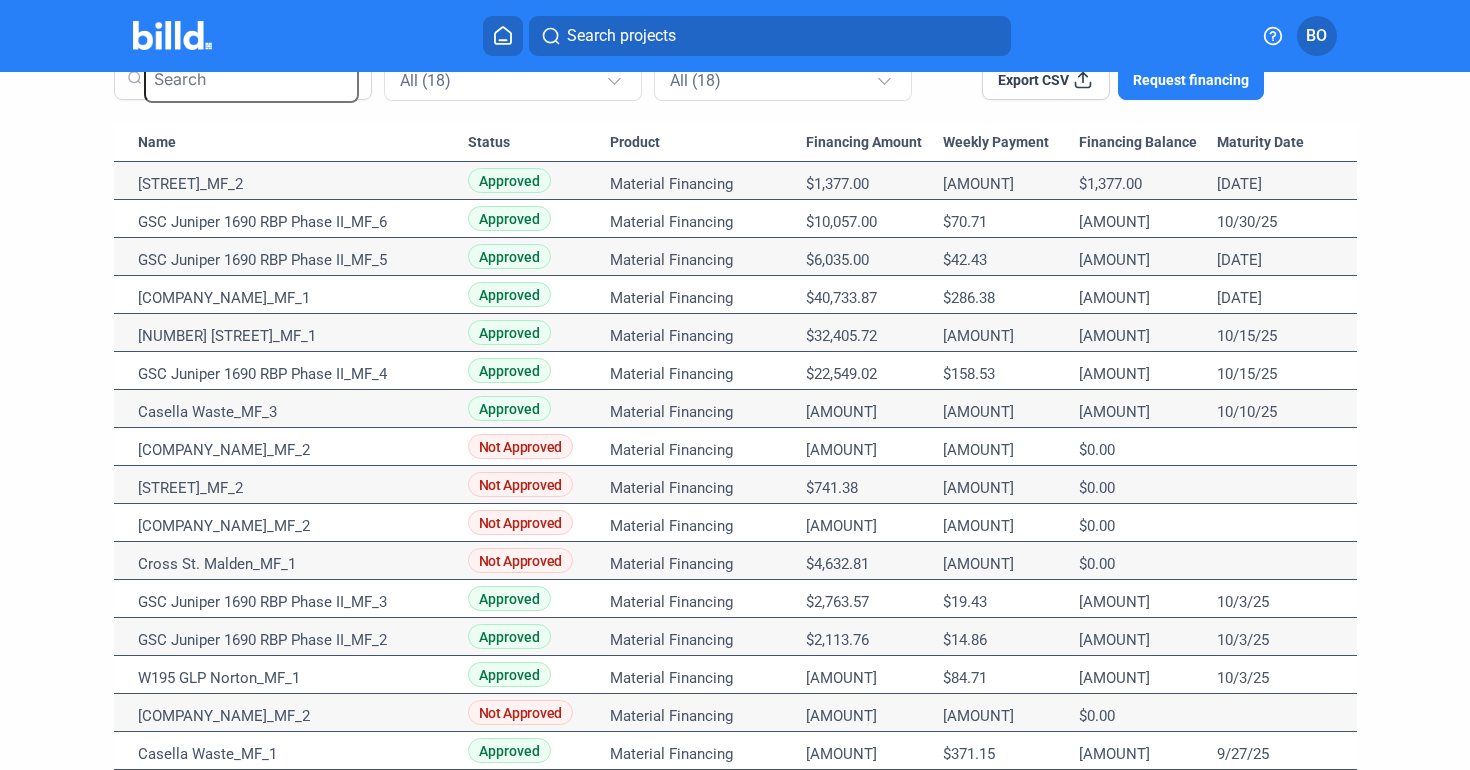 scroll, scrollTop: 0, scrollLeft: 0, axis: both 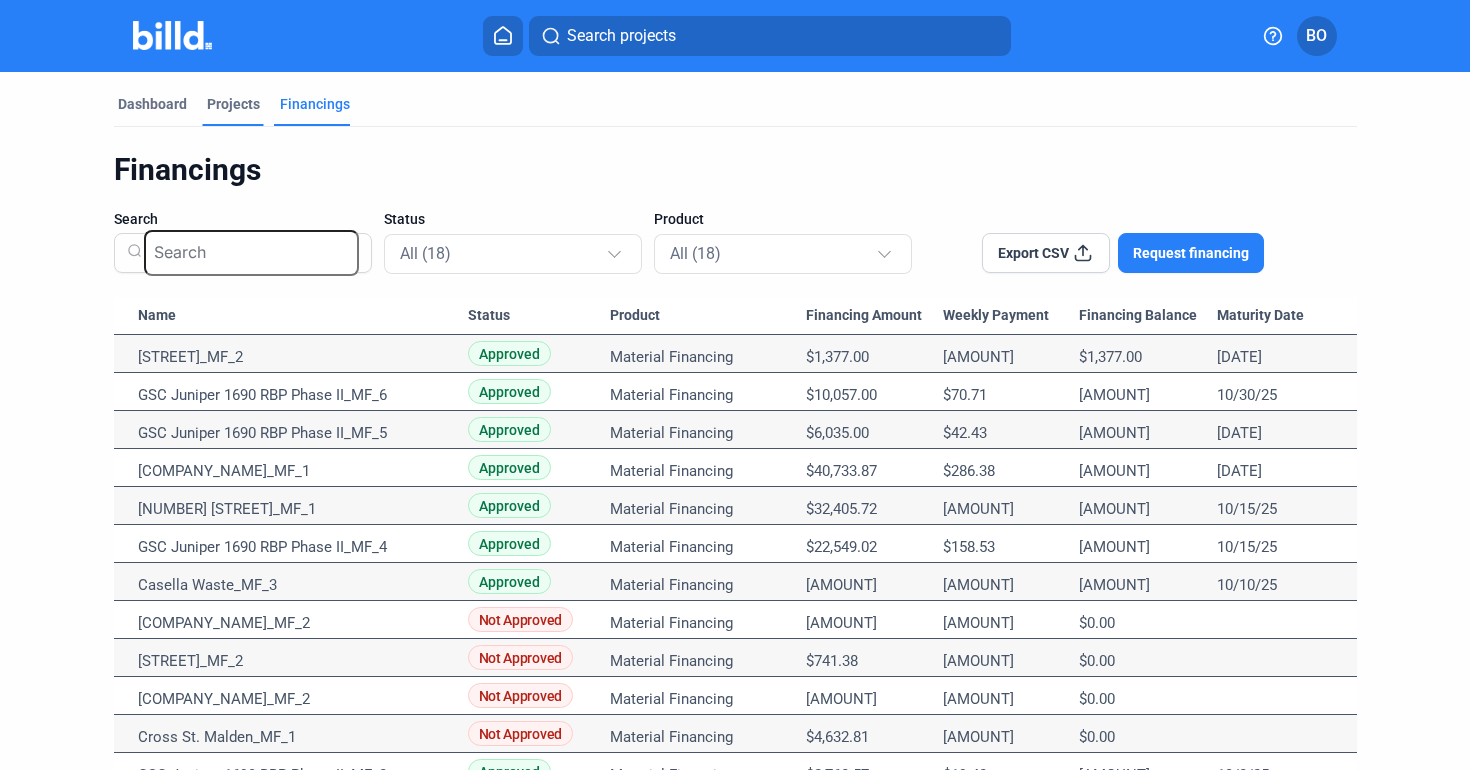 click on "Projects" at bounding box center (233, 104) 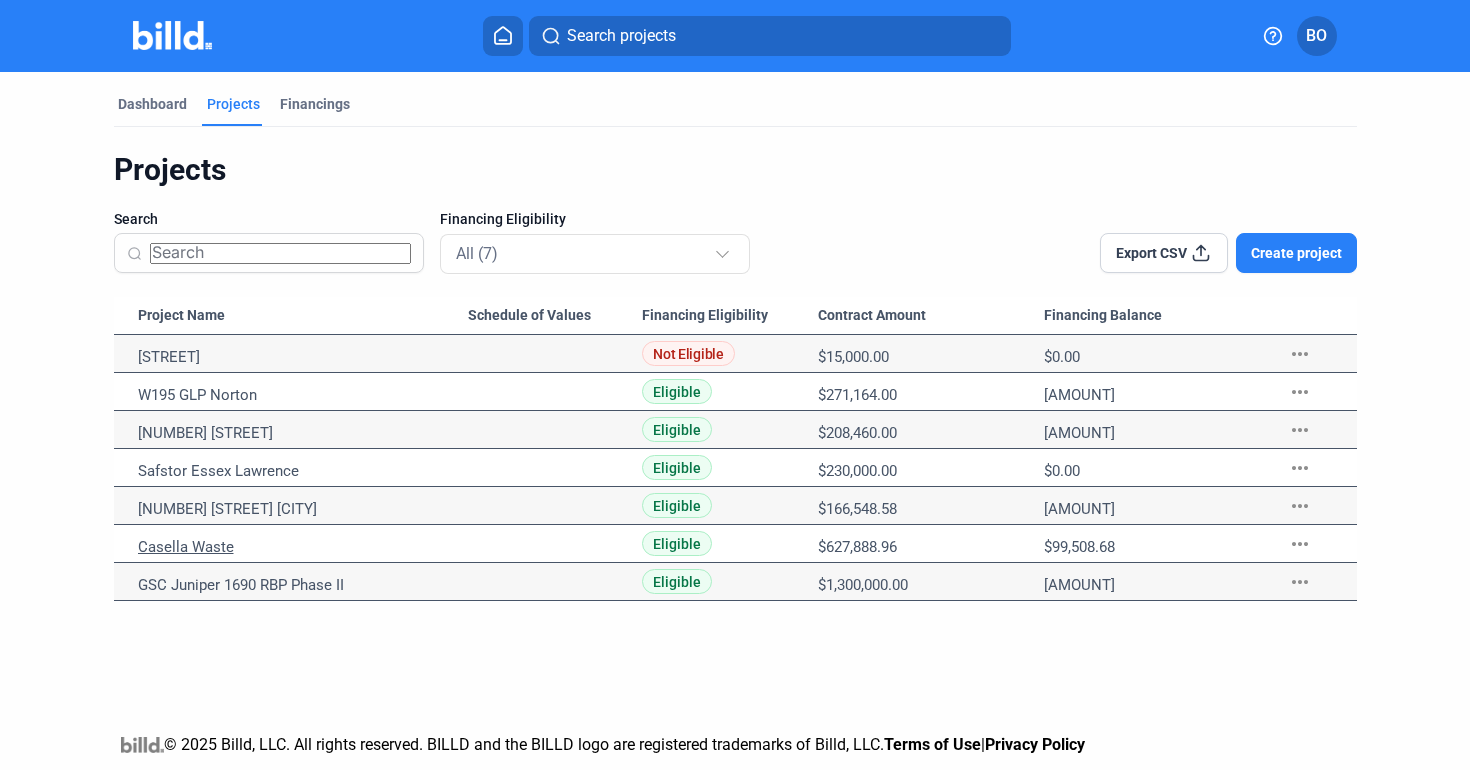 click on "Casella Waste" at bounding box center (303, 357) 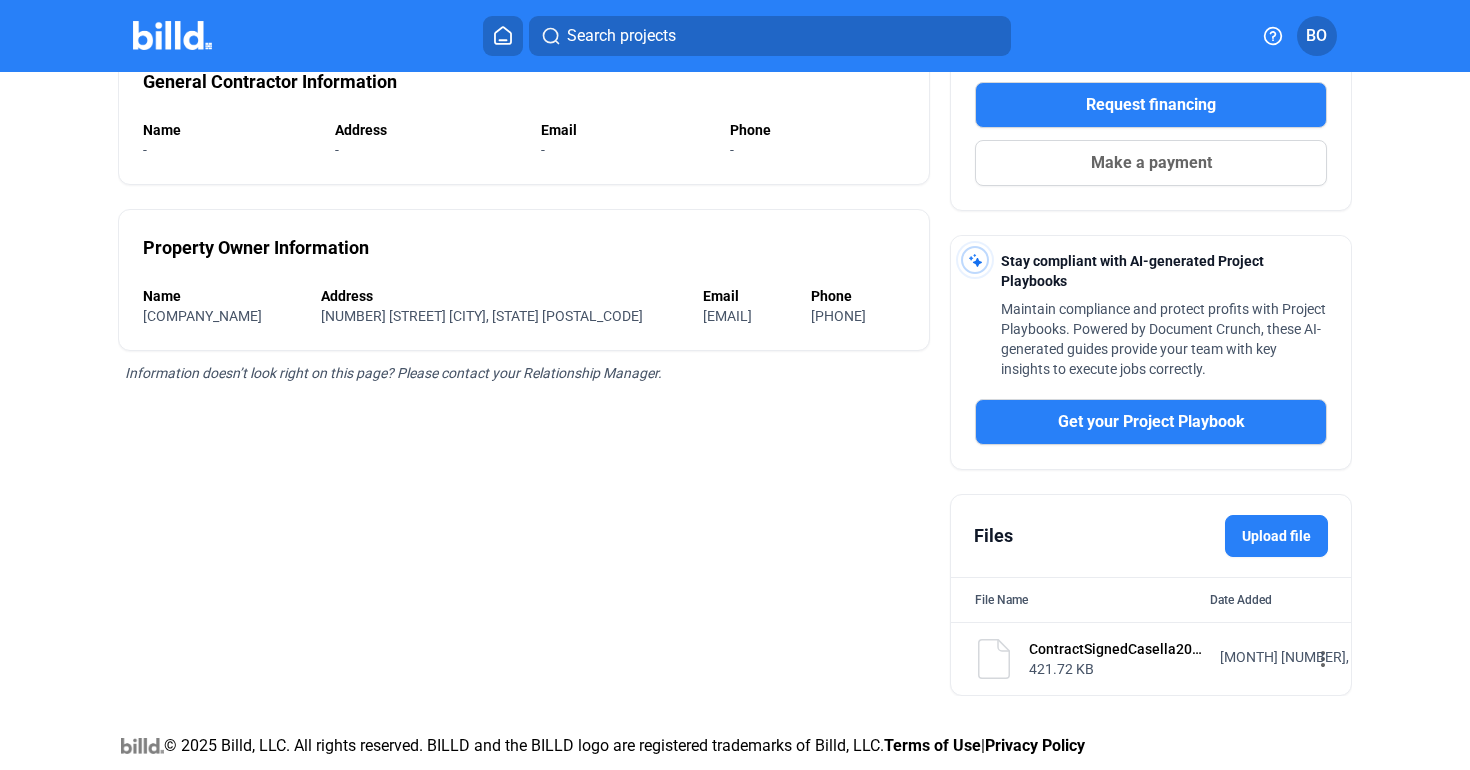 scroll, scrollTop: 0, scrollLeft: 0, axis: both 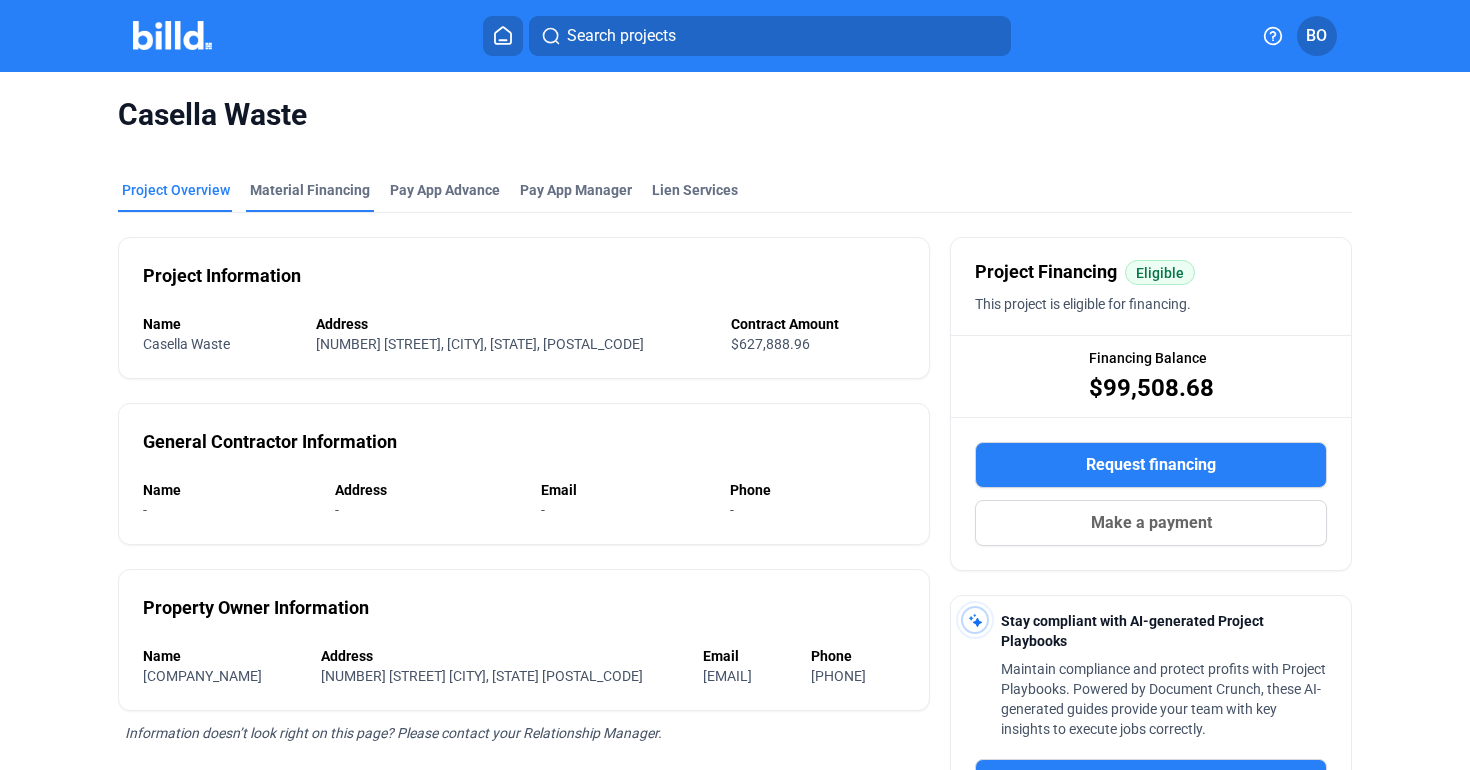 click on "Material Financing" at bounding box center (310, 190) 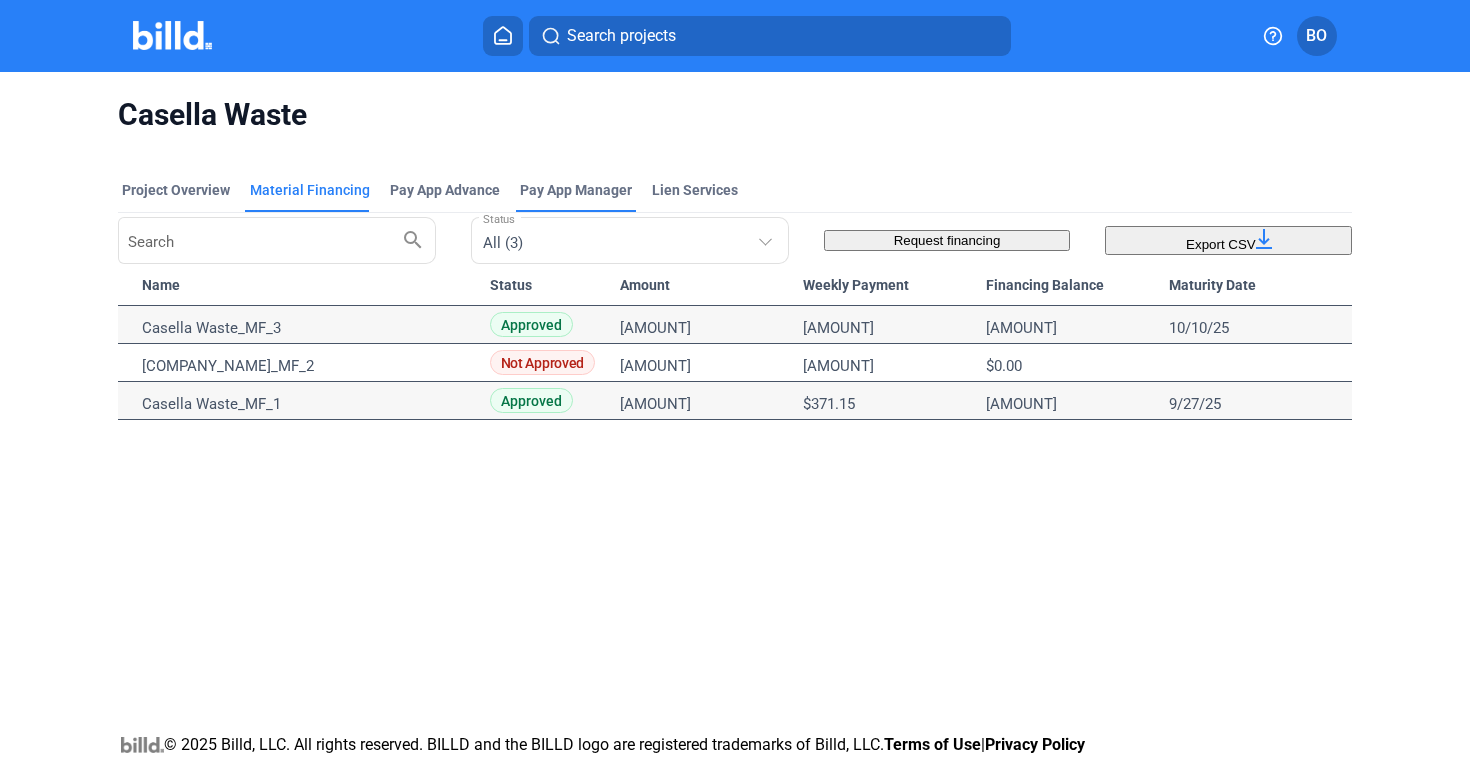 click on "Pay App Manager" at bounding box center [576, 190] 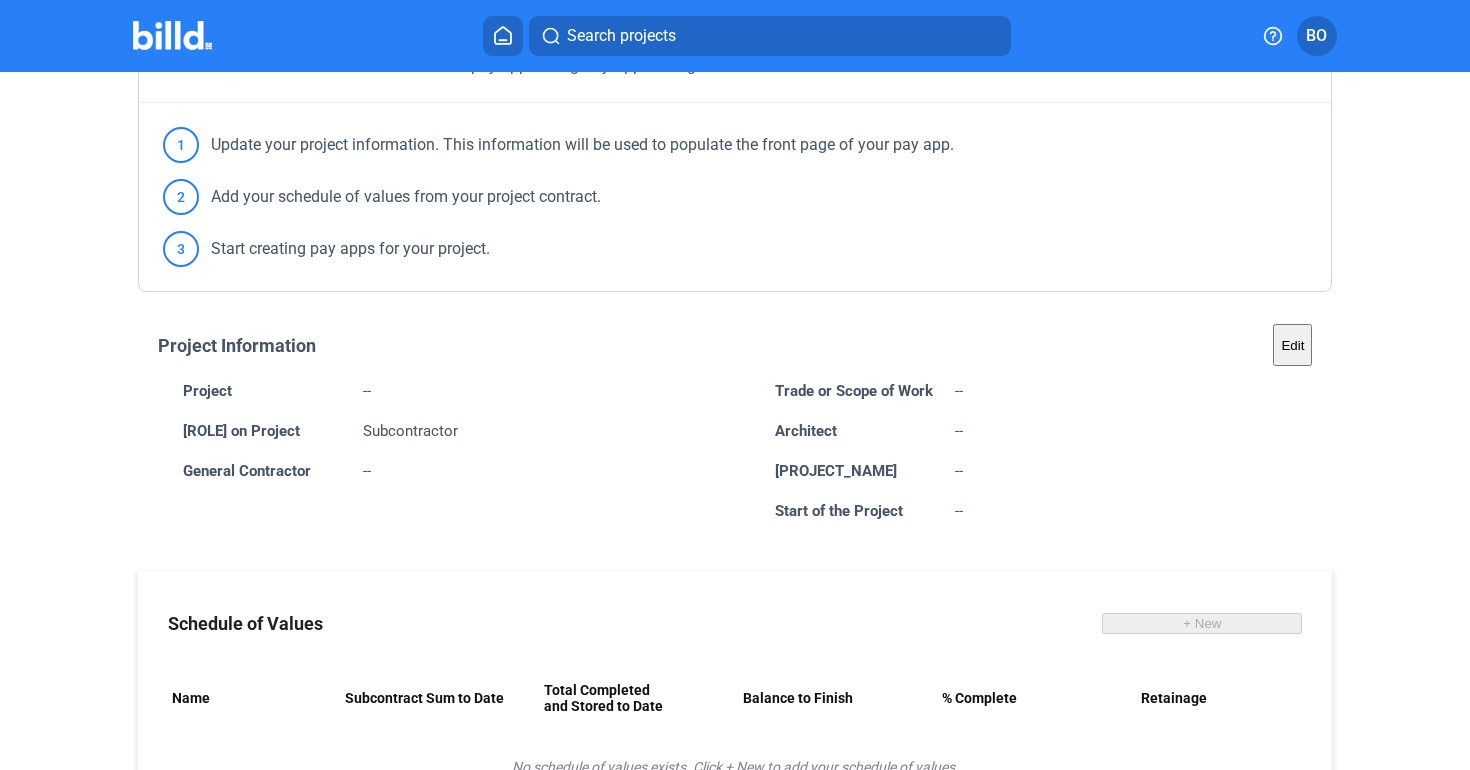 scroll, scrollTop: 0, scrollLeft: 0, axis: both 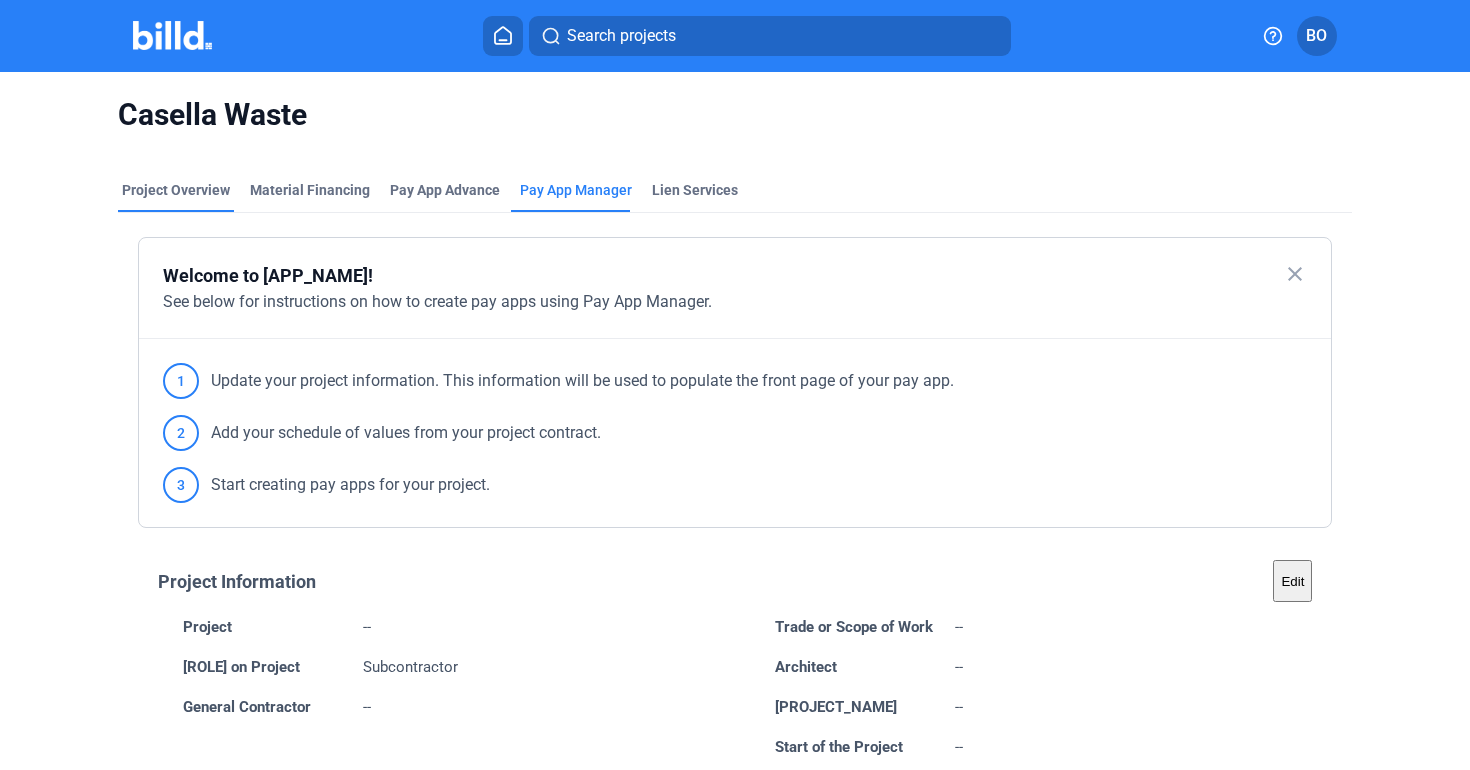 click on "Project Overview" at bounding box center [176, 190] 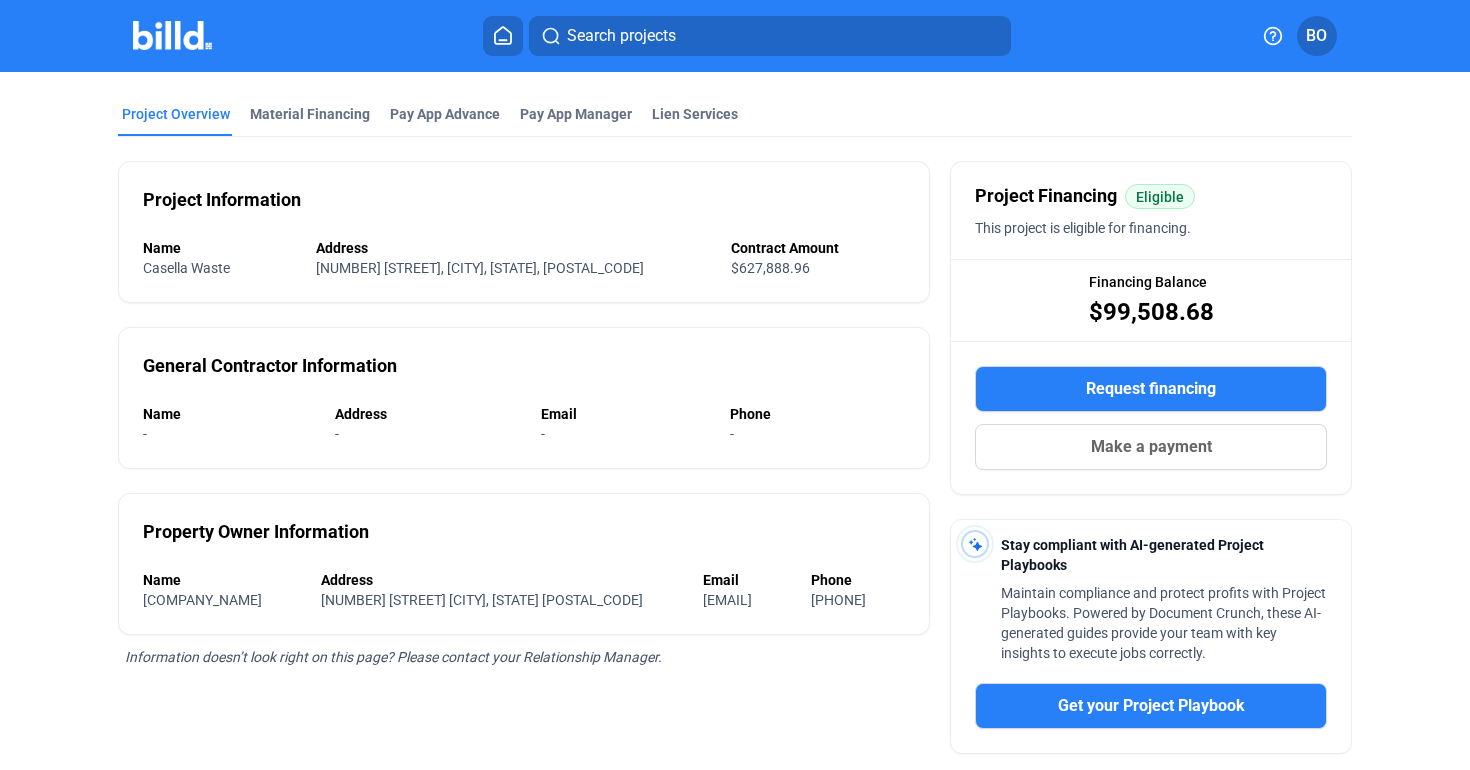 scroll, scrollTop: 0, scrollLeft: 0, axis: both 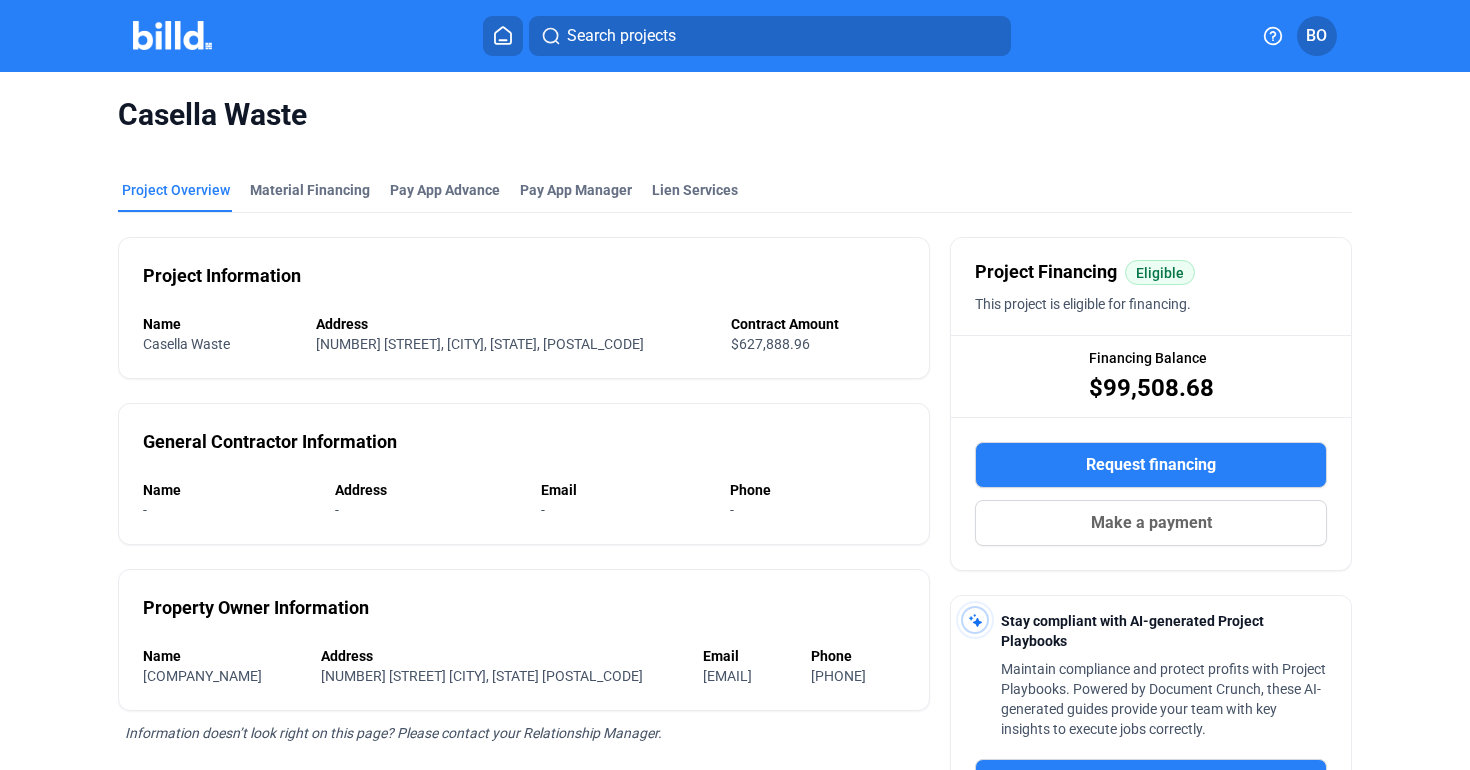 click at bounding box center (172, 35) 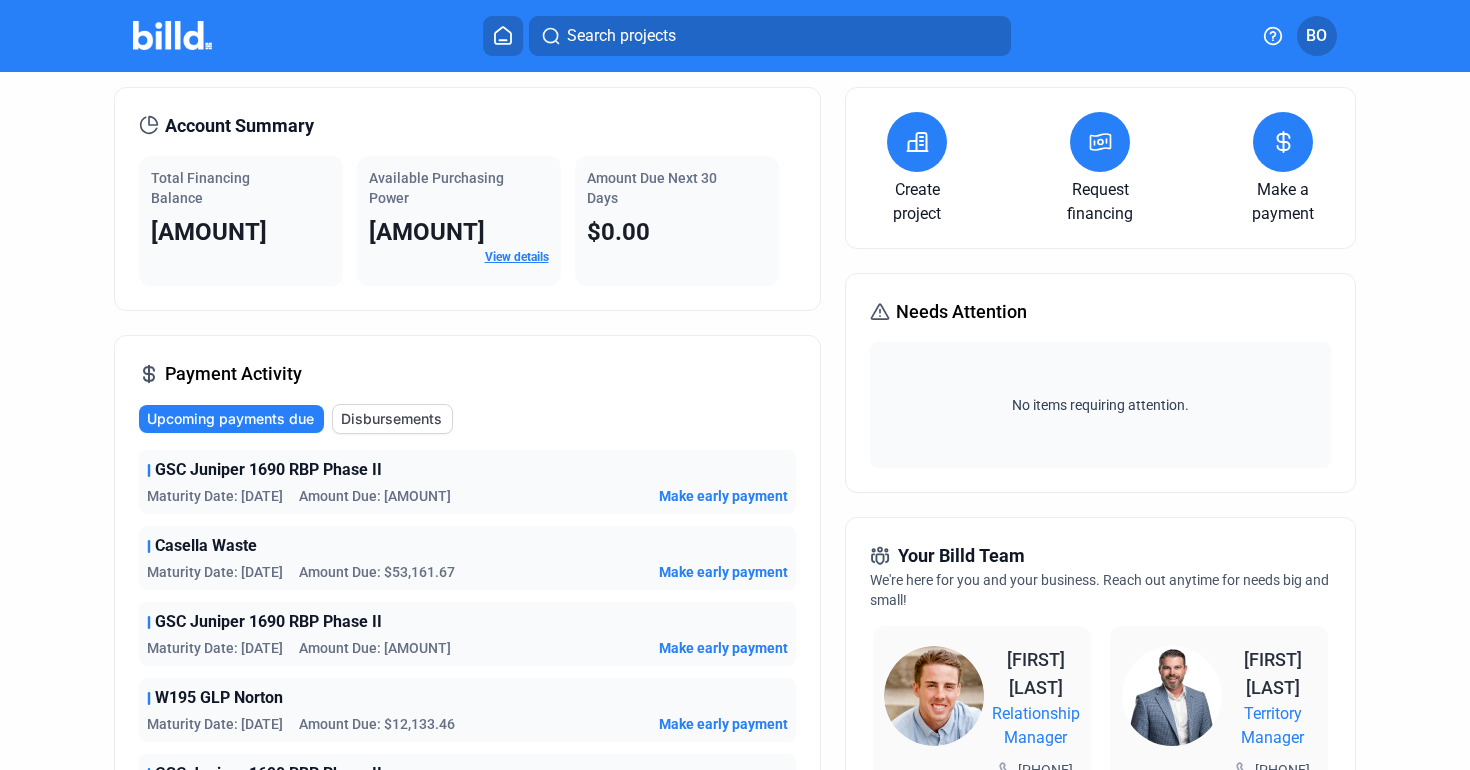 scroll, scrollTop: 0, scrollLeft: 0, axis: both 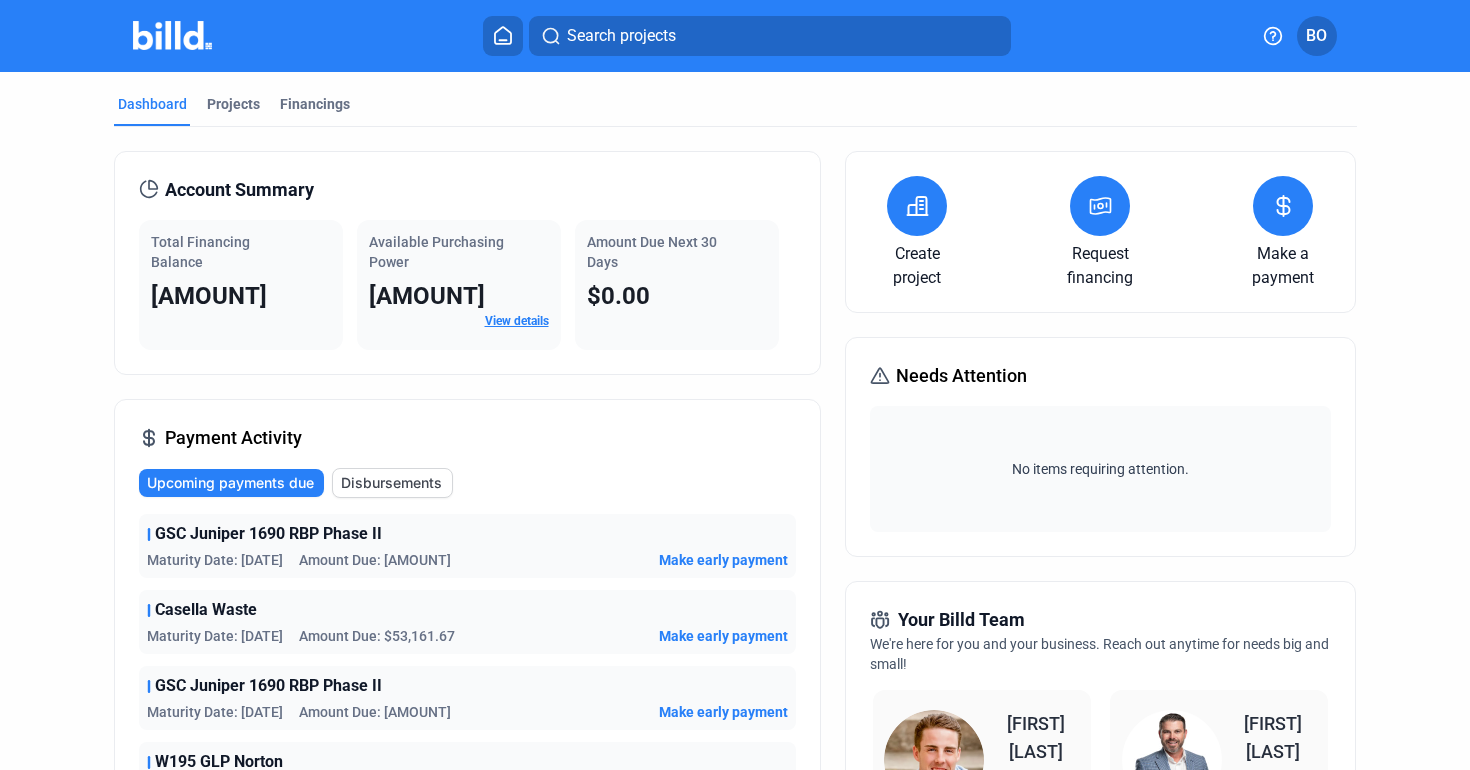 click on "Disbursements" at bounding box center [391, 483] 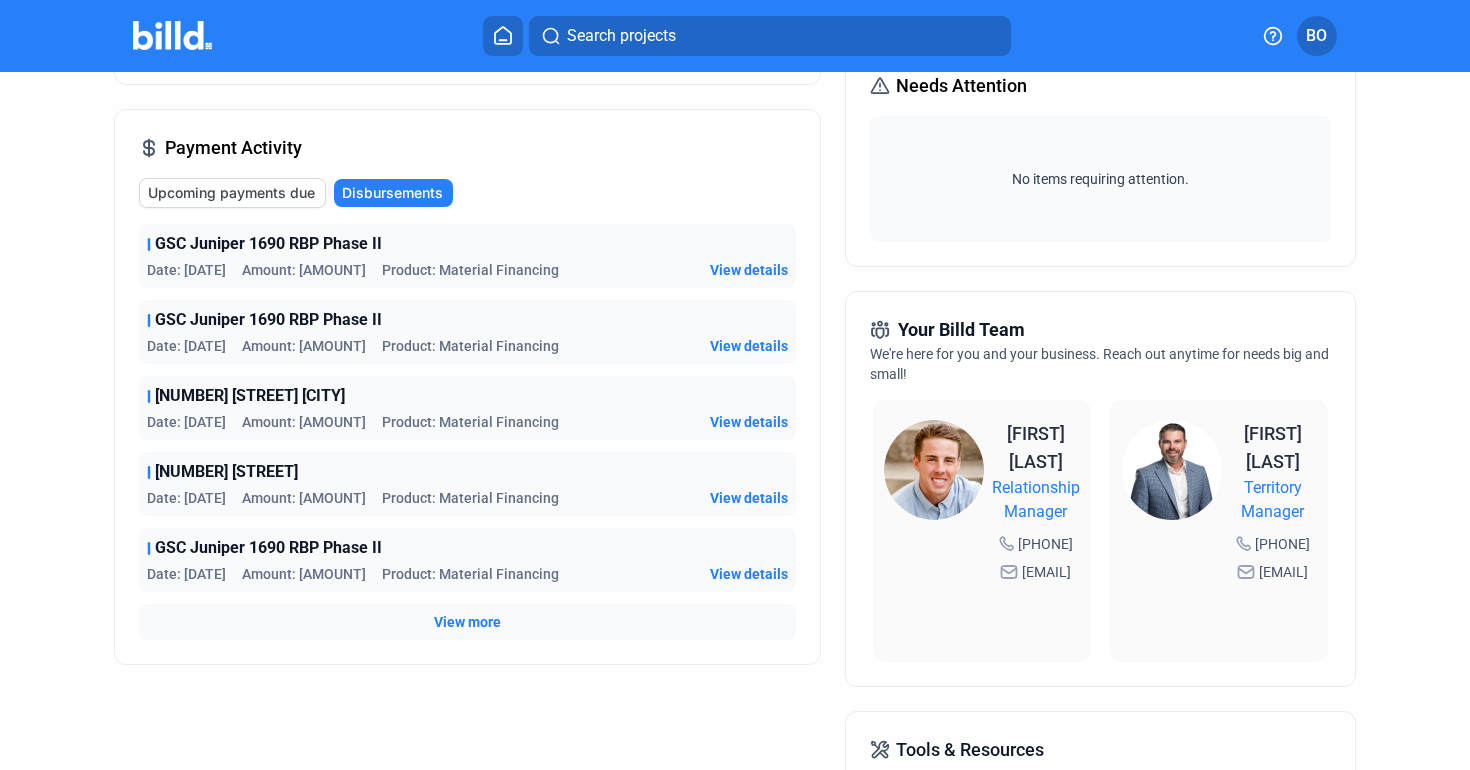 scroll, scrollTop: 294, scrollLeft: 0, axis: vertical 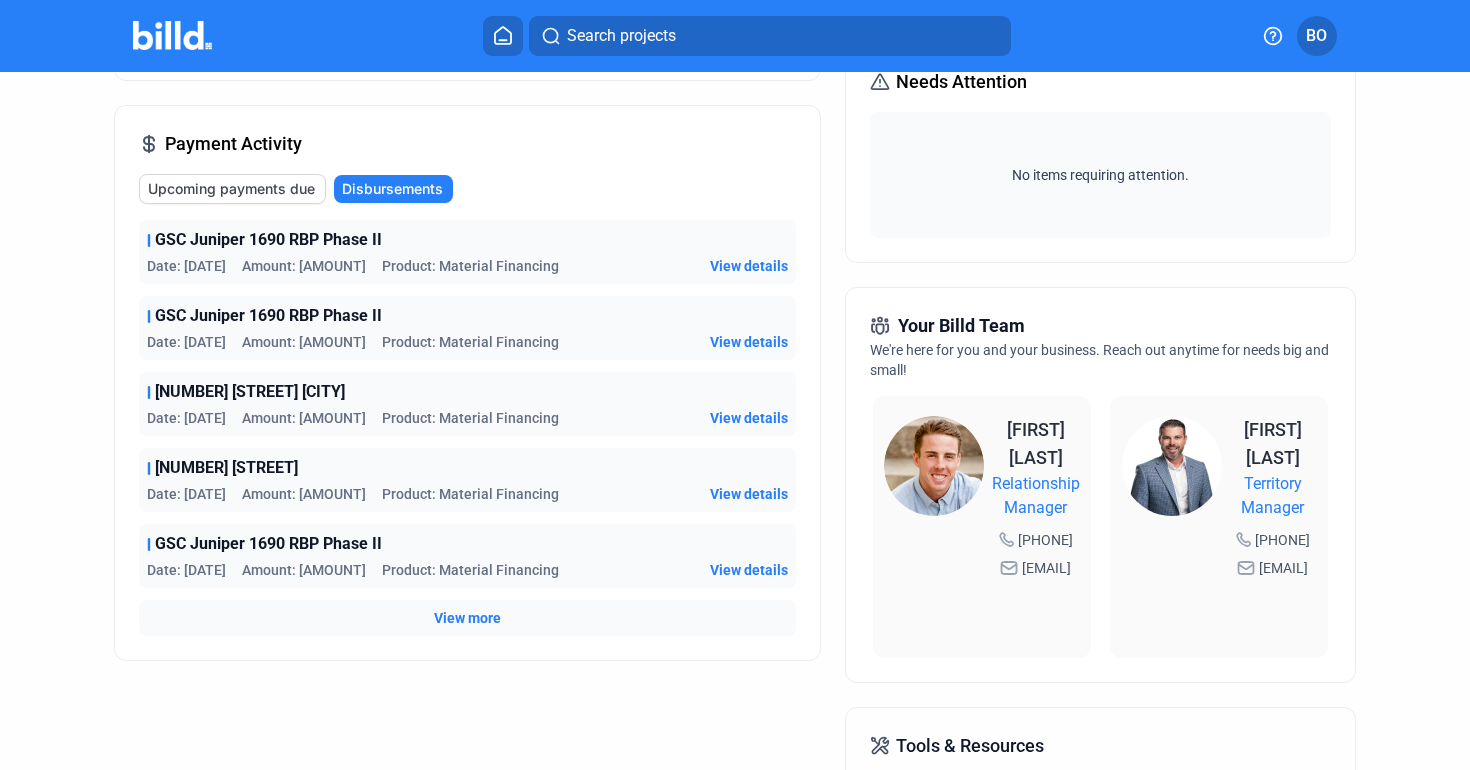 click on "View more" at bounding box center [467, 618] 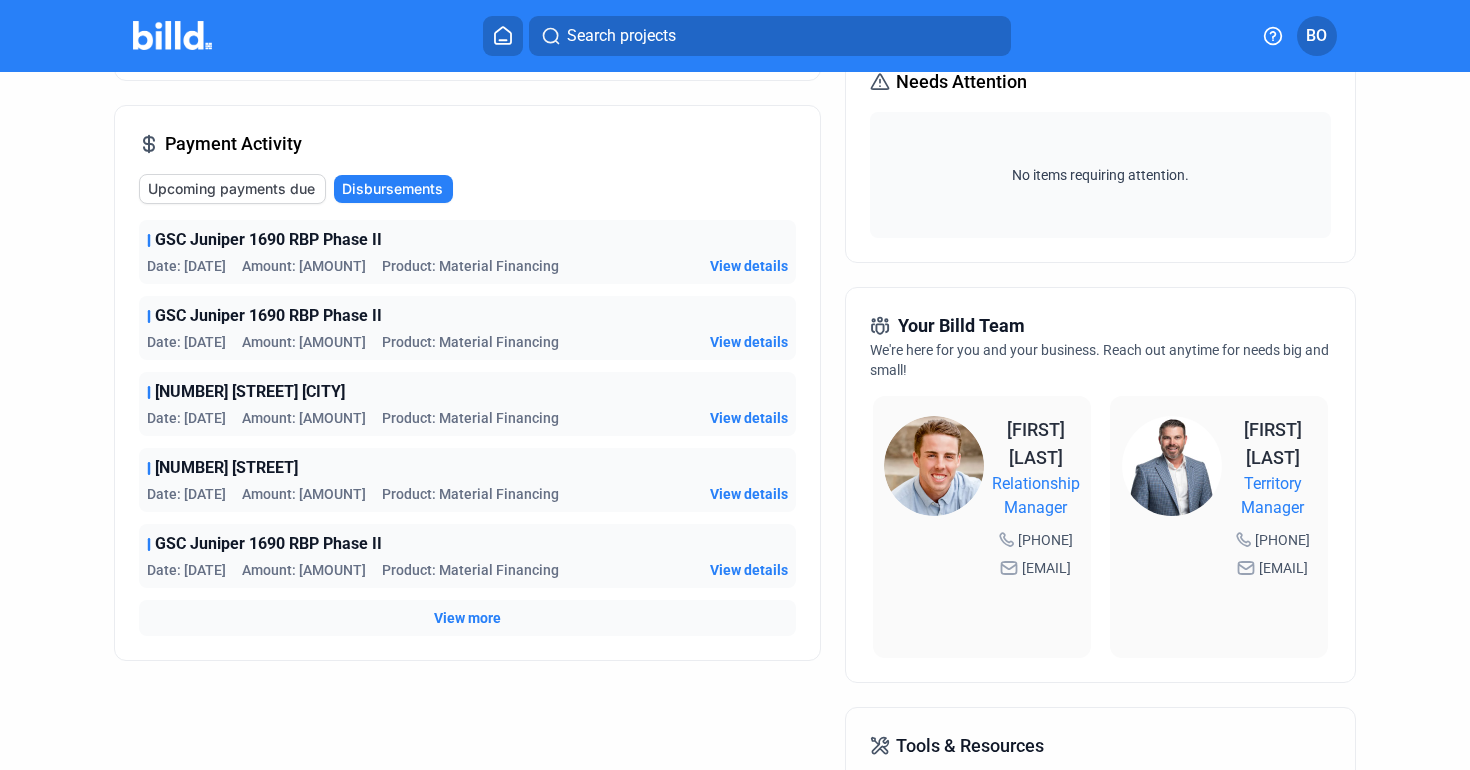 scroll, scrollTop: 238, scrollLeft: 0, axis: vertical 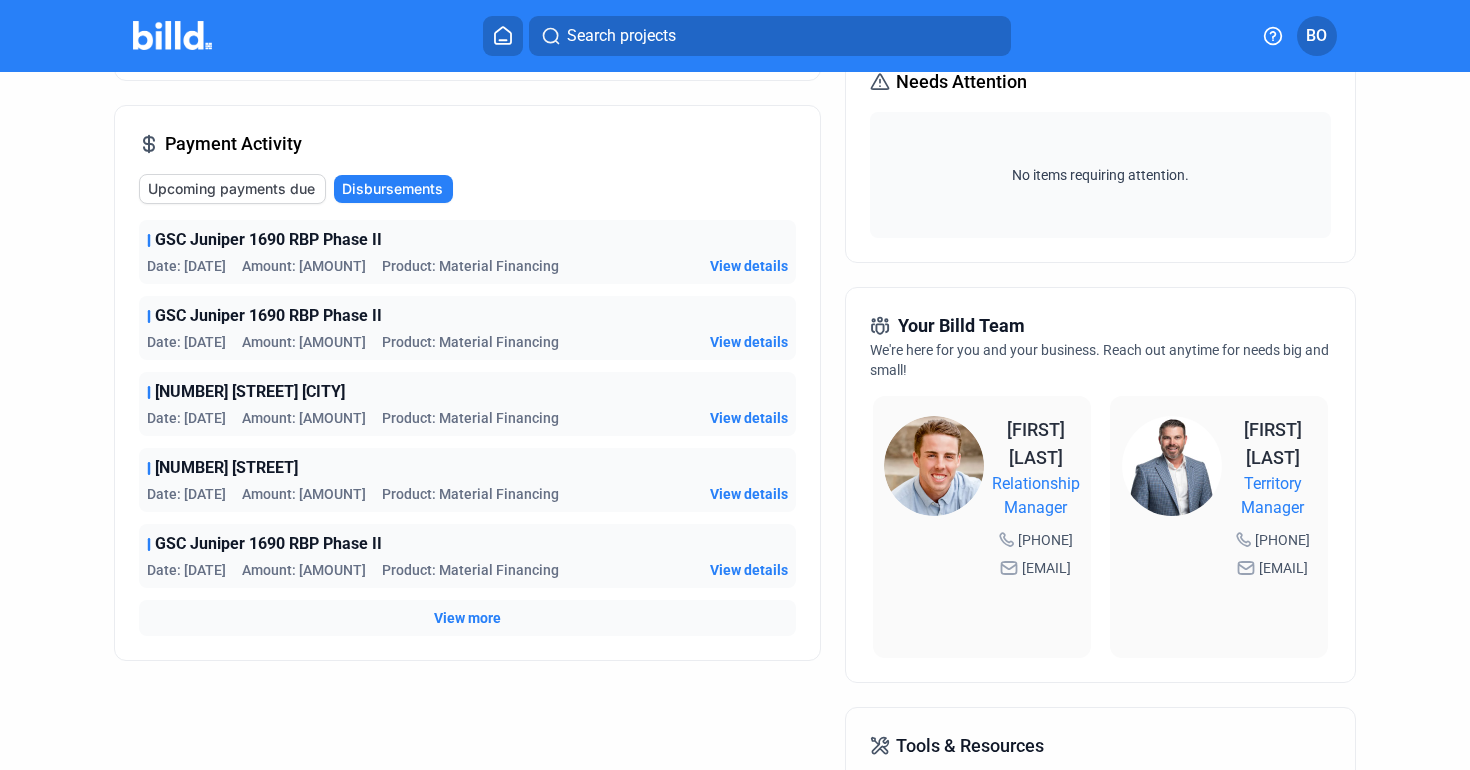 click on "Payment Activity" at bounding box center [589, 813] 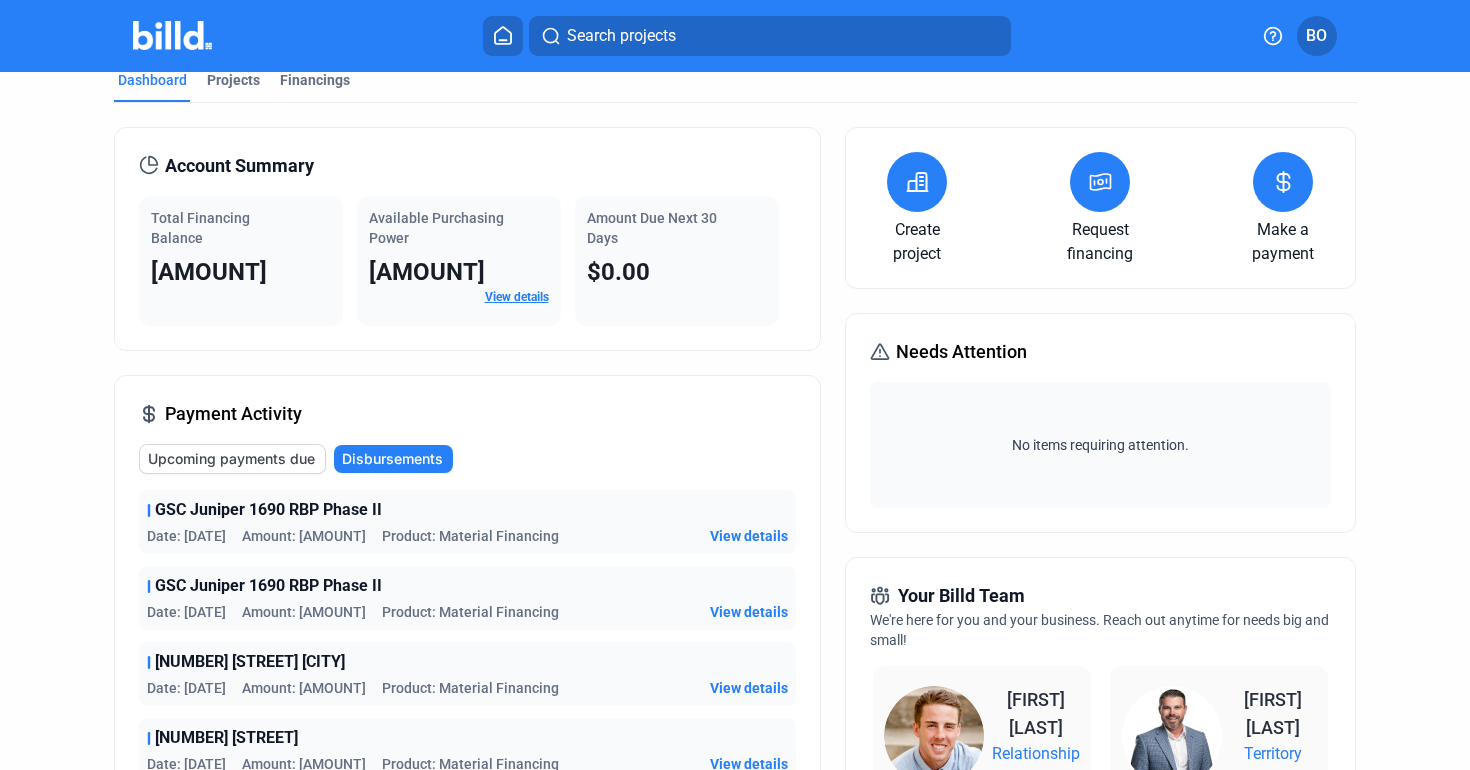 scroll, scrollTop: 0, scrollLeft: 0, axis: both 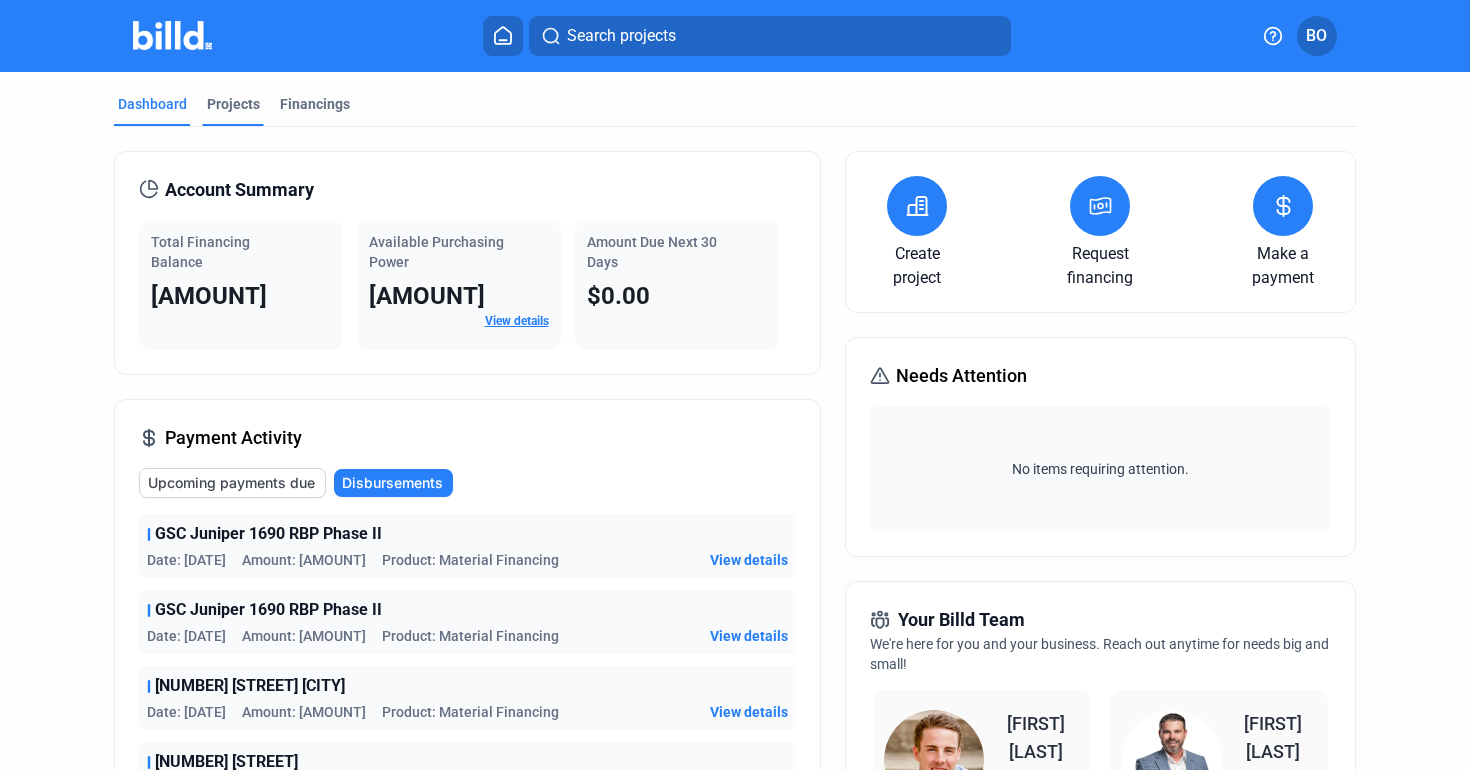 click on "Projects" at bounding box center [233, 104] 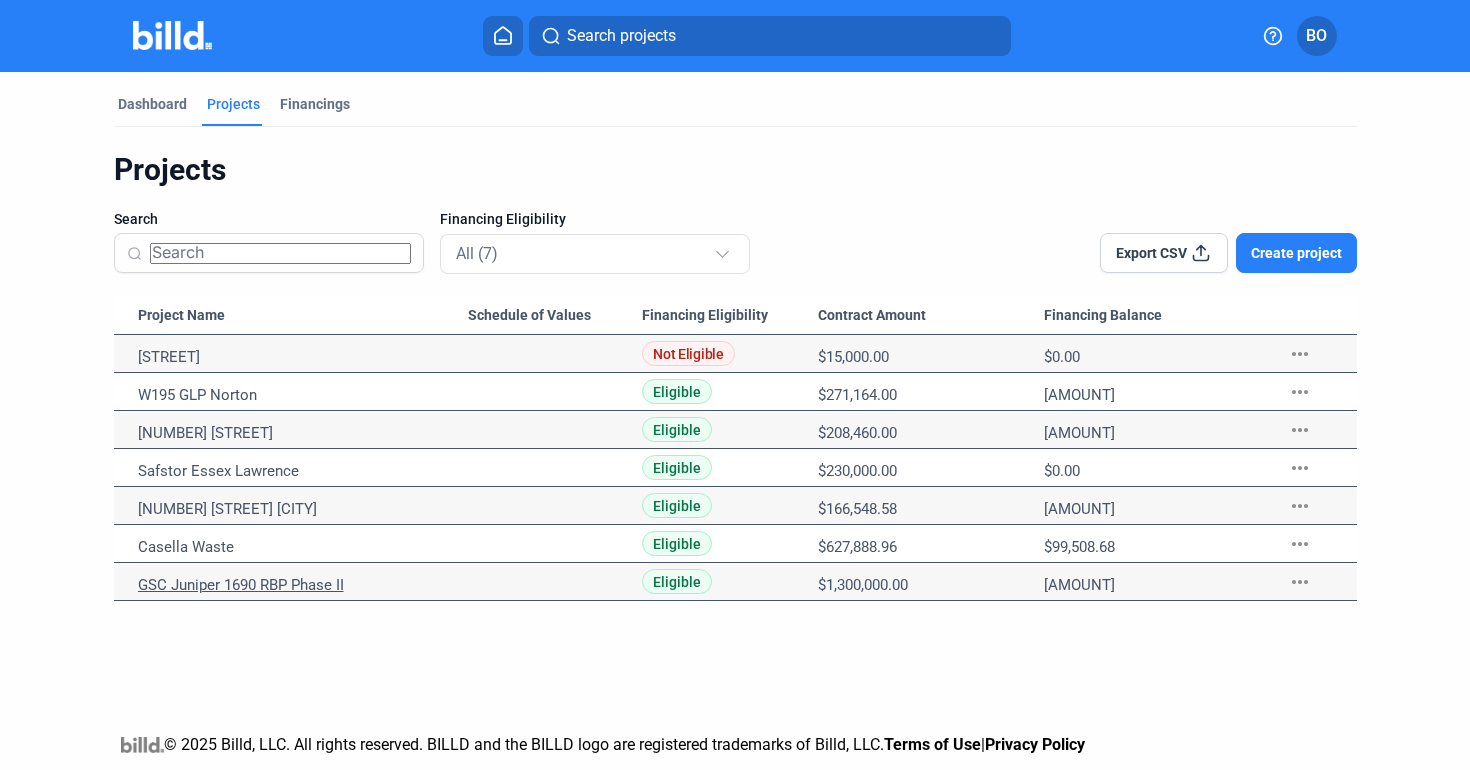 click on "GSC Juniper 1690 RBP Phase II" at bounding box center (303, 357) 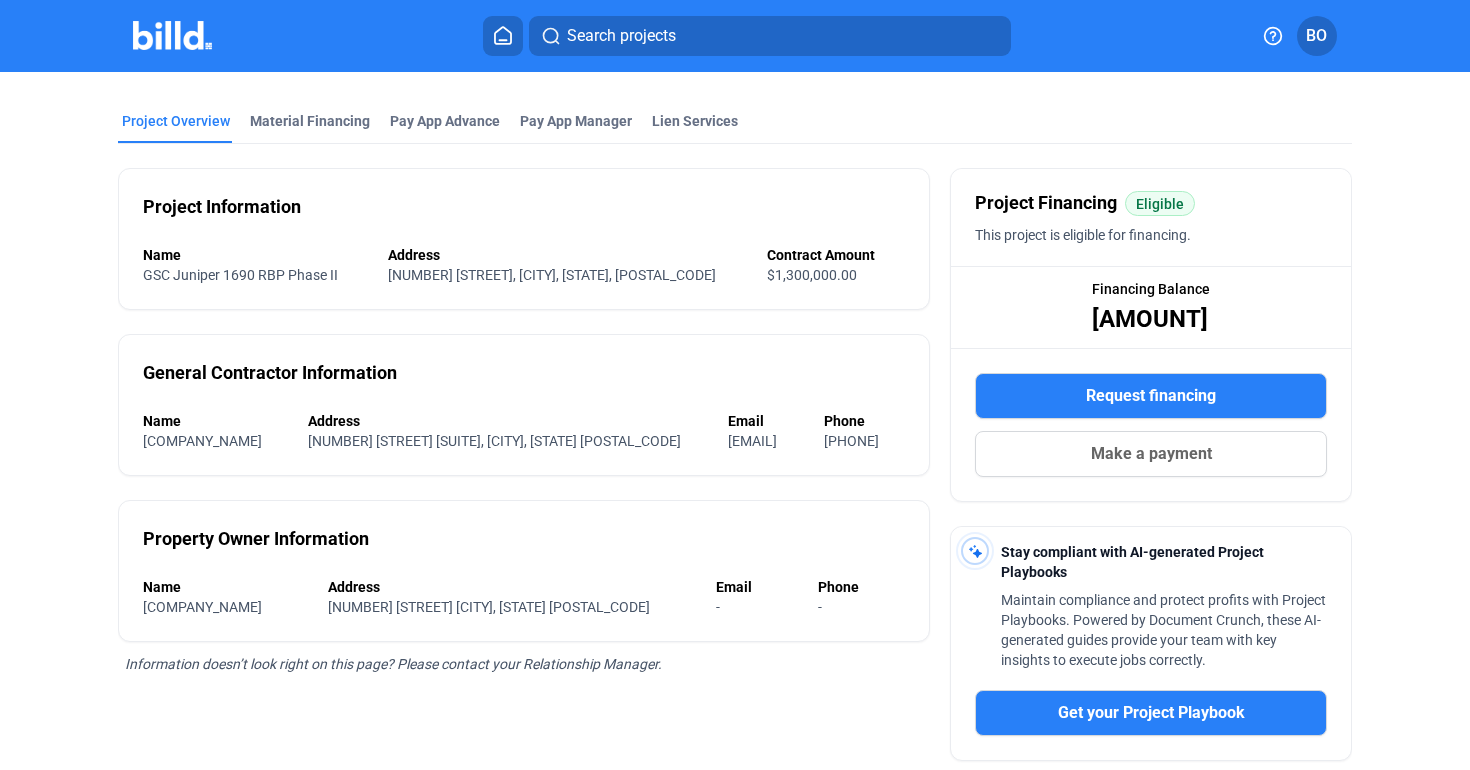 scroll, scrollTop: 0, scrollLeft: 0, axis: both 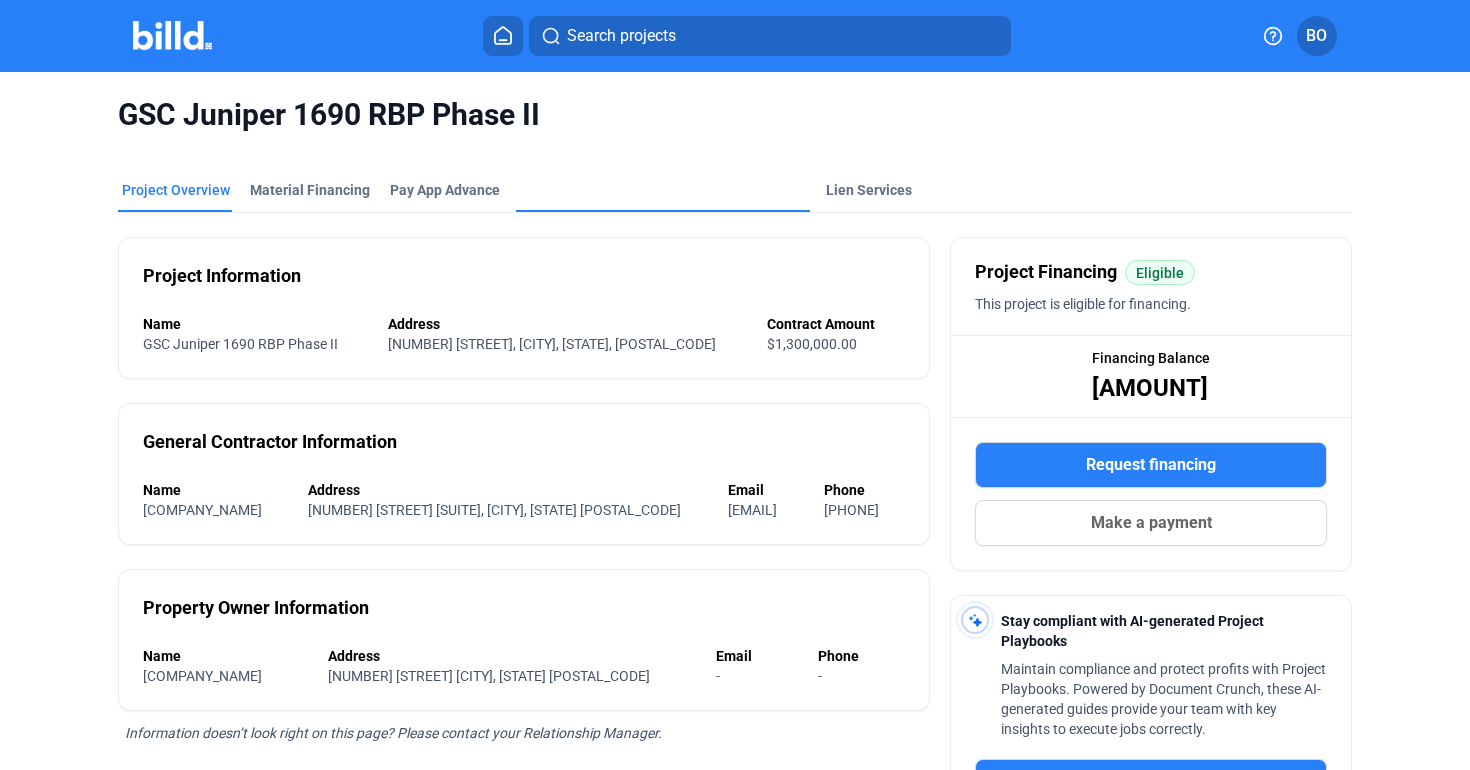 click on "Pay App Manager" at bounding box center (576, 349) 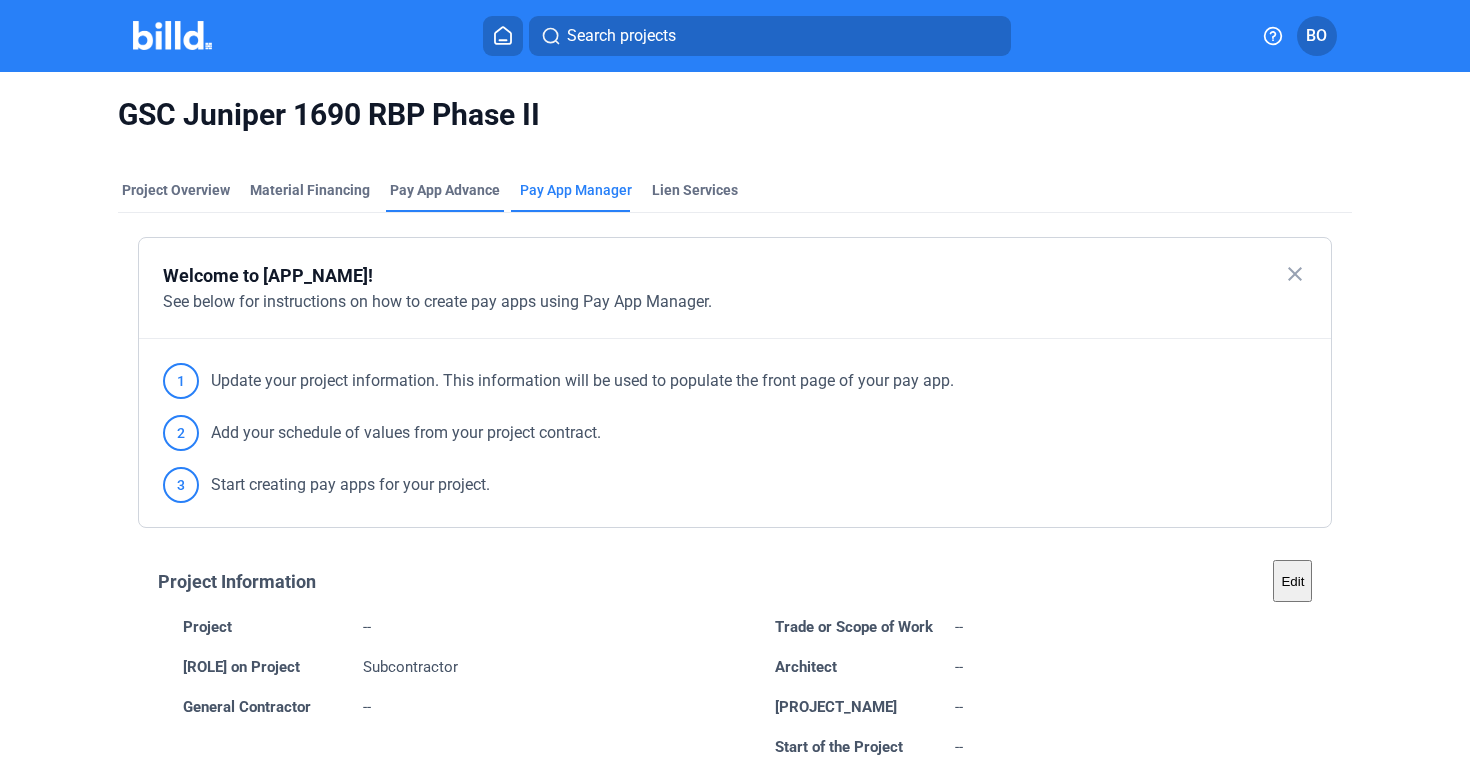 click on "Pay App Advance" at bounding box center [445, 190] 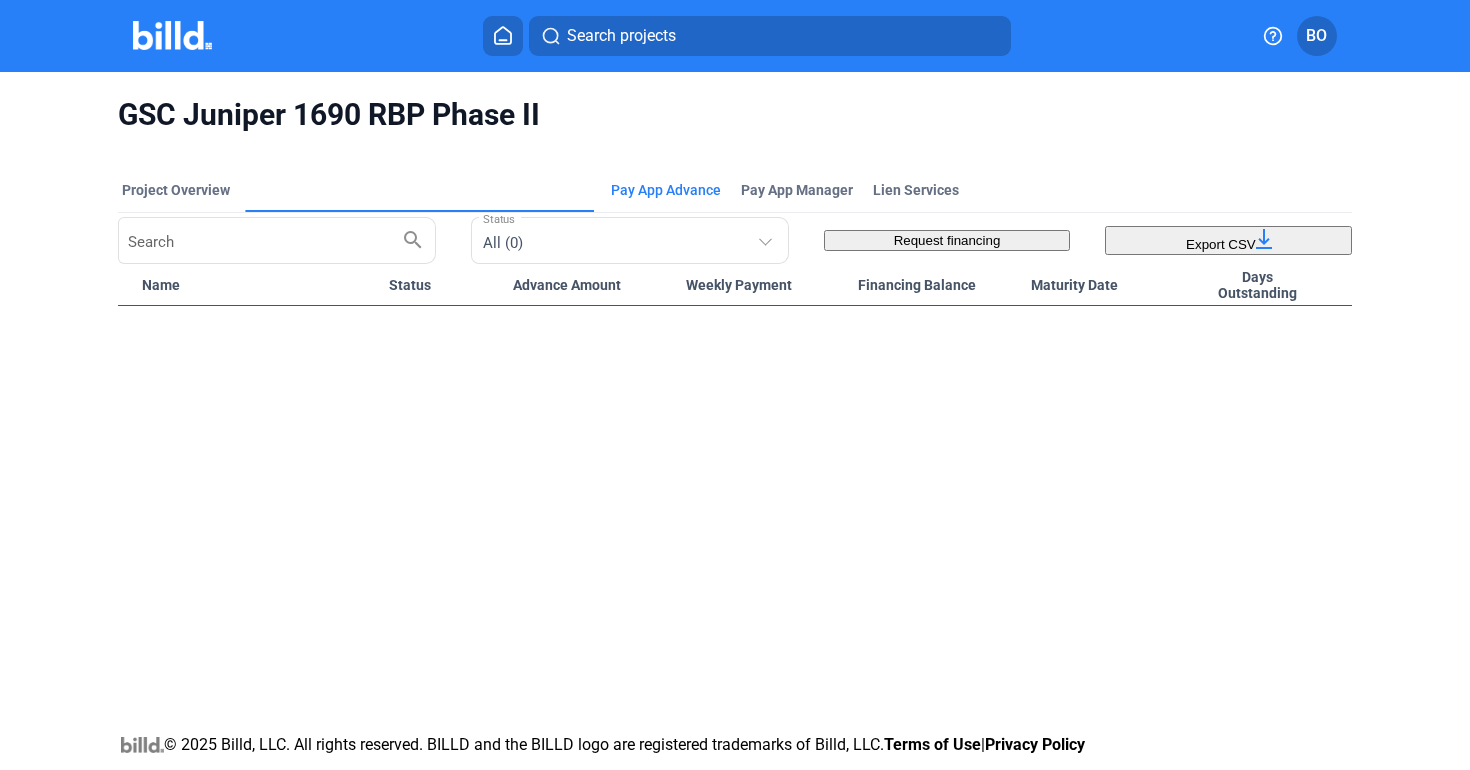 click on "Material Financing" at bounding box center (310, 396) 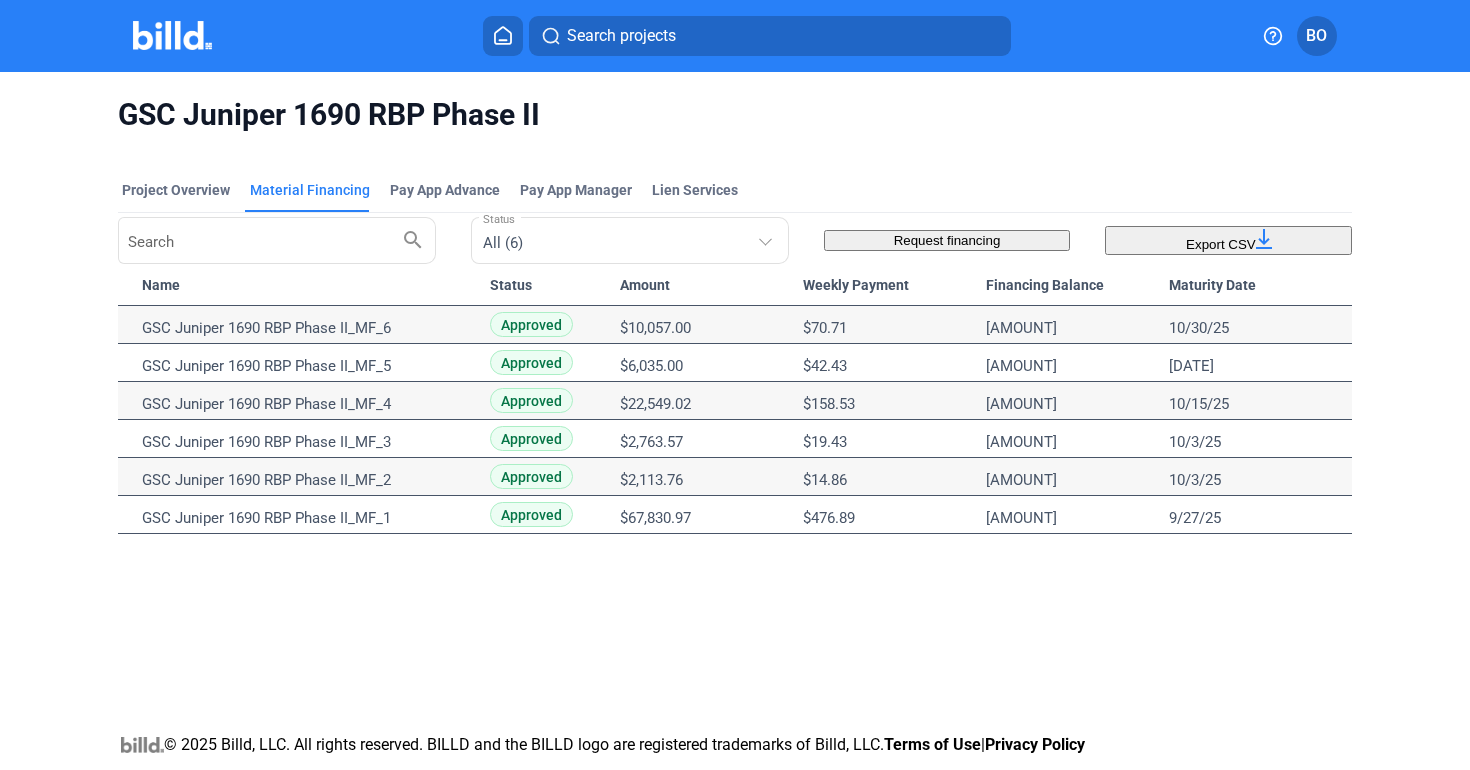 click on "Maturity Date" at bounding box center [1212, 286] 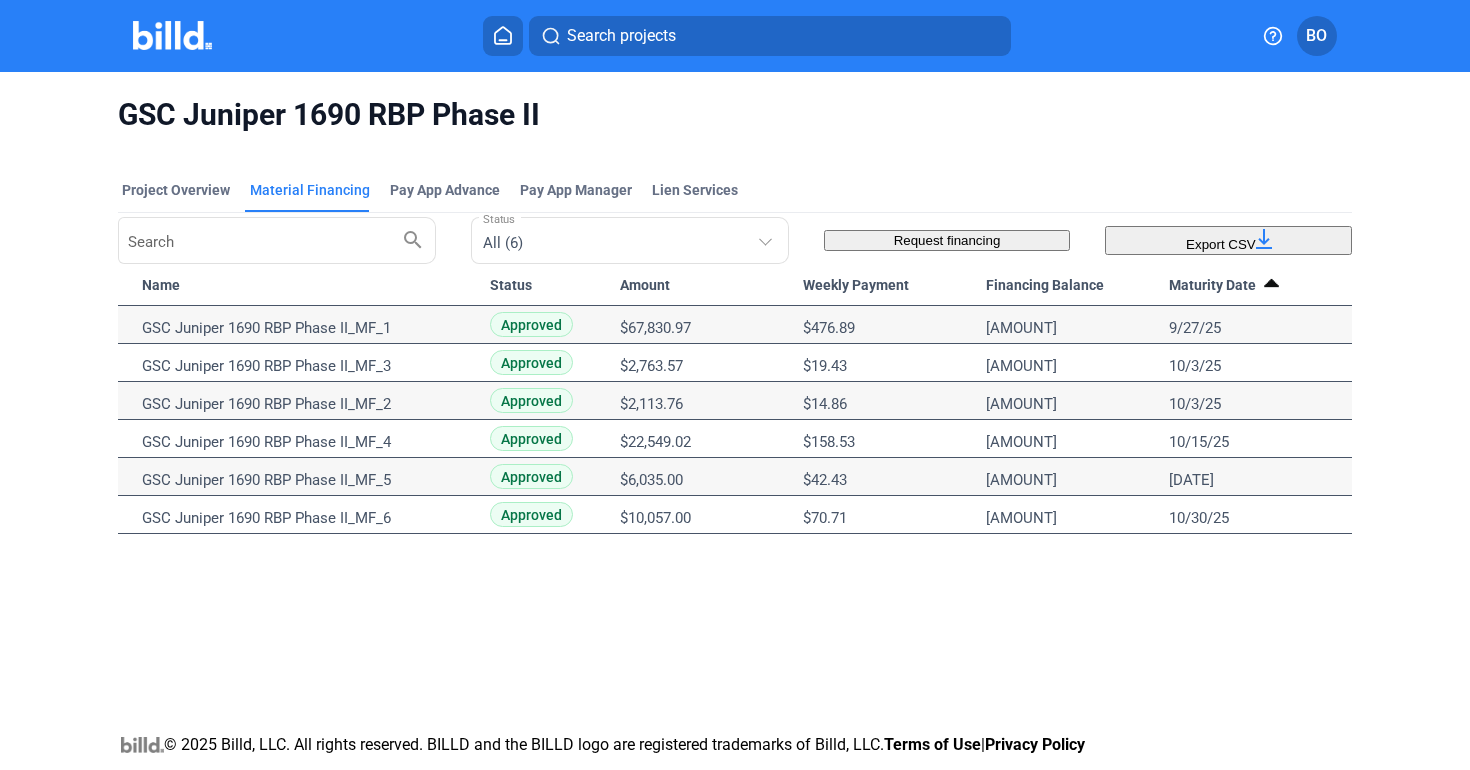 click on "Maturity Date" at bounding box center (1212, 286) 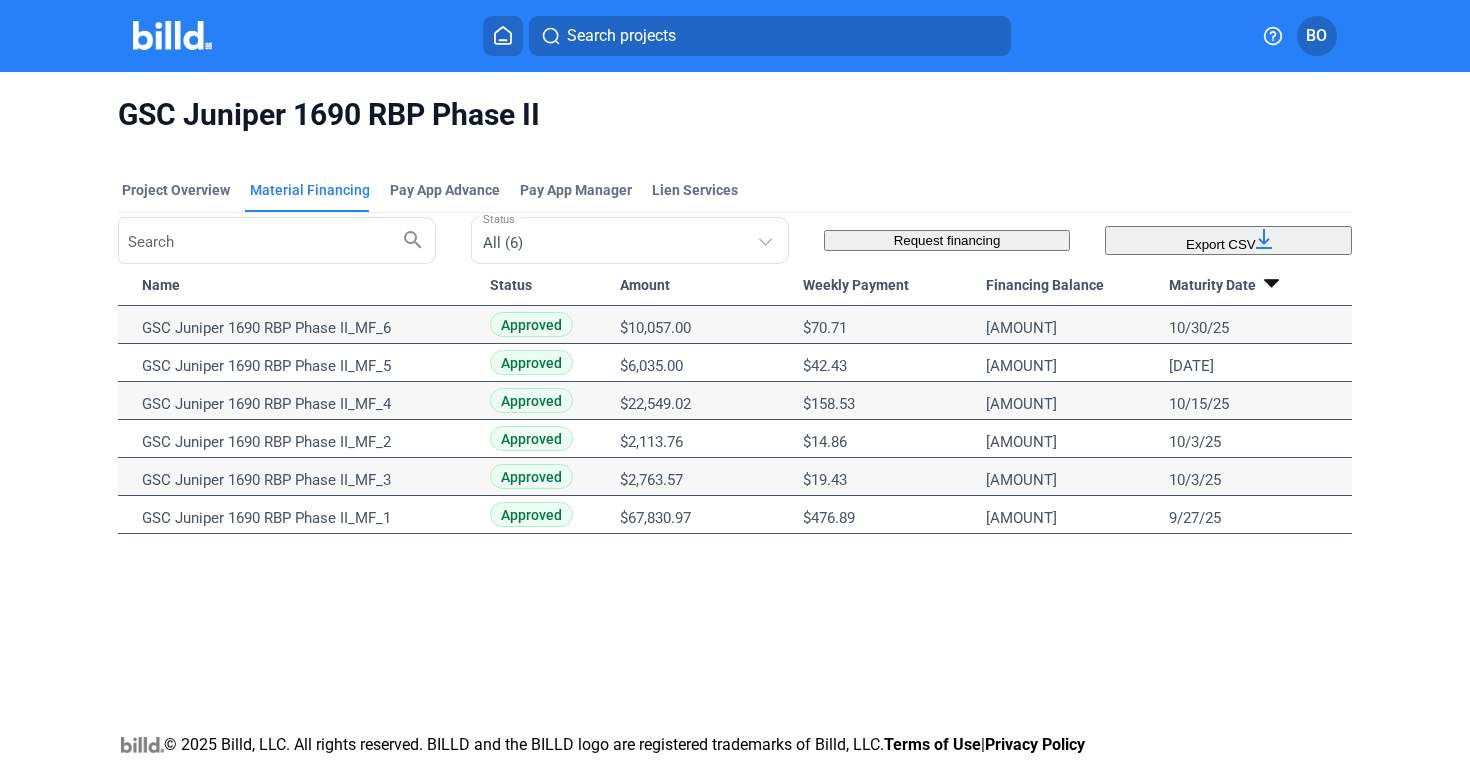 click at bounding box center (172, 35) 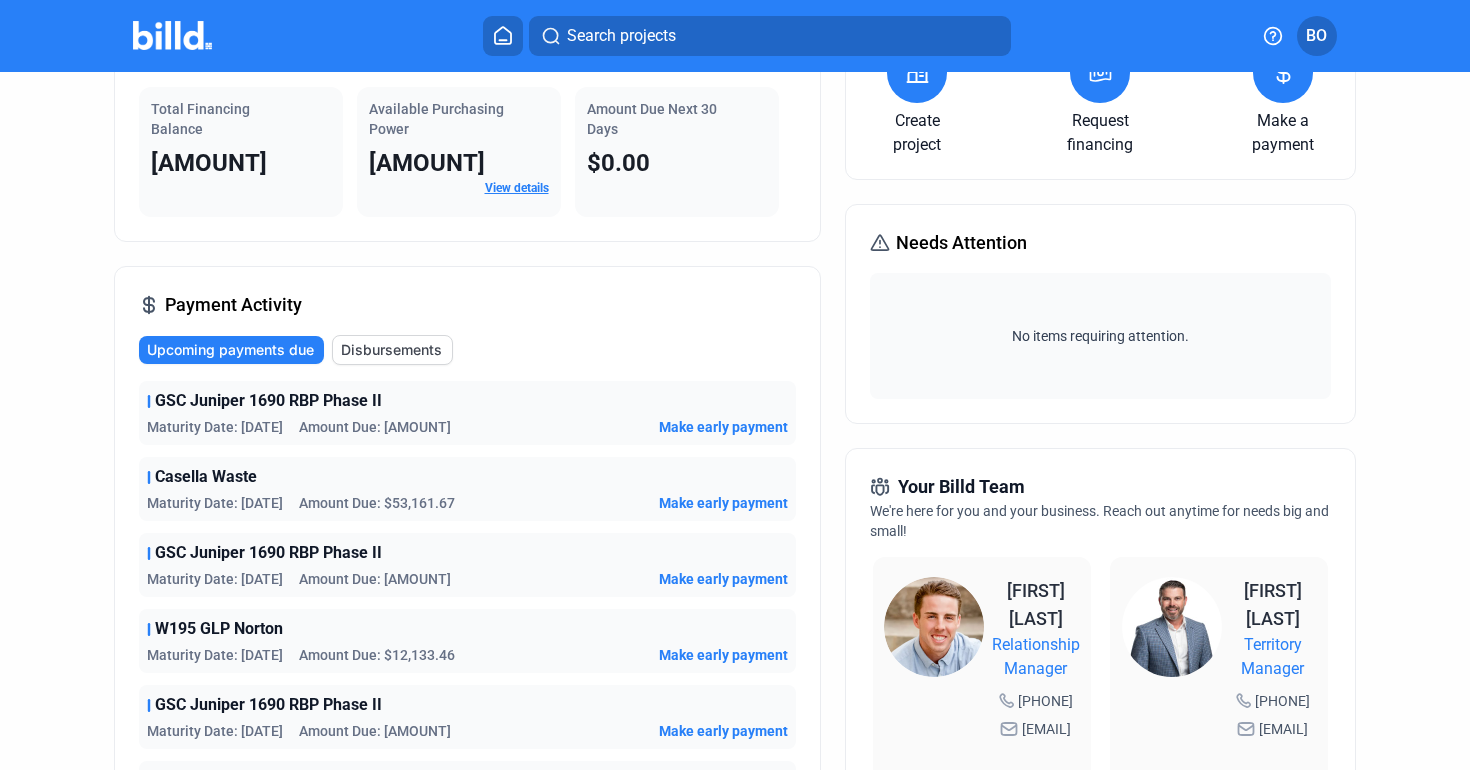 scroll, scrollTop: 0, scrollLeft: 0, axis: both 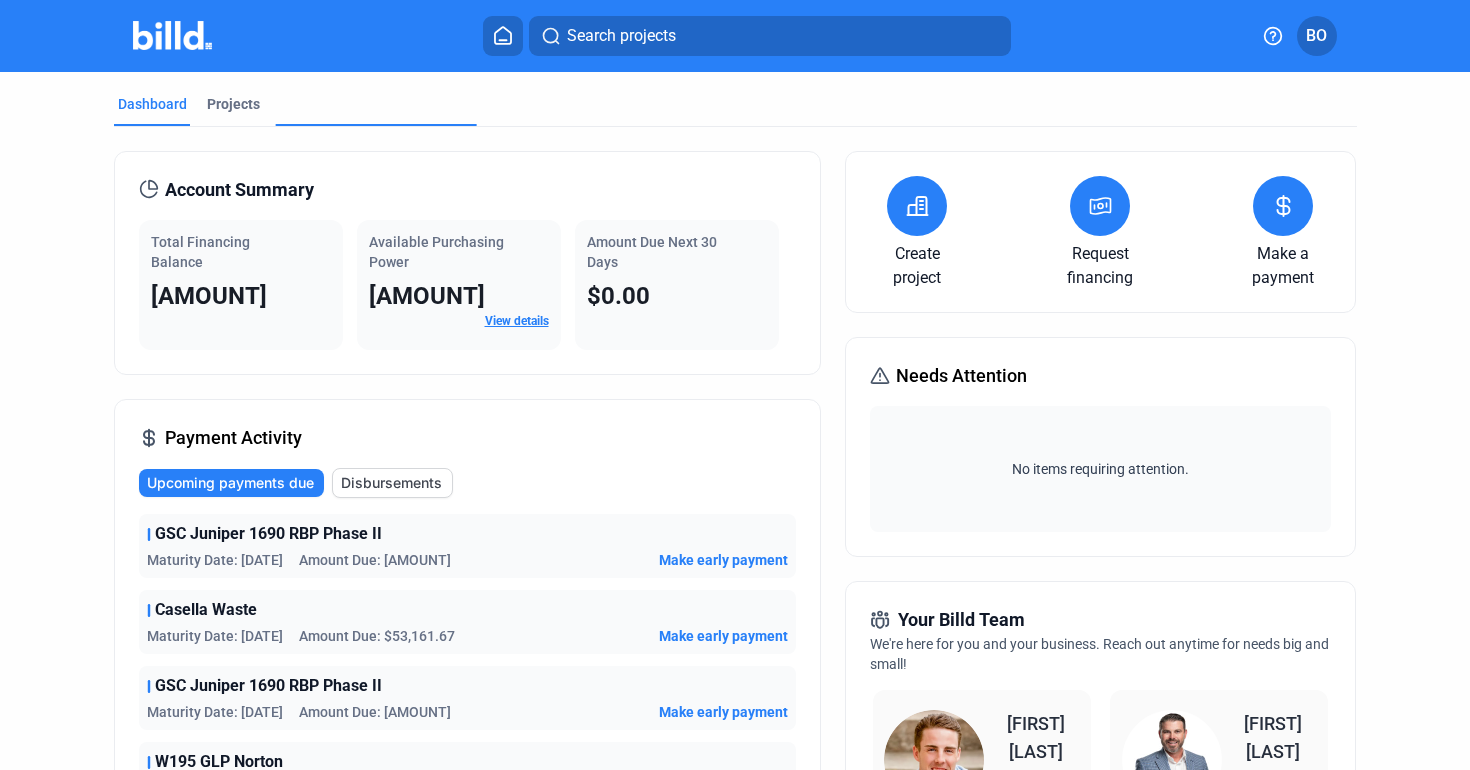 click on "Financings" at bounding box center (315, 212) 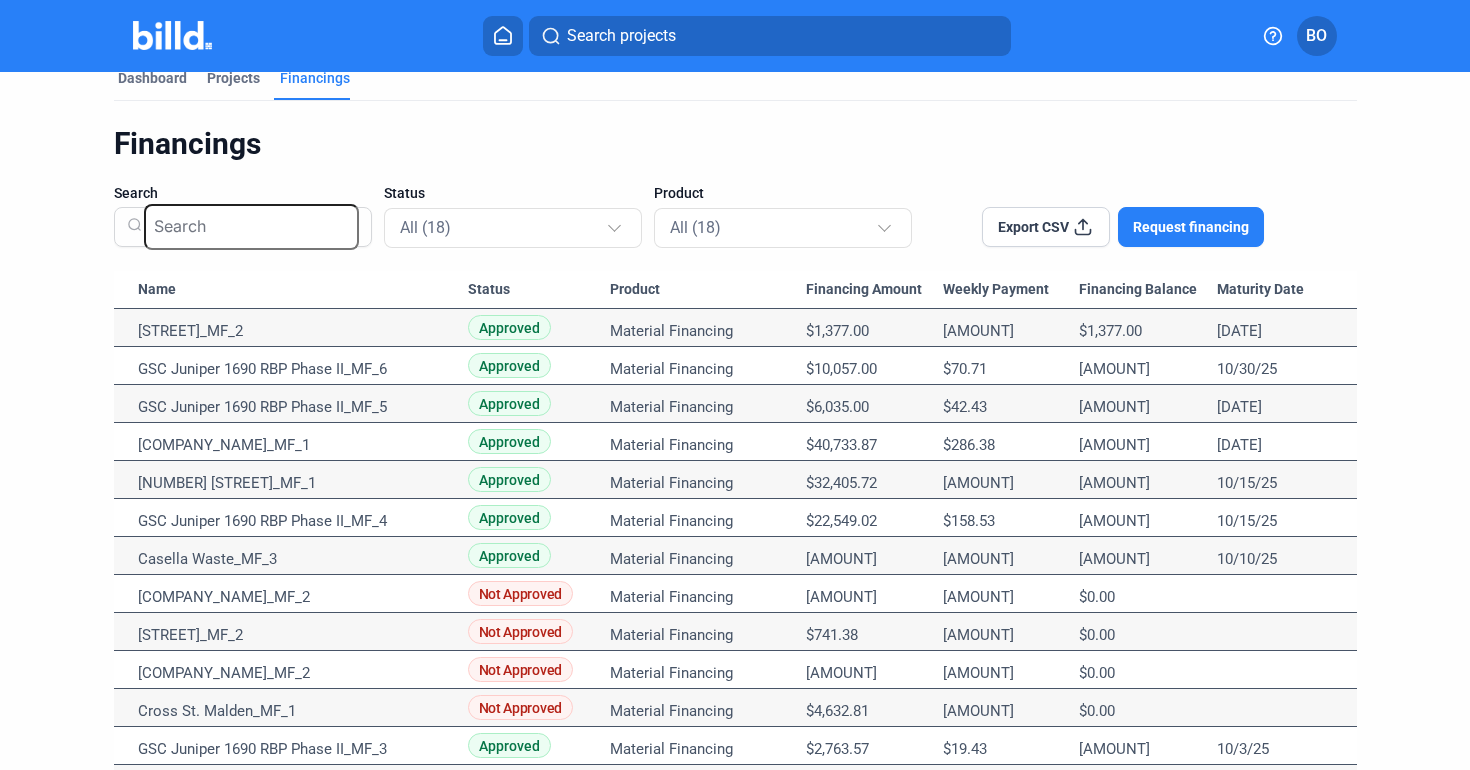 scroll, scrollTop: 0, scrollLeft: 0, axis: both 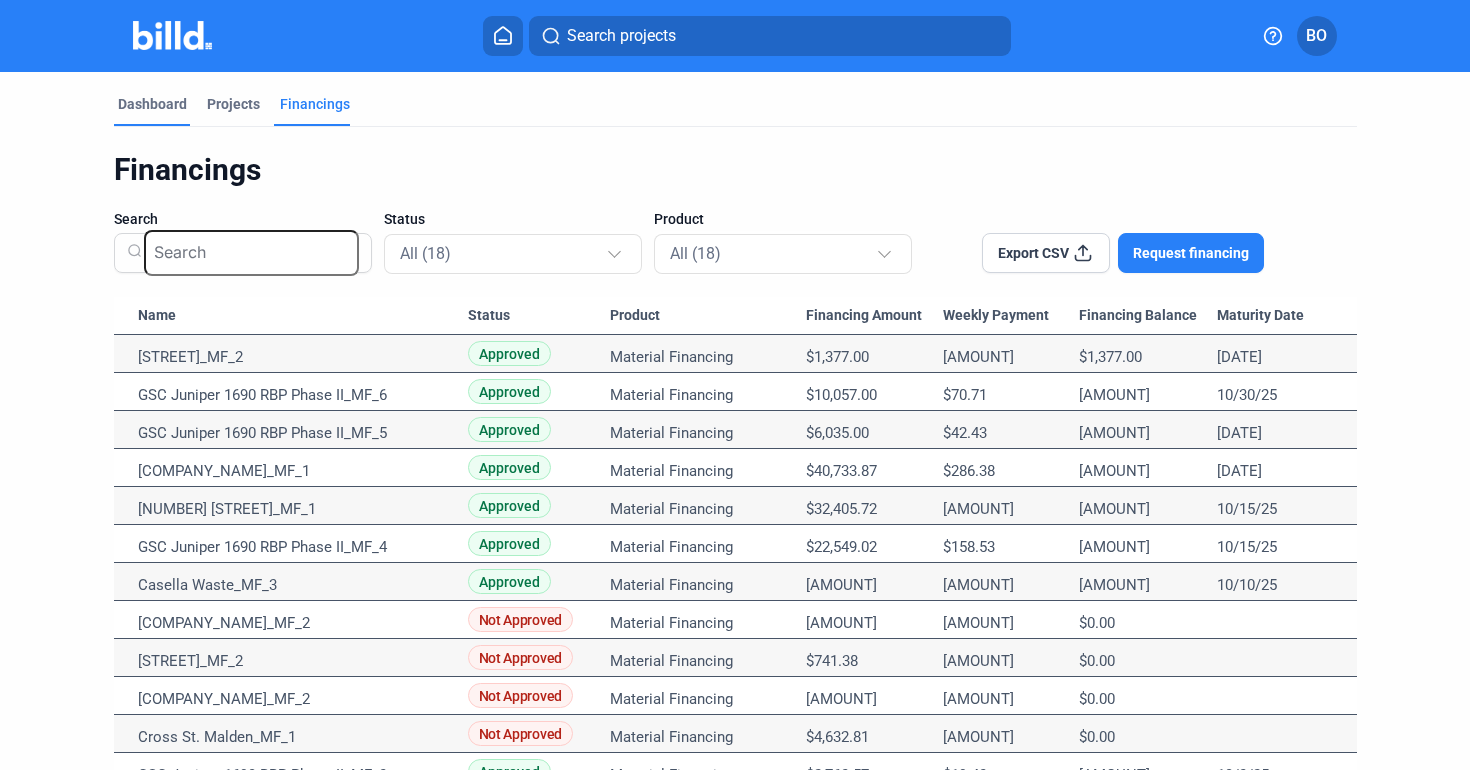 click on "Dashboard" at bounding box center [152, 104] 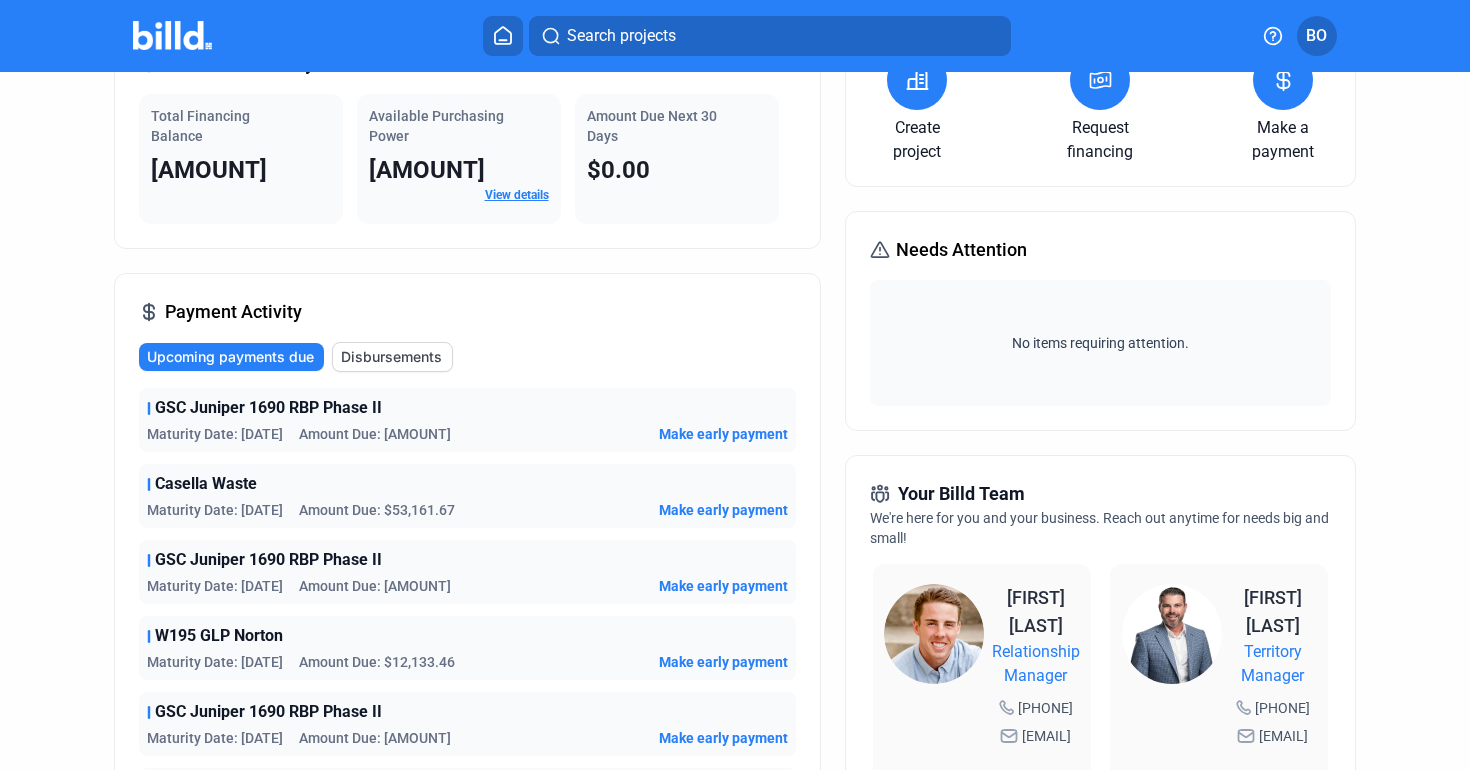 scroll, scrollTop: 0, scrollLeft: 0, axis: both 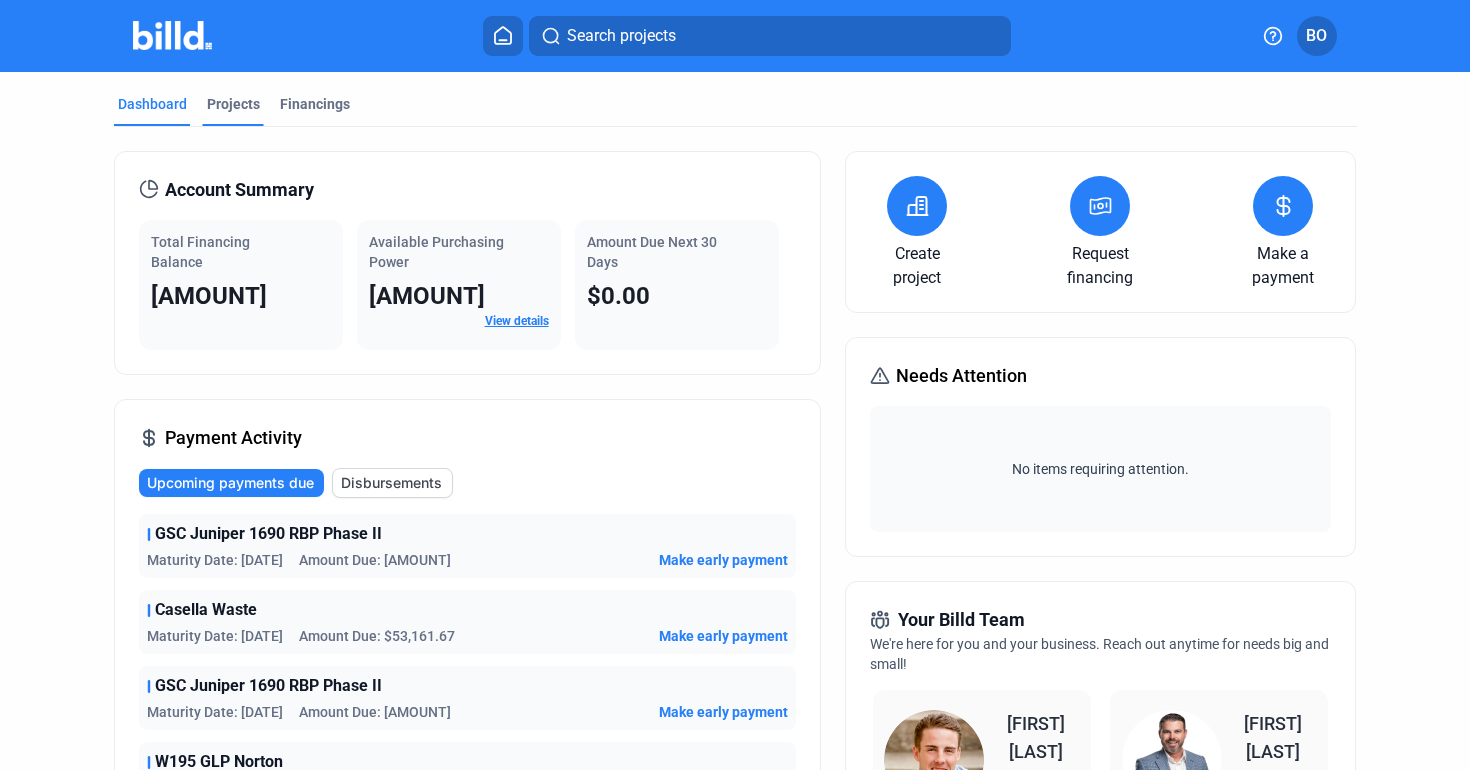 click on "Projects" at bounding box center (233, 104) 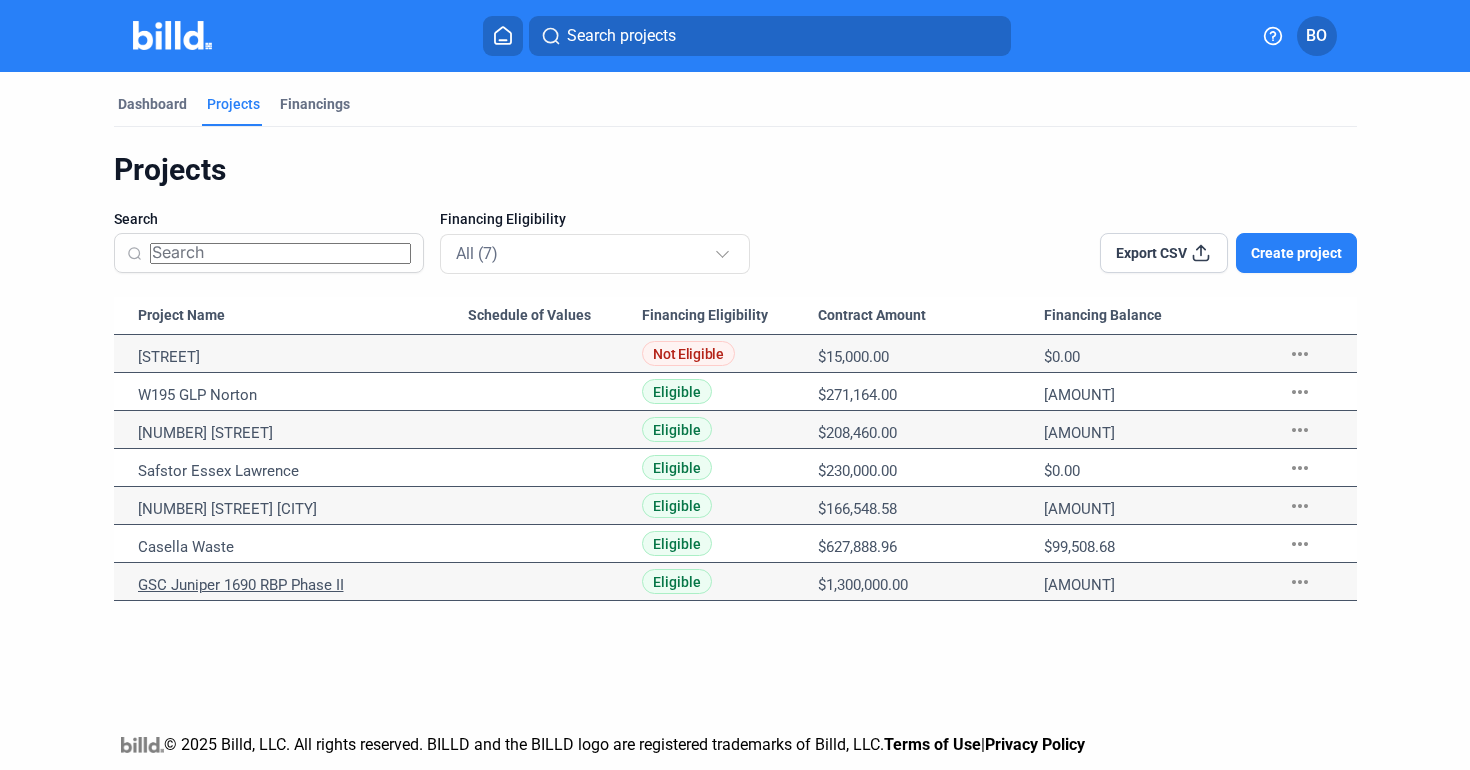 click on "GSC Juniper 1690 RBP Phase II" at bounding box center (303, 357) 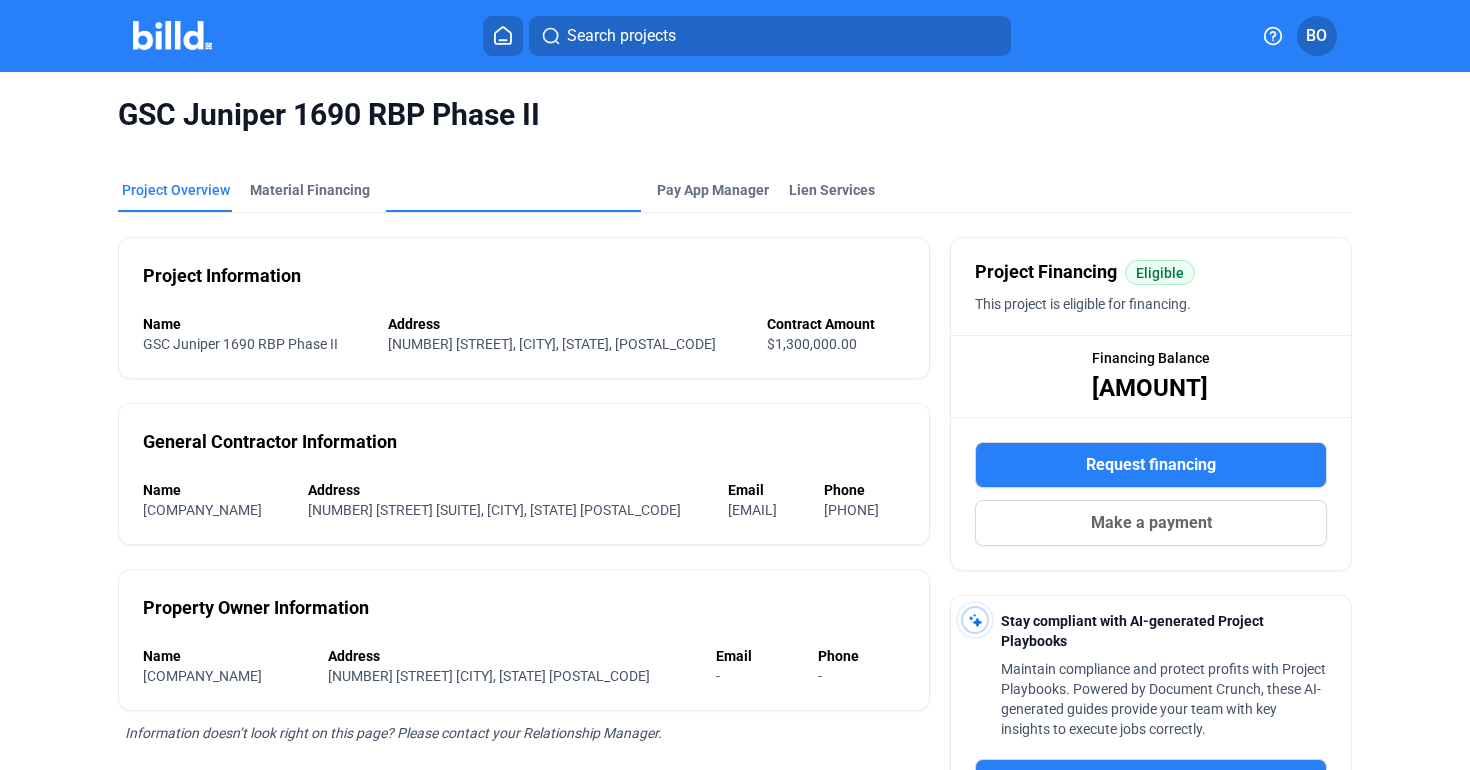 click on "Pay App Advance" at bounding box center [445, 313] 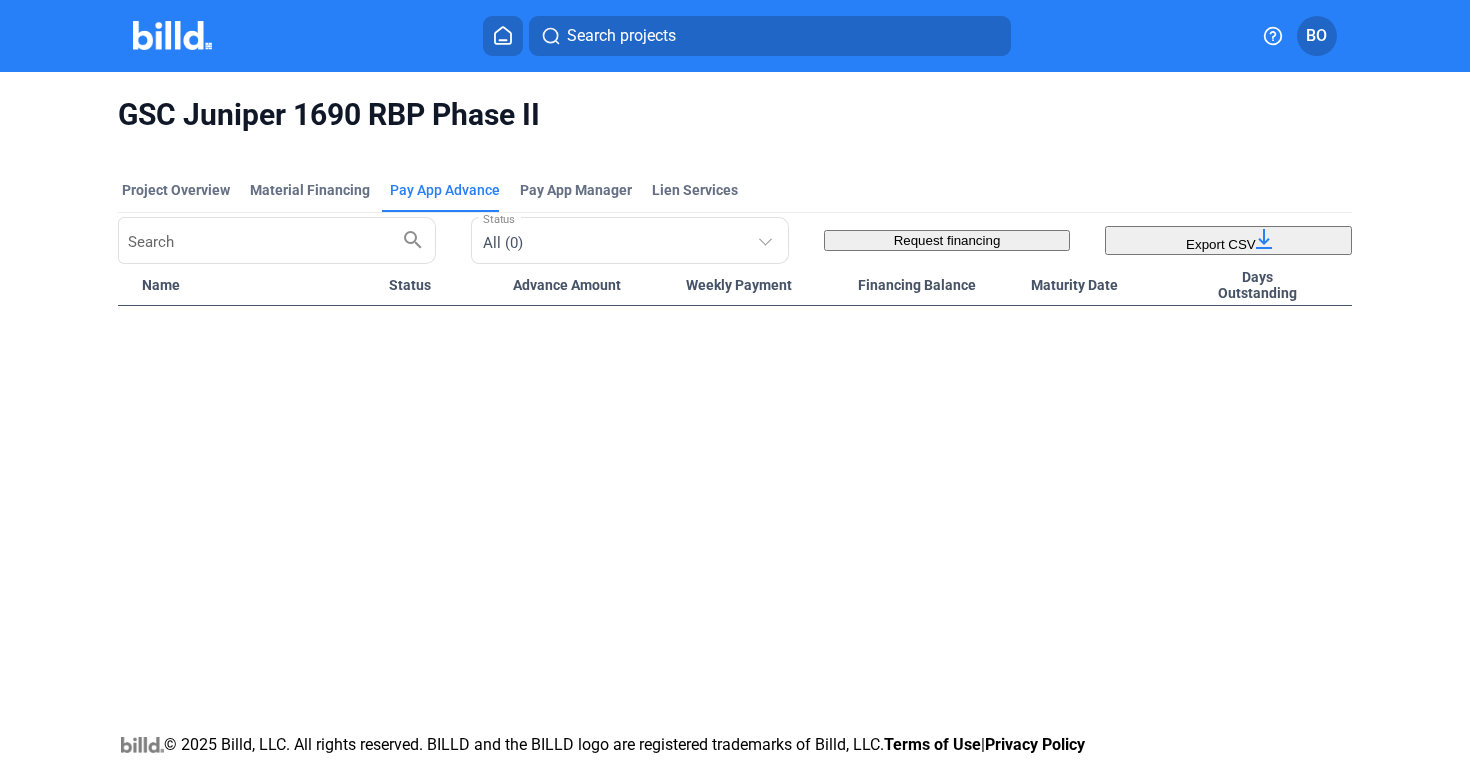 click at bounding box center (172, 35) 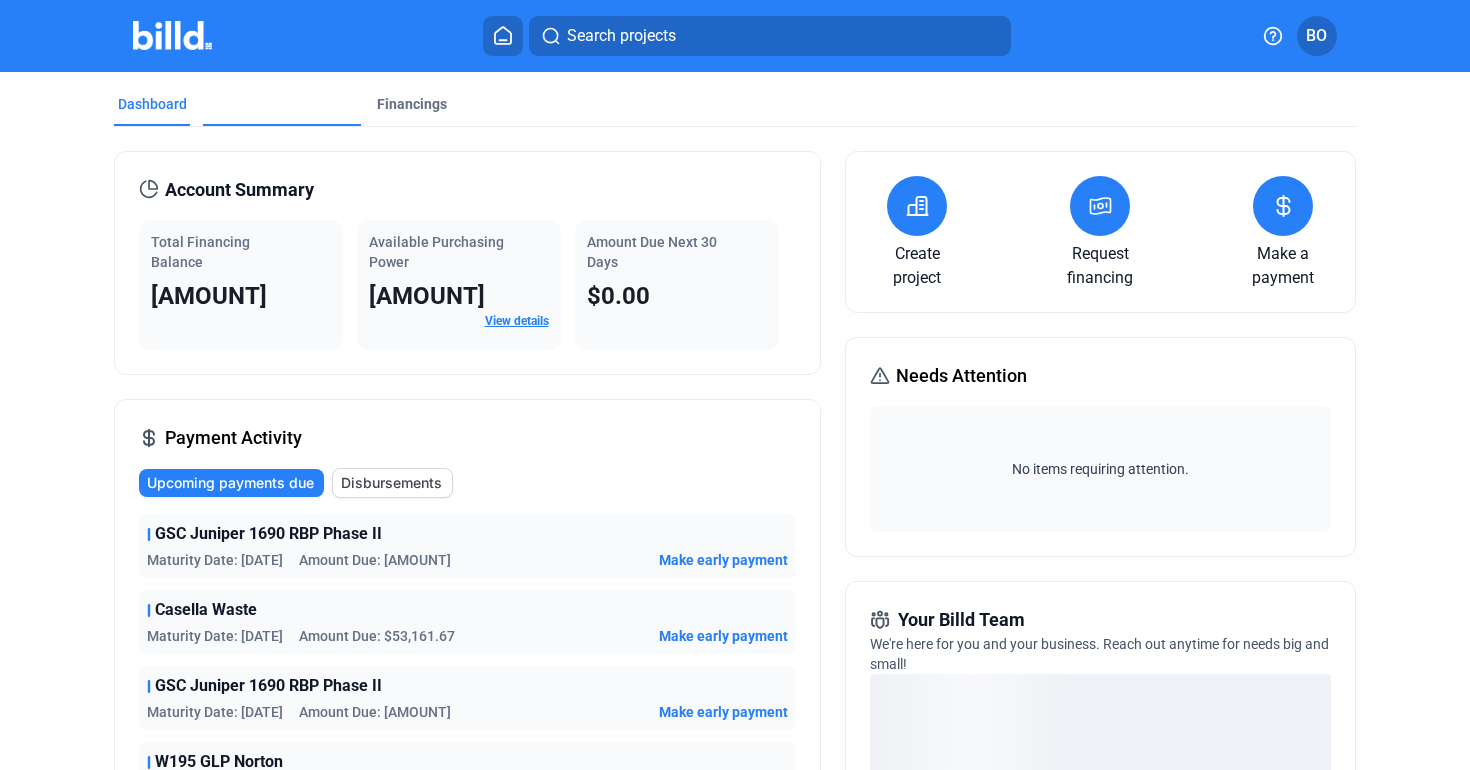 click on "Projects" at bounding box center [233, 186] 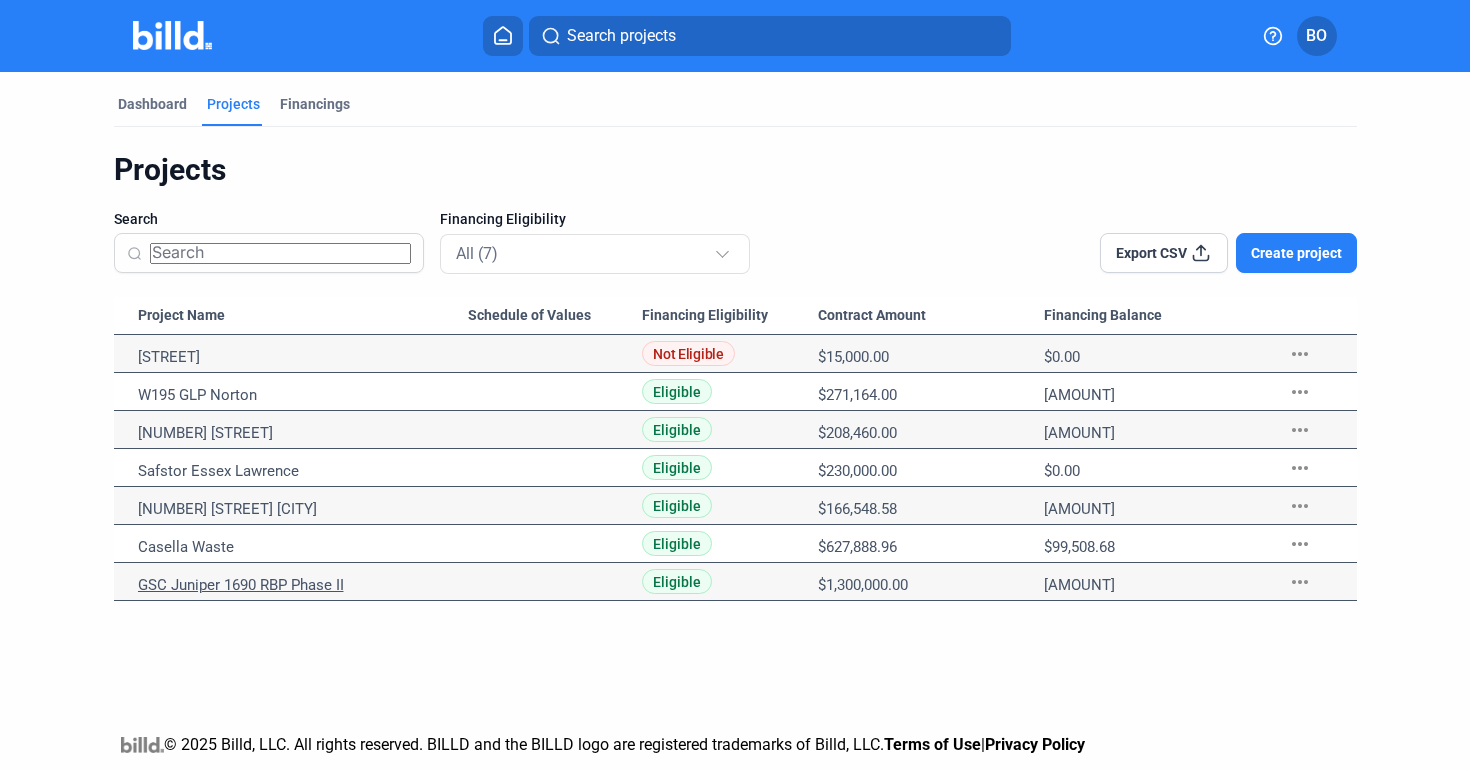 click on "GSC Juniper 1690 RBP Phase II" at bounding box center (303, 357) 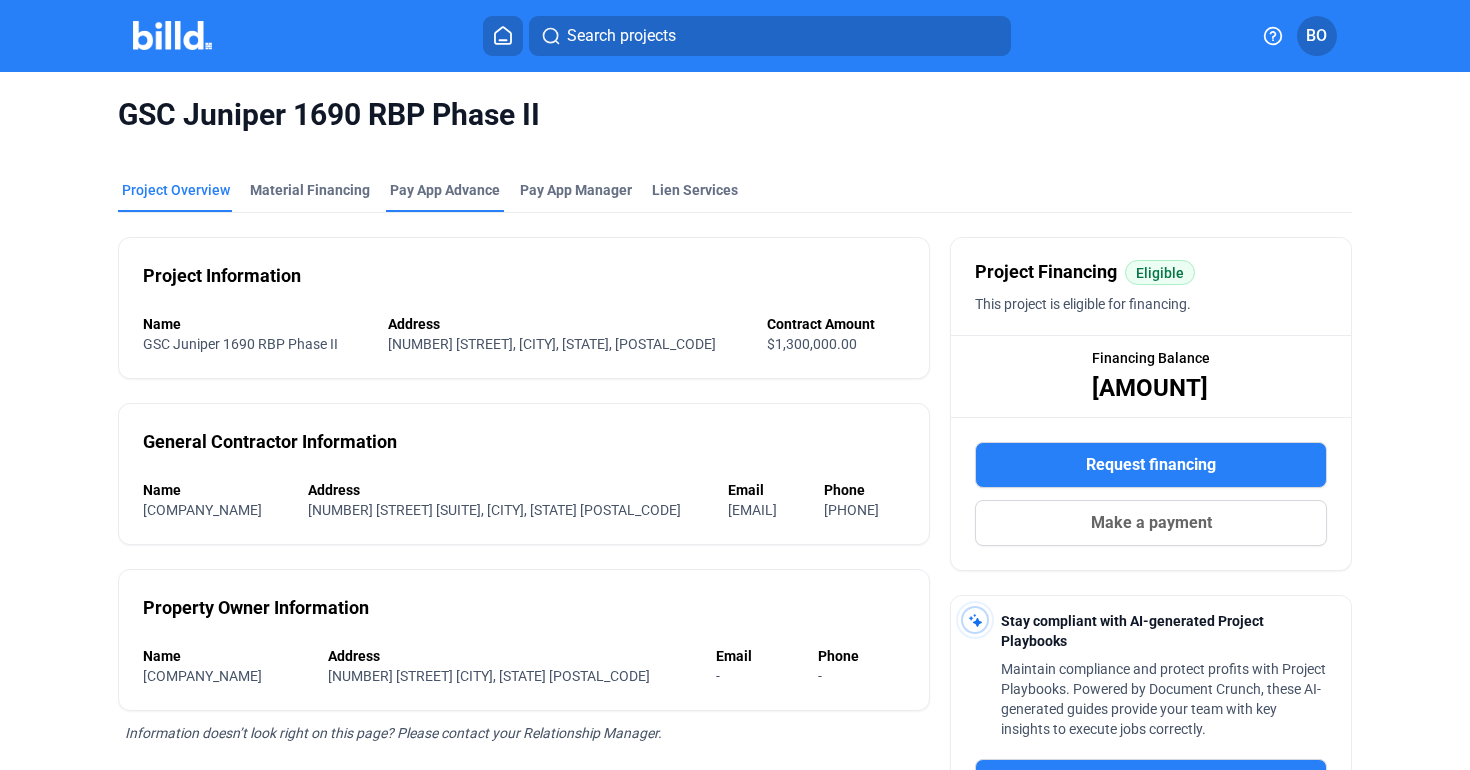 click on "Pay App Advance" at bounding box center (445, 190) 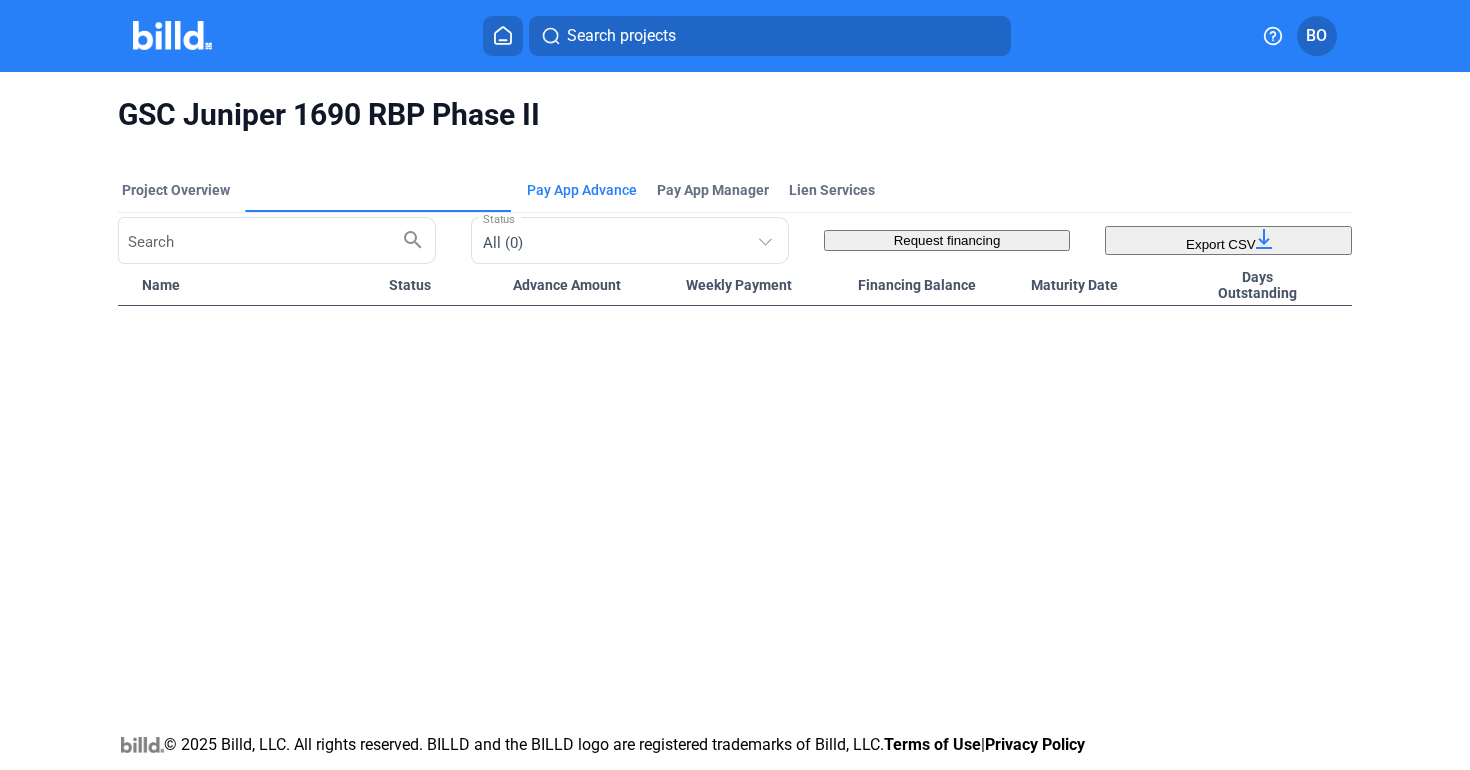 click on "Material Financing" at bounding box center (310, 312) 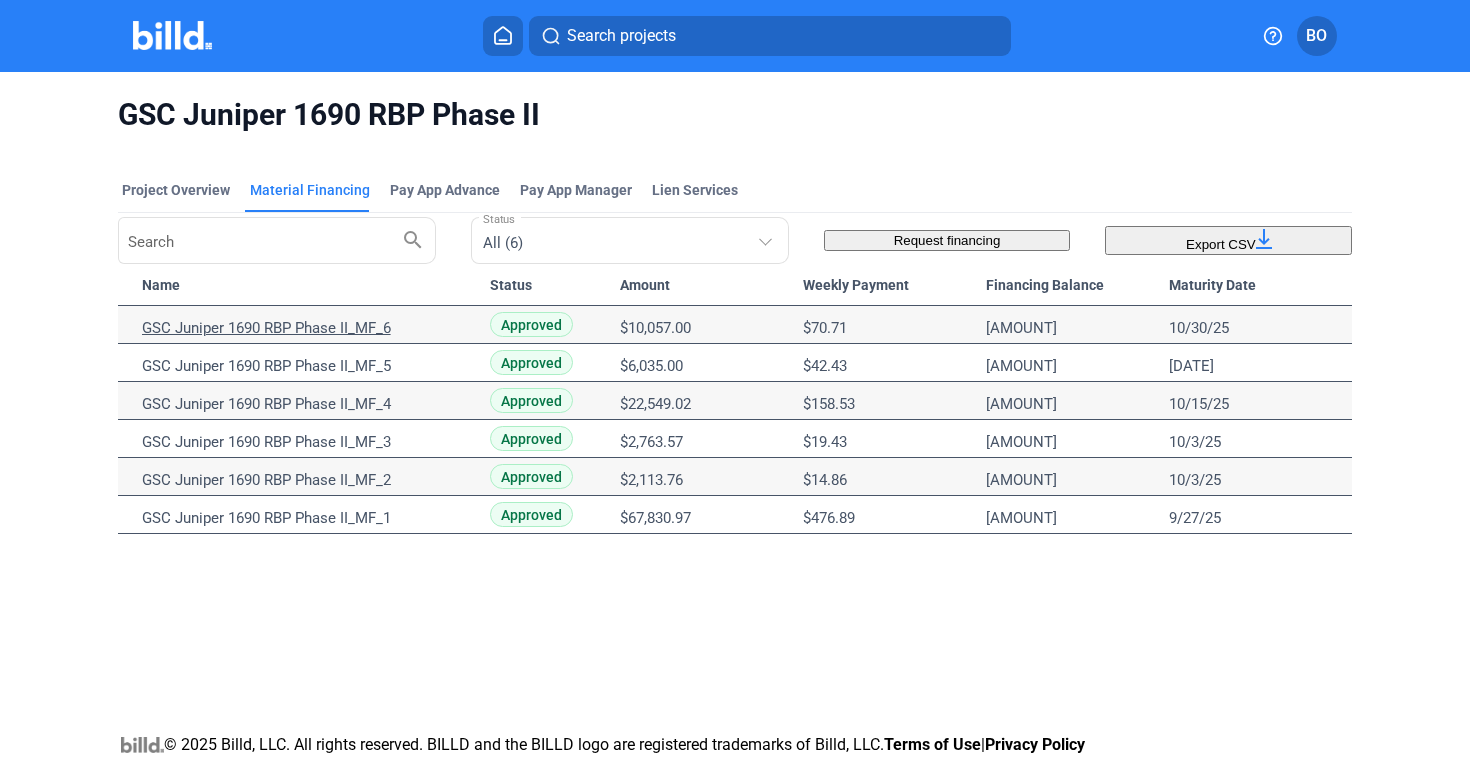 click on "GSC Juniper 1690 RBP Phase II_MF_6" at bounding box center [307, 328] 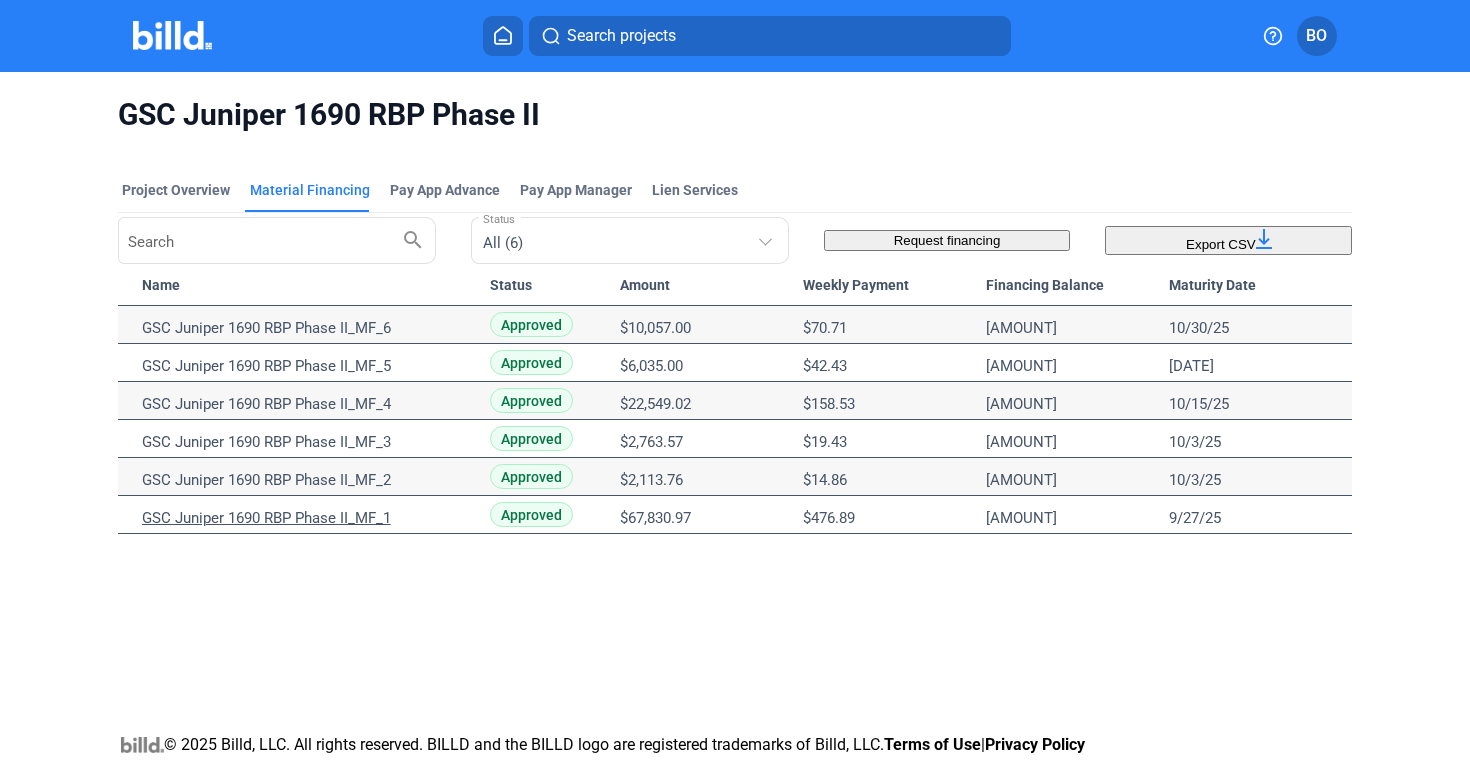 click on "GSC Juniper 1690 RBP Phase II_MF_1" at bounding box center [307, 328] 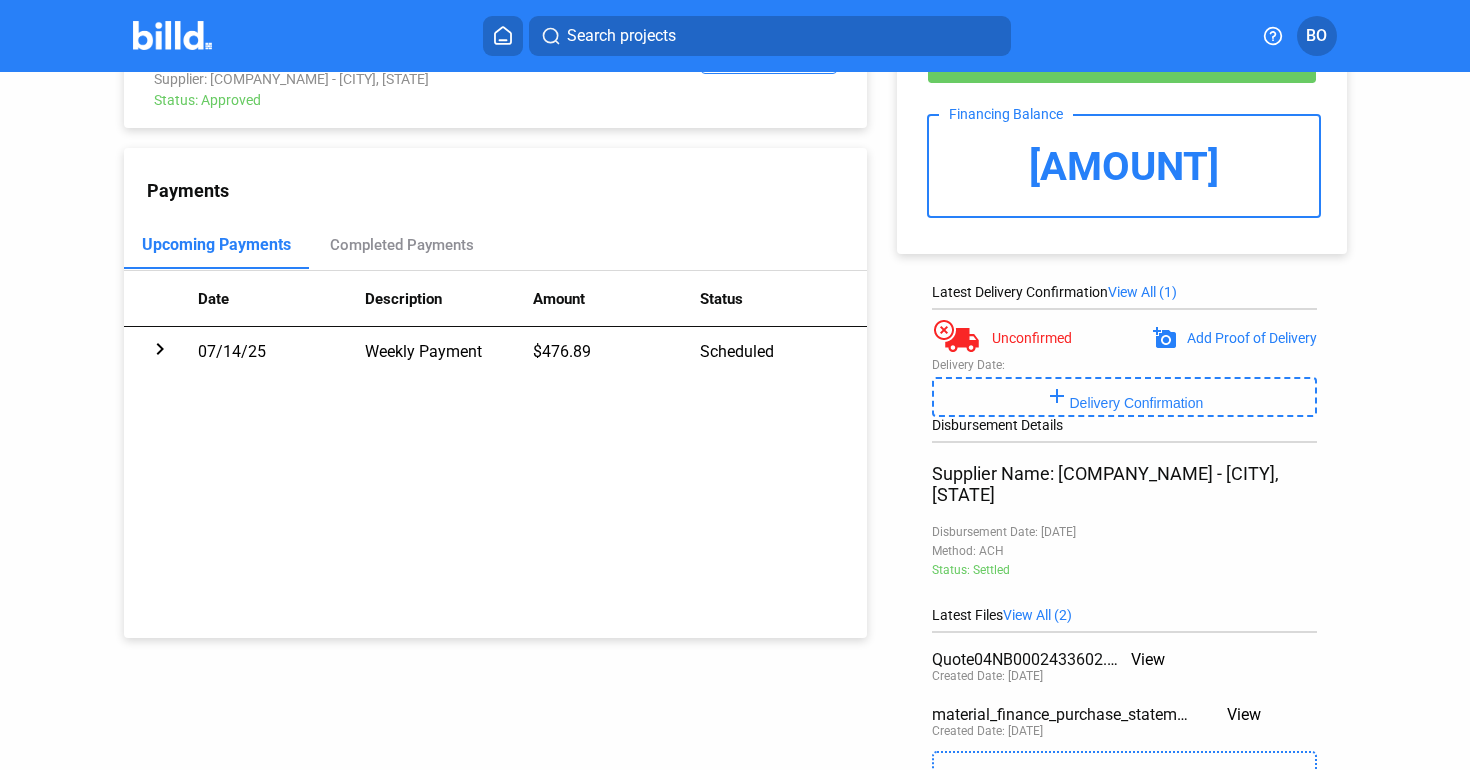 scroll, scrollTop: 108, scrollLeft: 0, axis: vertical 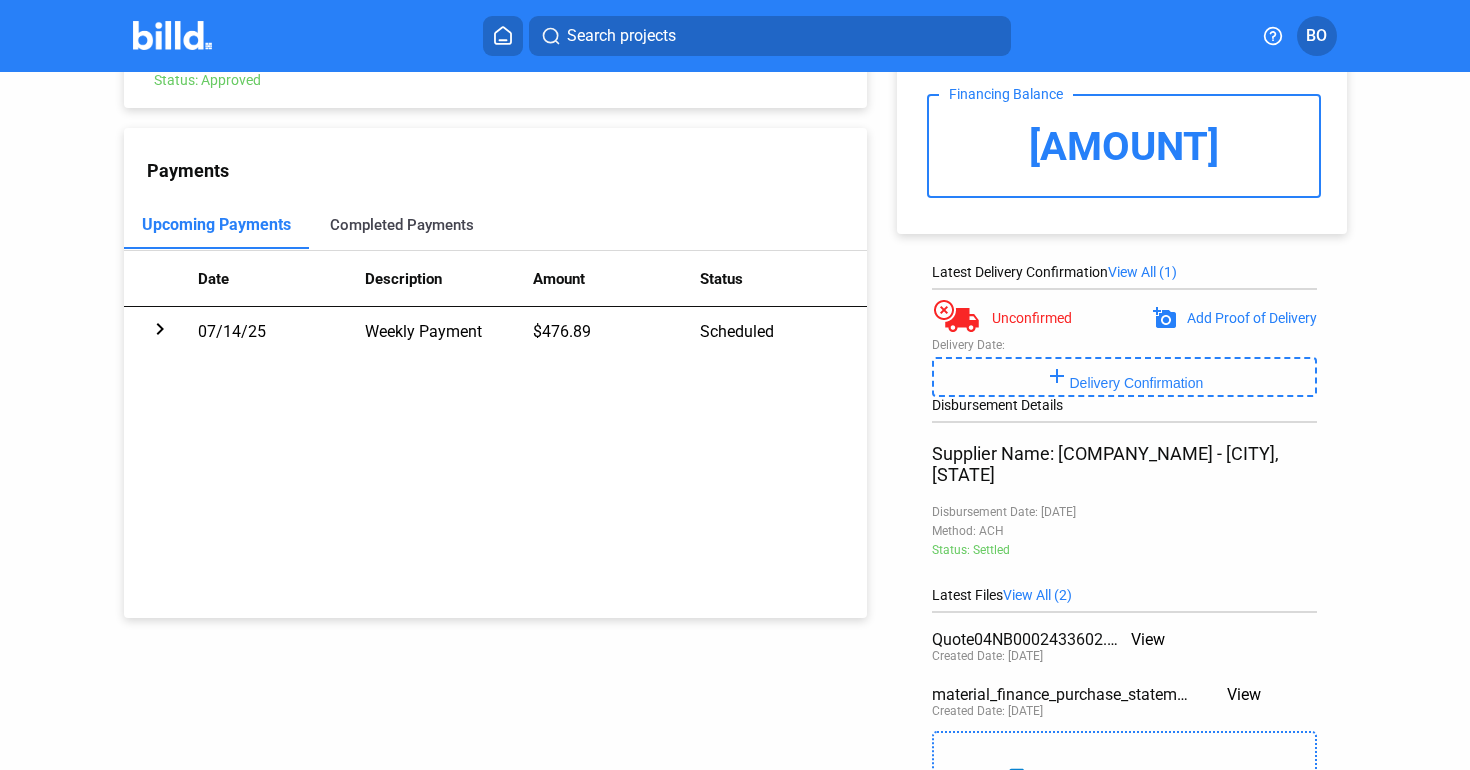 click on "Completed Payments" at bounding box center (402, 225) 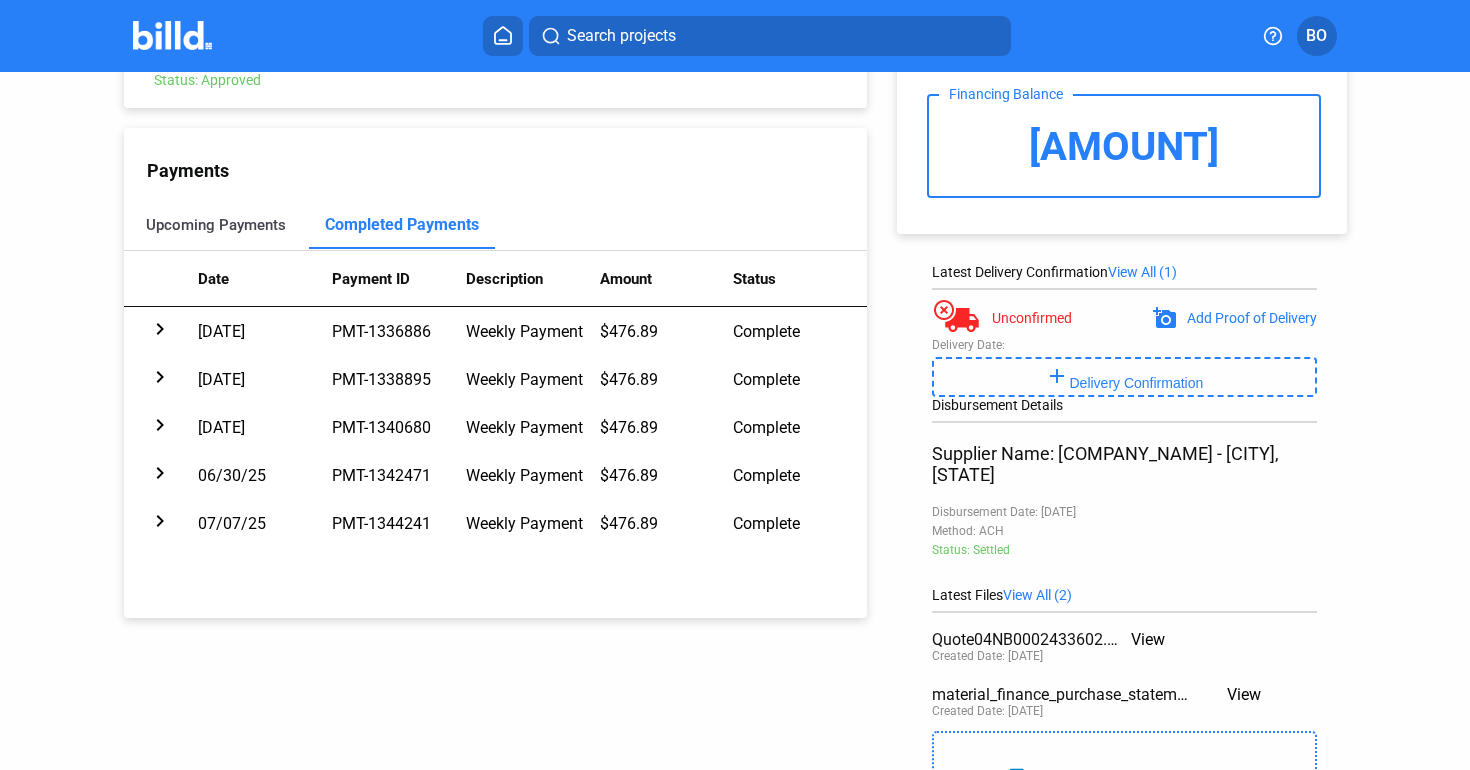 click on "Upcoming Payments" at bounding box center (216, 225) 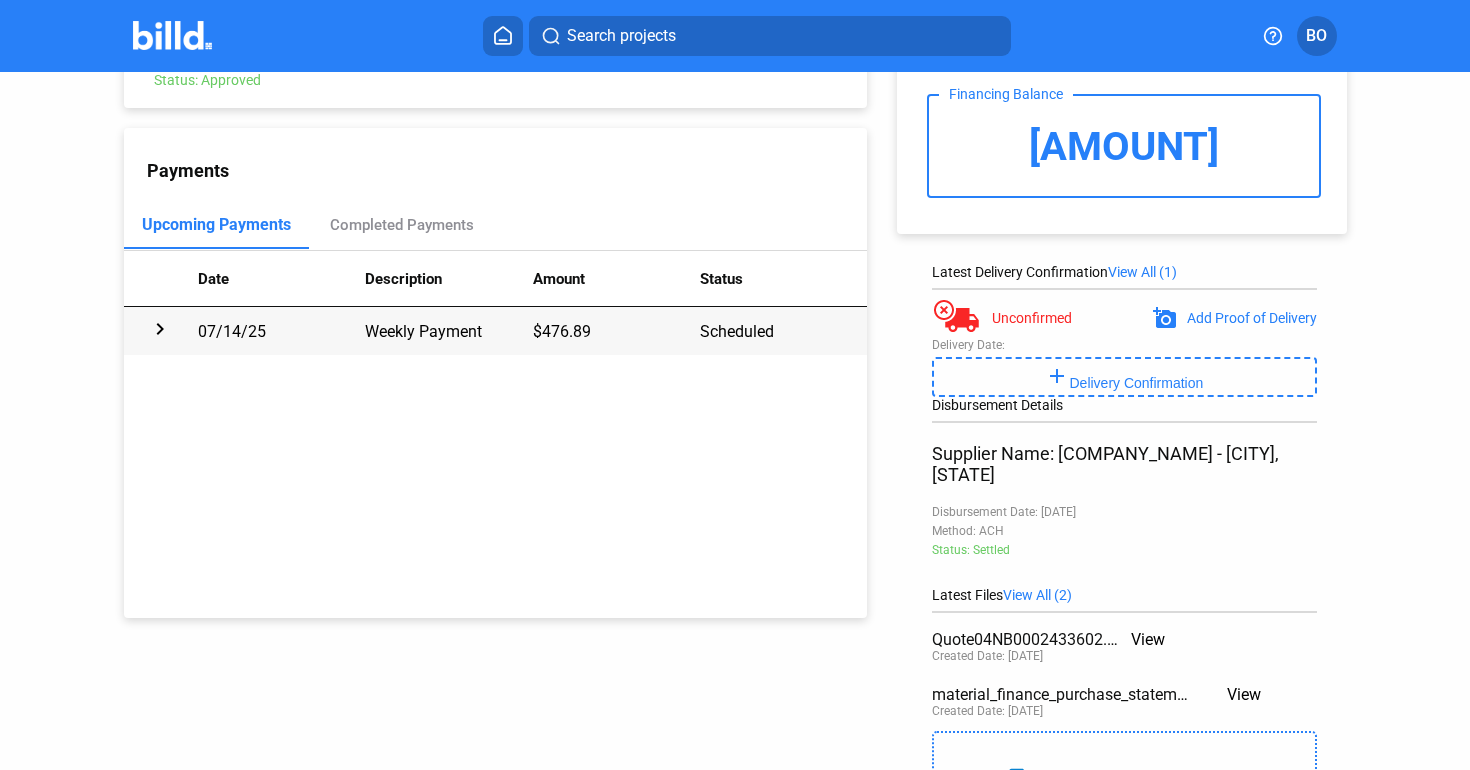click on "chevron_right" at bounding box center [161, 331] 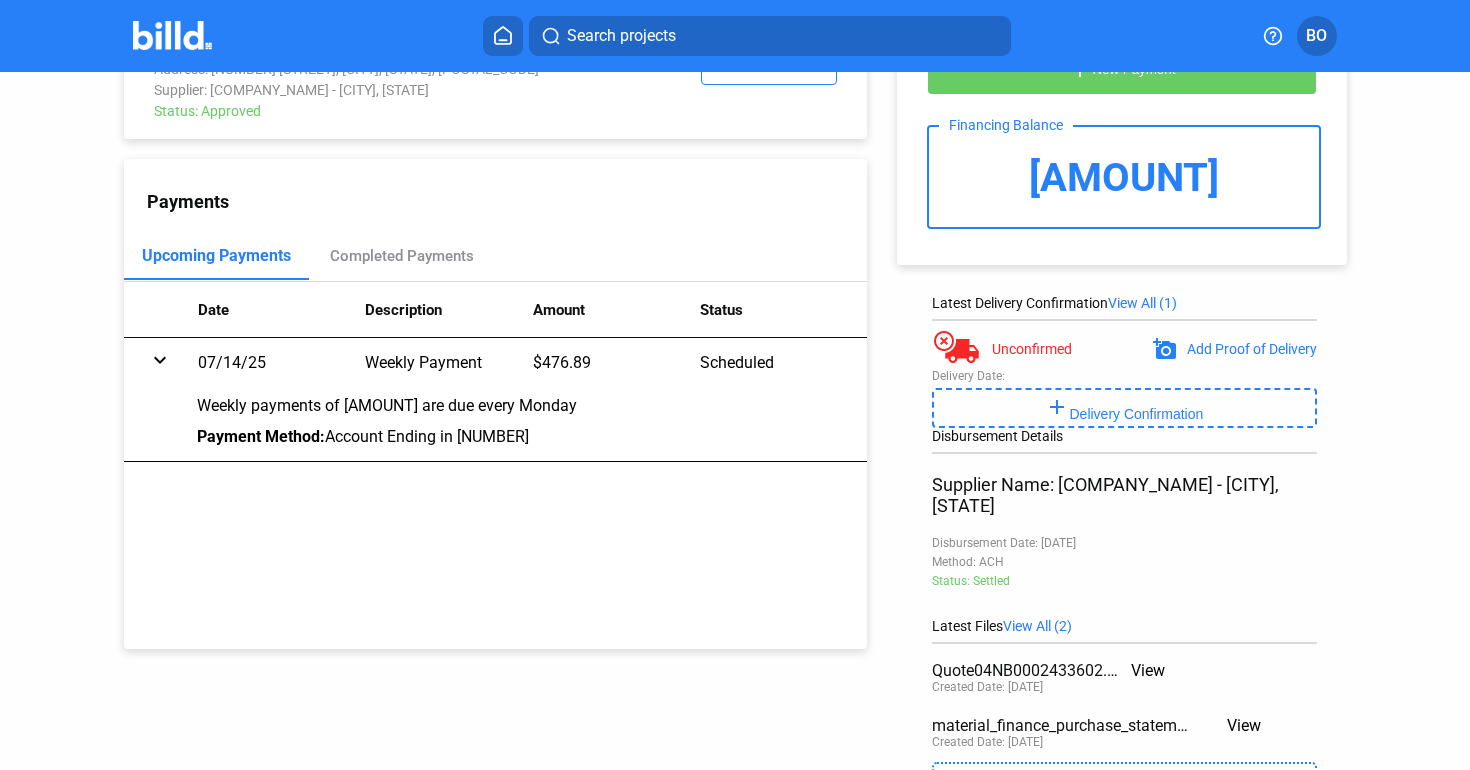 scroll, scrollTop: 0, scrollLeft: 0, axis: both 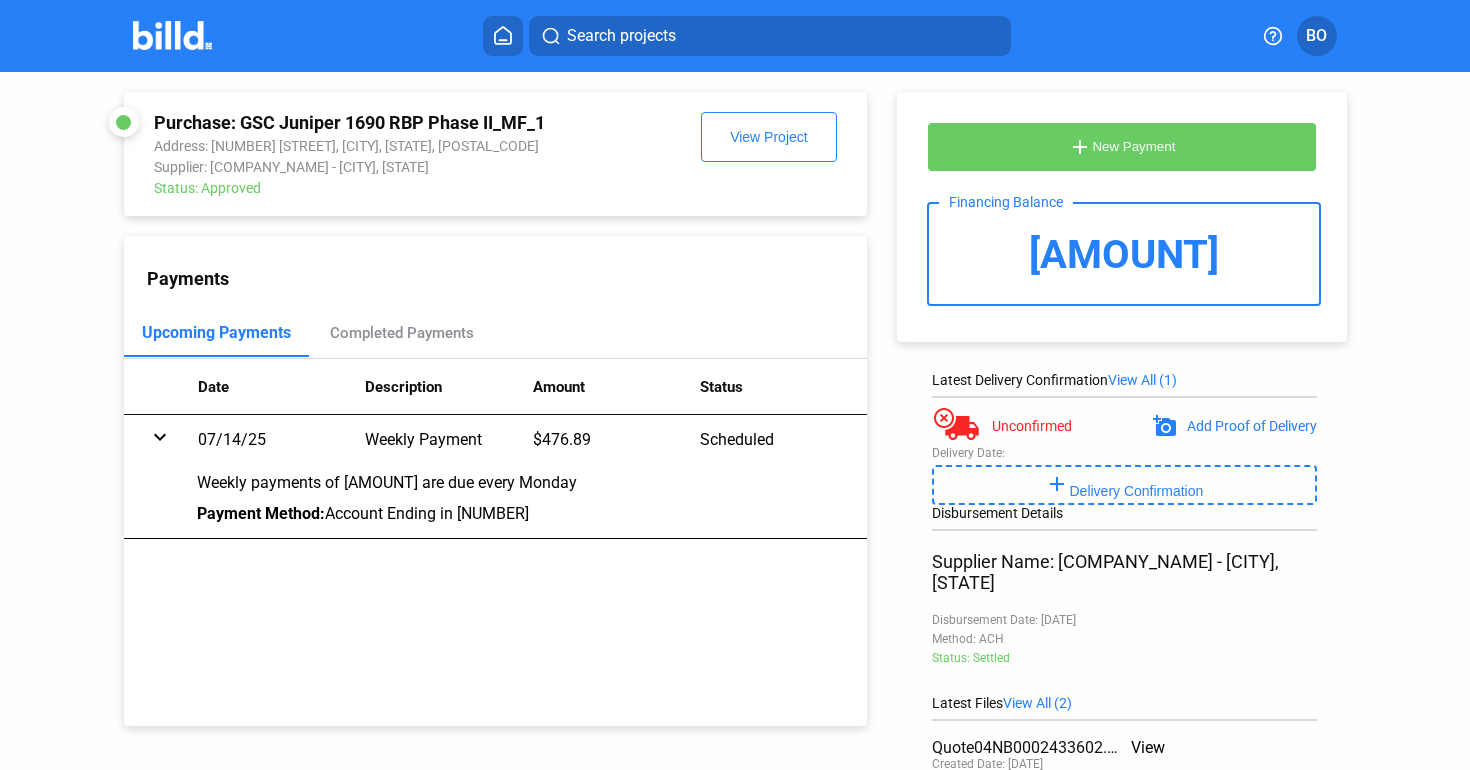 click on "View All (1)" at bounding box center [1142, 380] 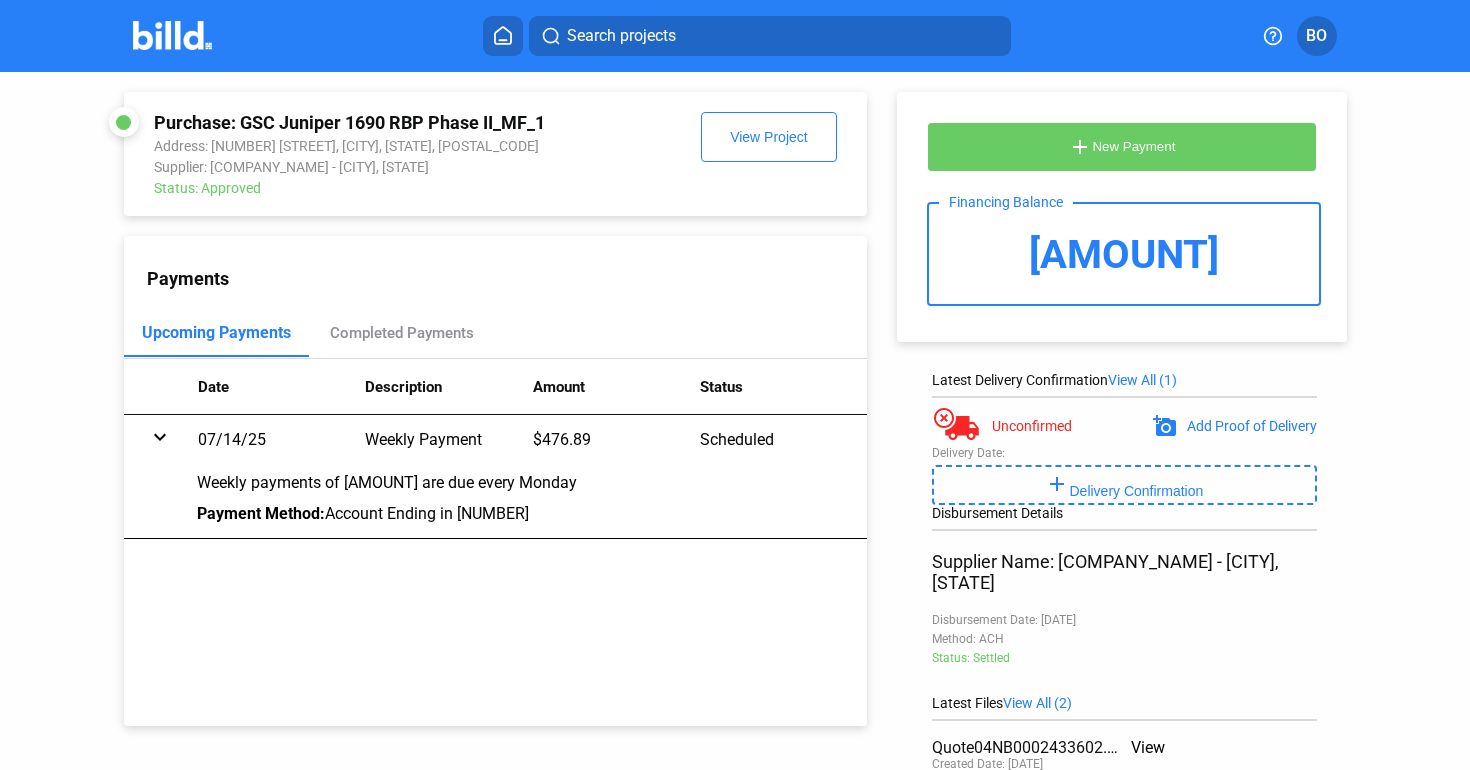 click on "Cancel" at bounding box center (490, 803) 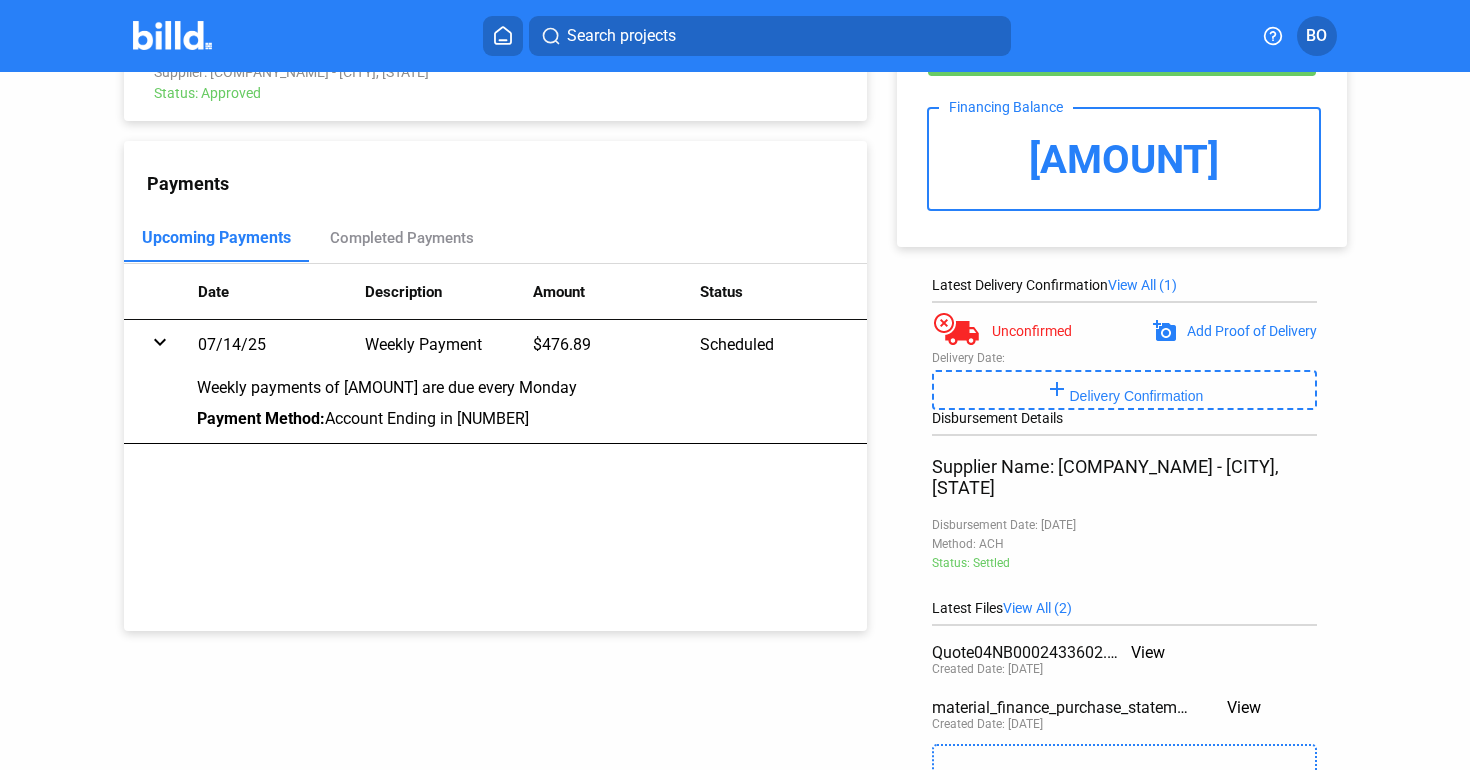 scroll, scrollTop: 0, scrollLeft: 0, axis: both 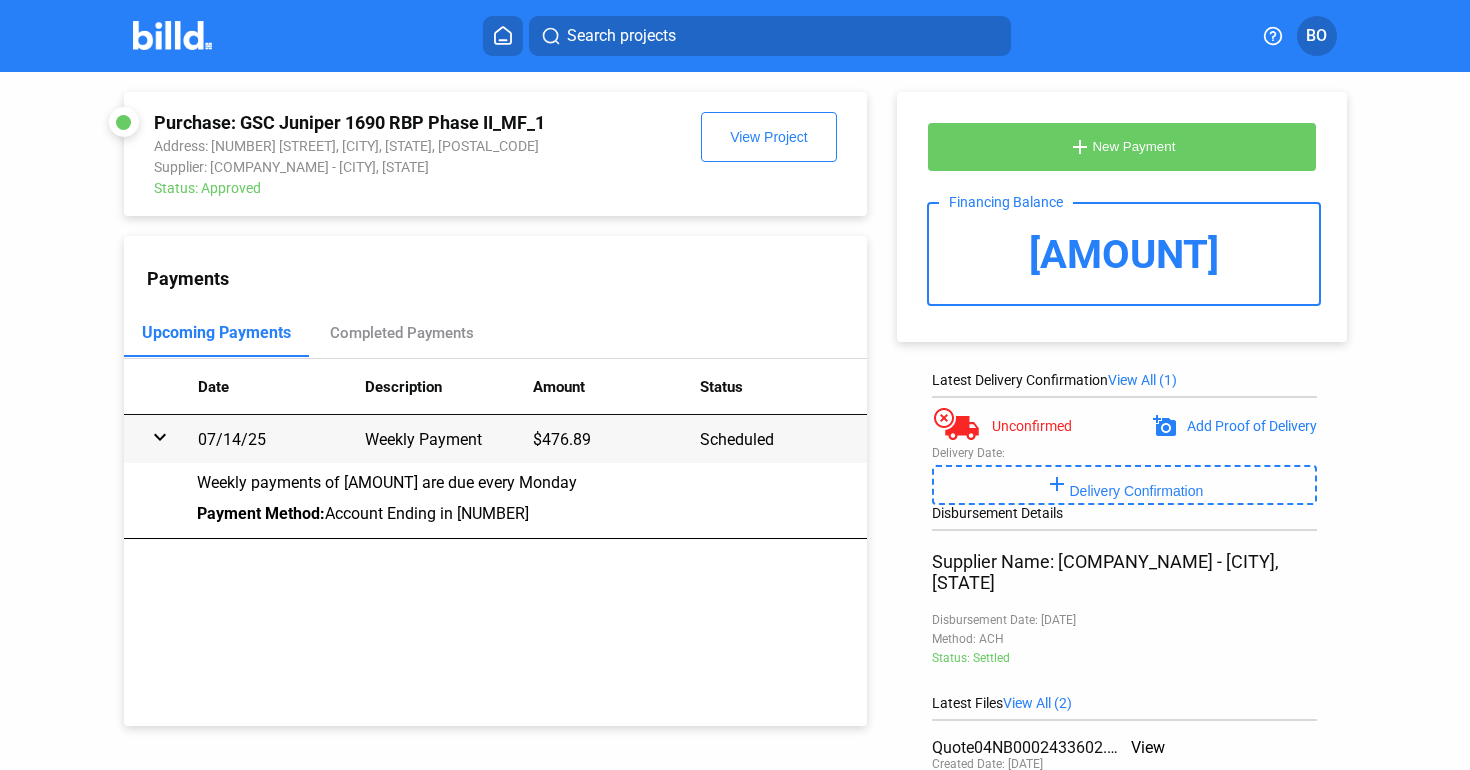 click on "expand_more" at bounding box center (161, 439) 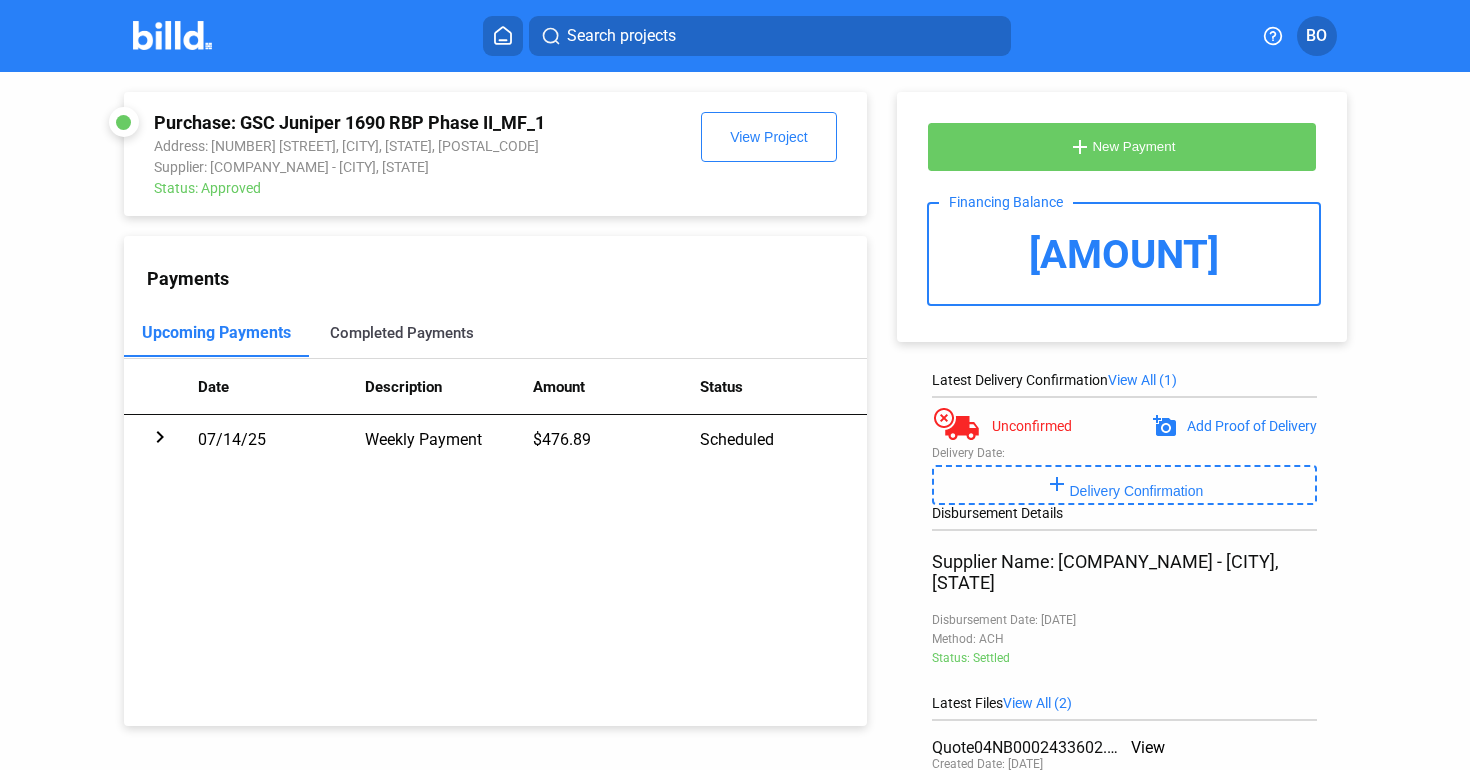 click on "Completed Payments" at bounding box center (402, 333) 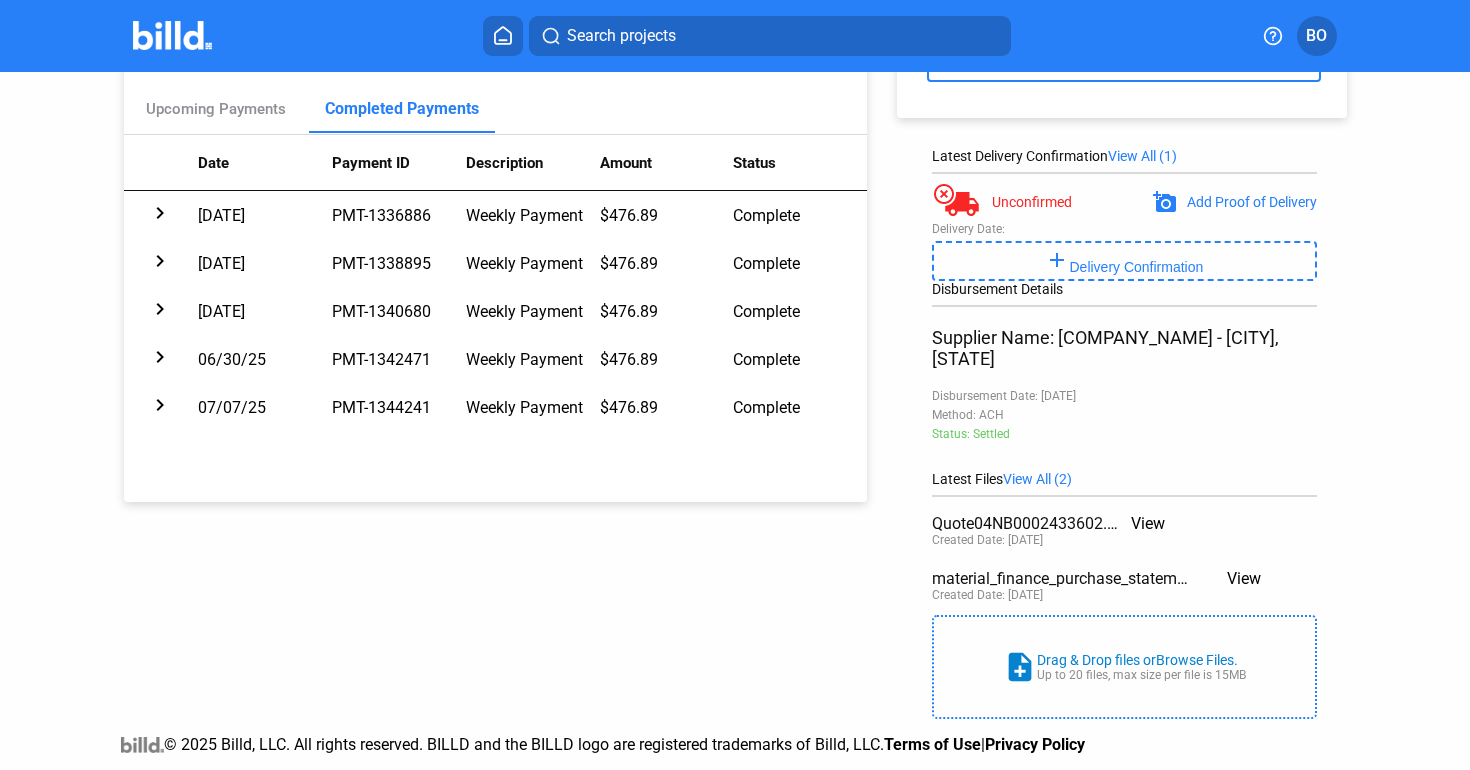 scroll, scrollTop: 0, scrollLeft: 0, axis: both 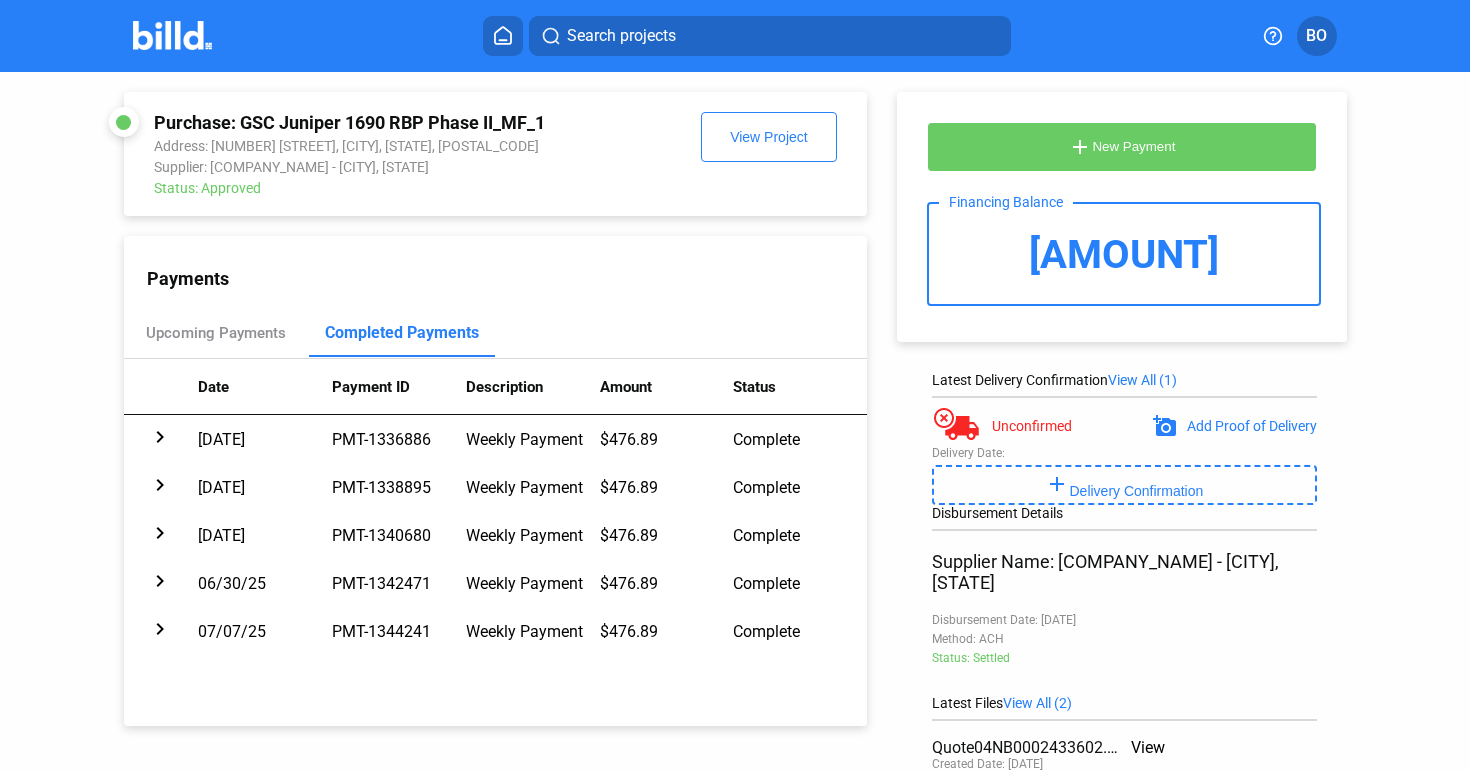click at bounding box center [172, 35] 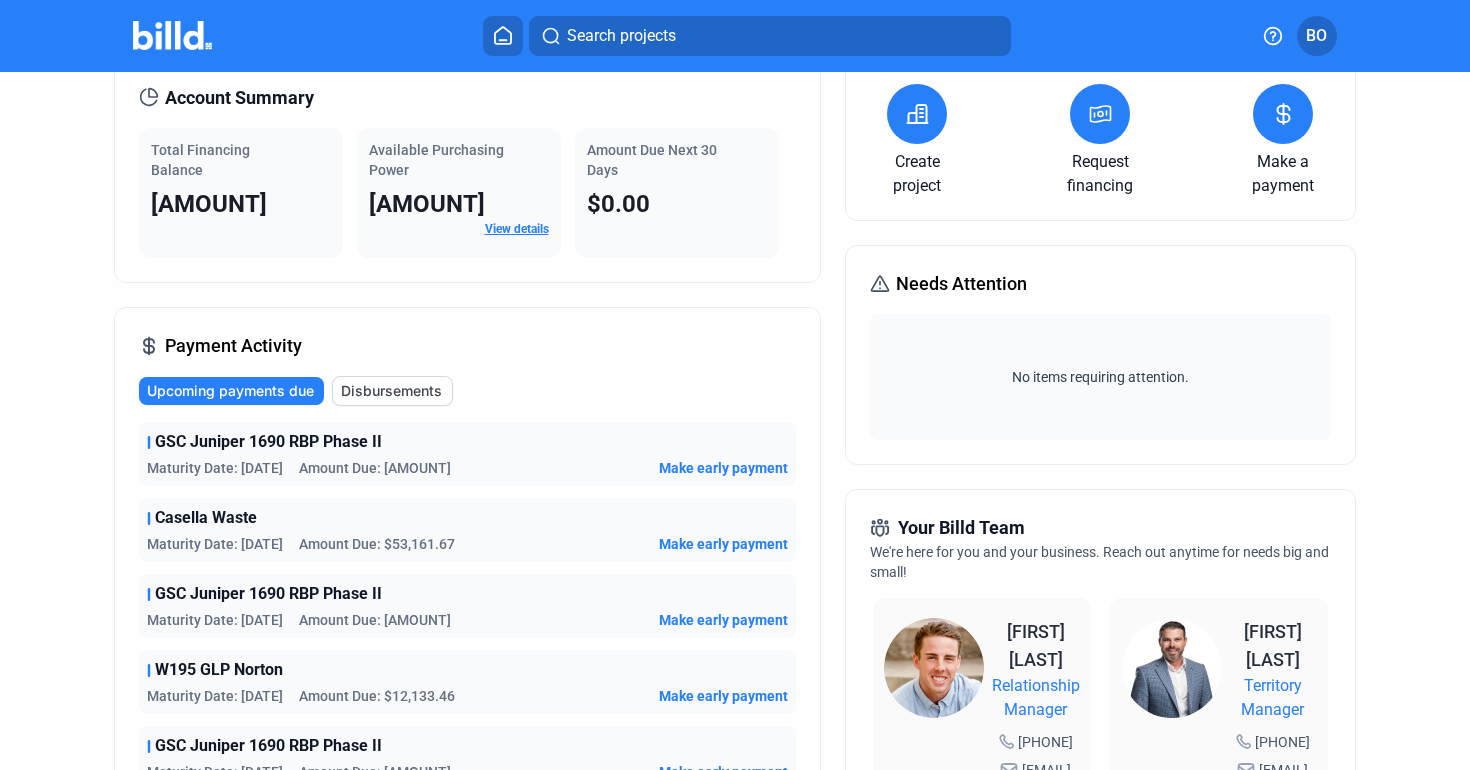scroll, scrollTop: 0, scrollLeft: 0, axis: both 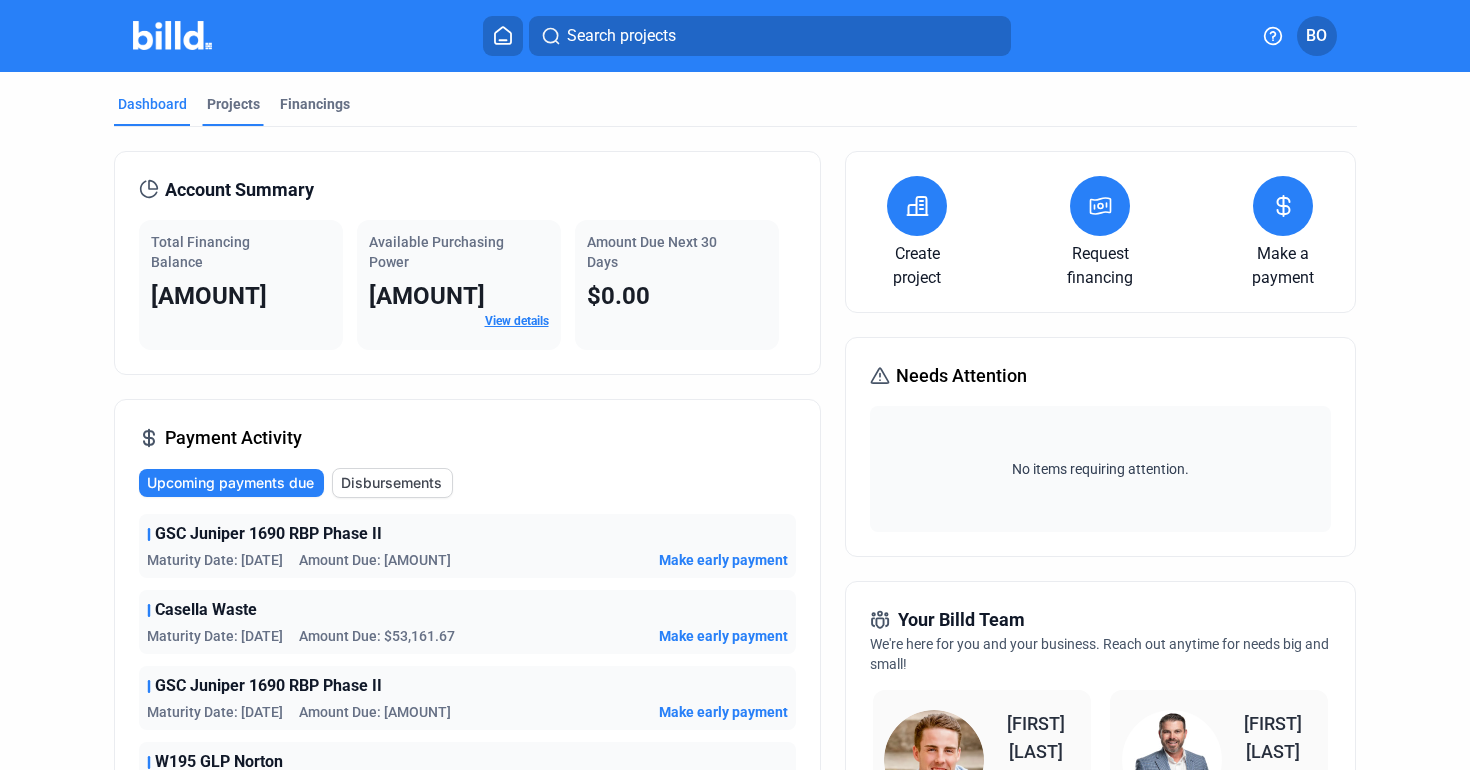 click on "Projects" at bounding box center [233, 110] 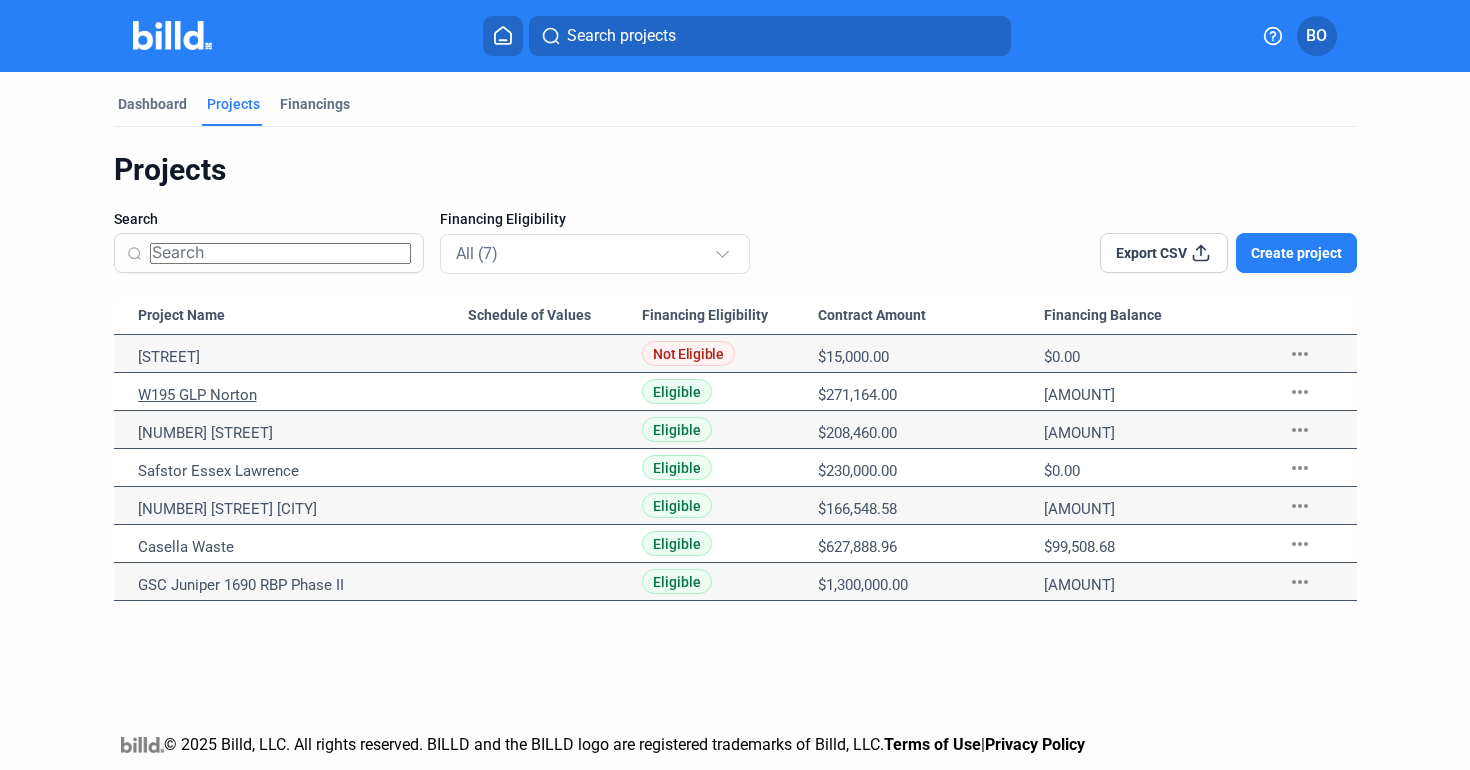 click on "W195 GLP Norton" at bounding box center [303, 357] 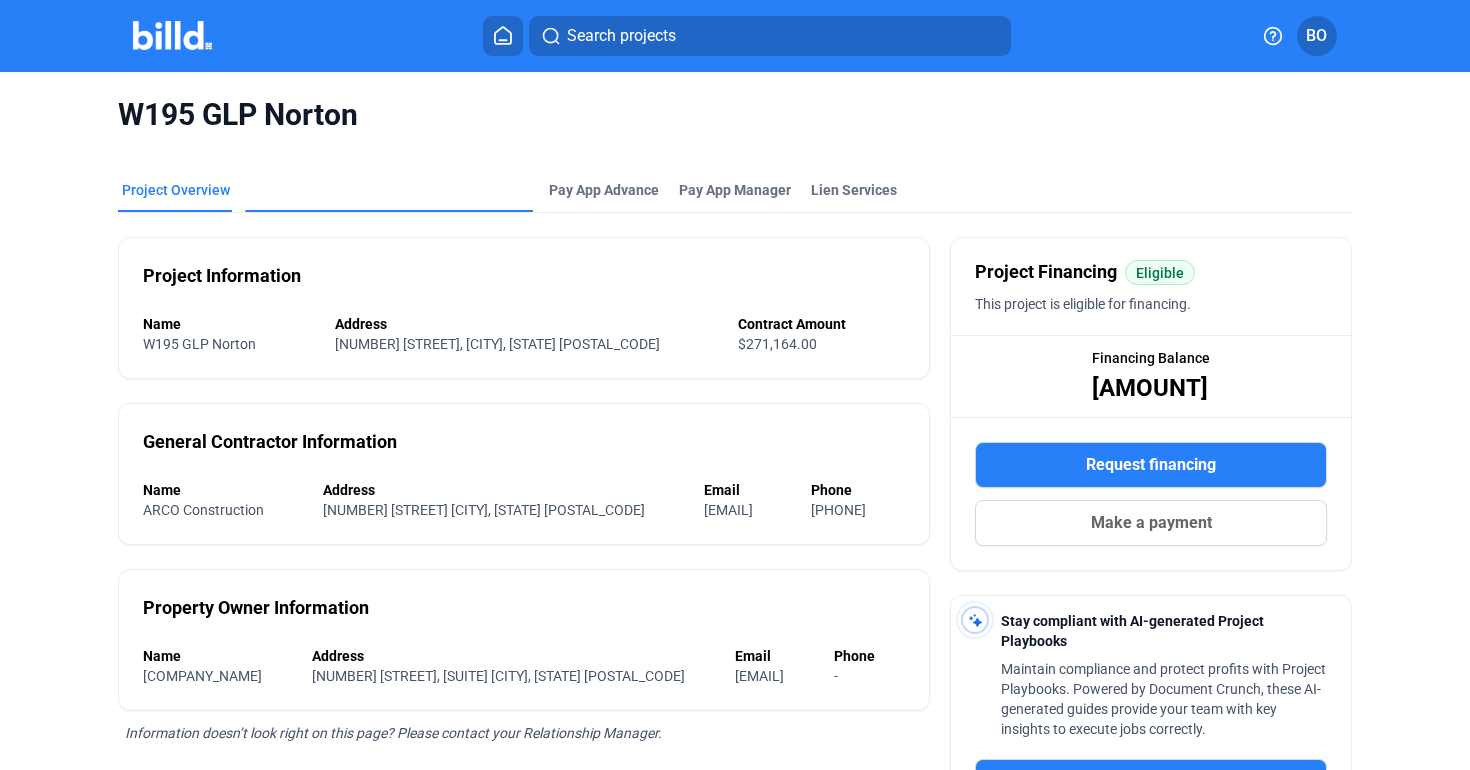 click on "Material Financing" at bounding box center [310, 334] 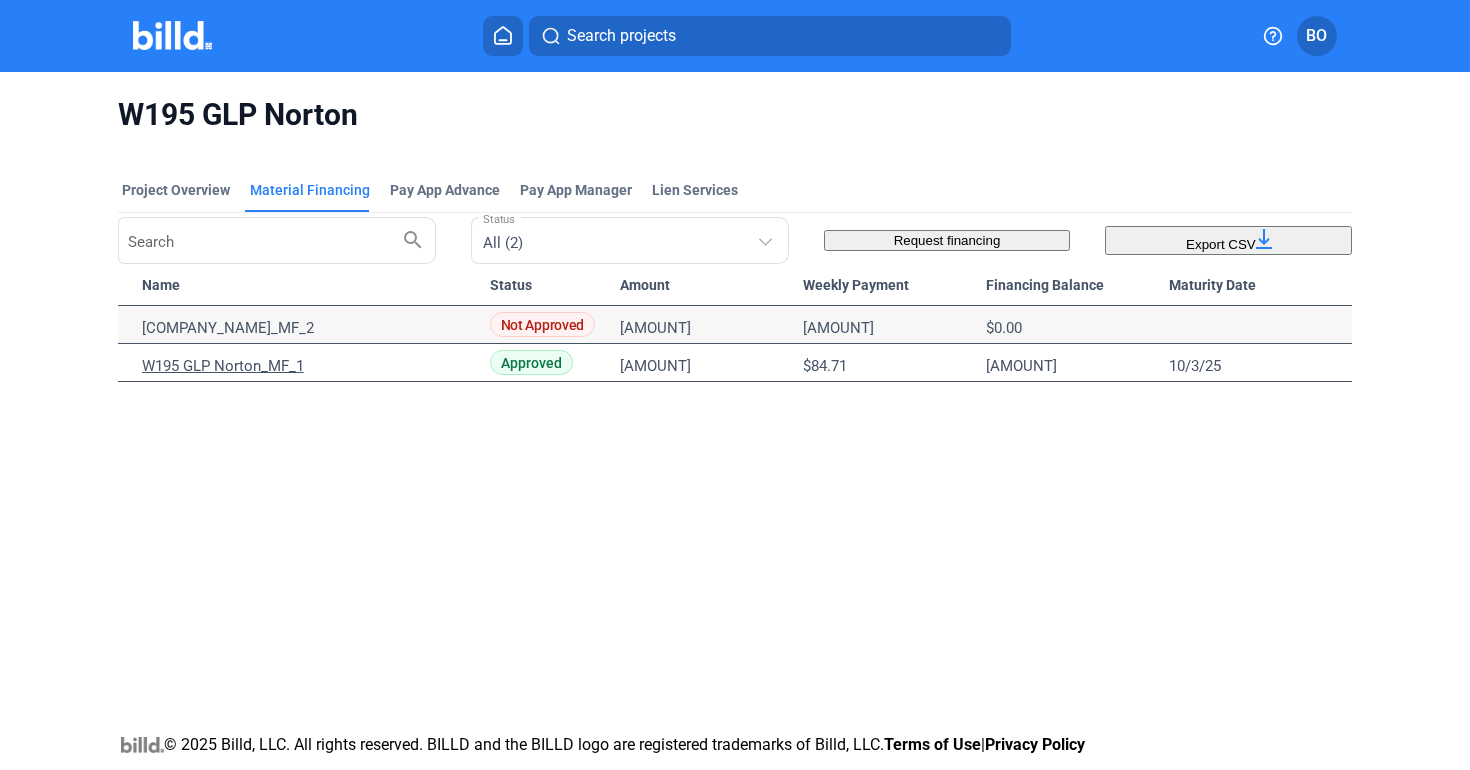 click on "W195 GLP Norton_MF_1" at bounding box center (307, 328) 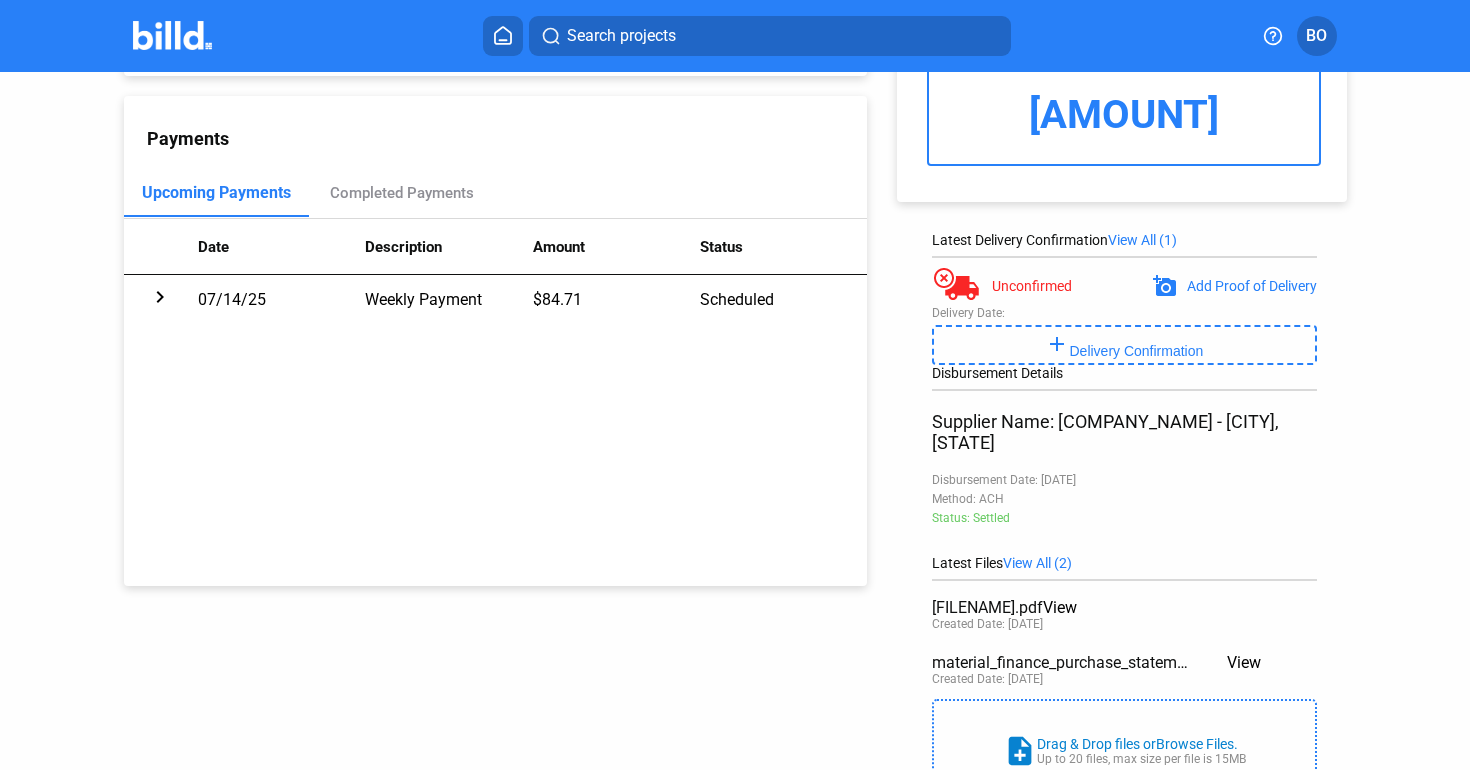 scroll, scrollTop: 152, scrollLeft: 0, axis: vertical 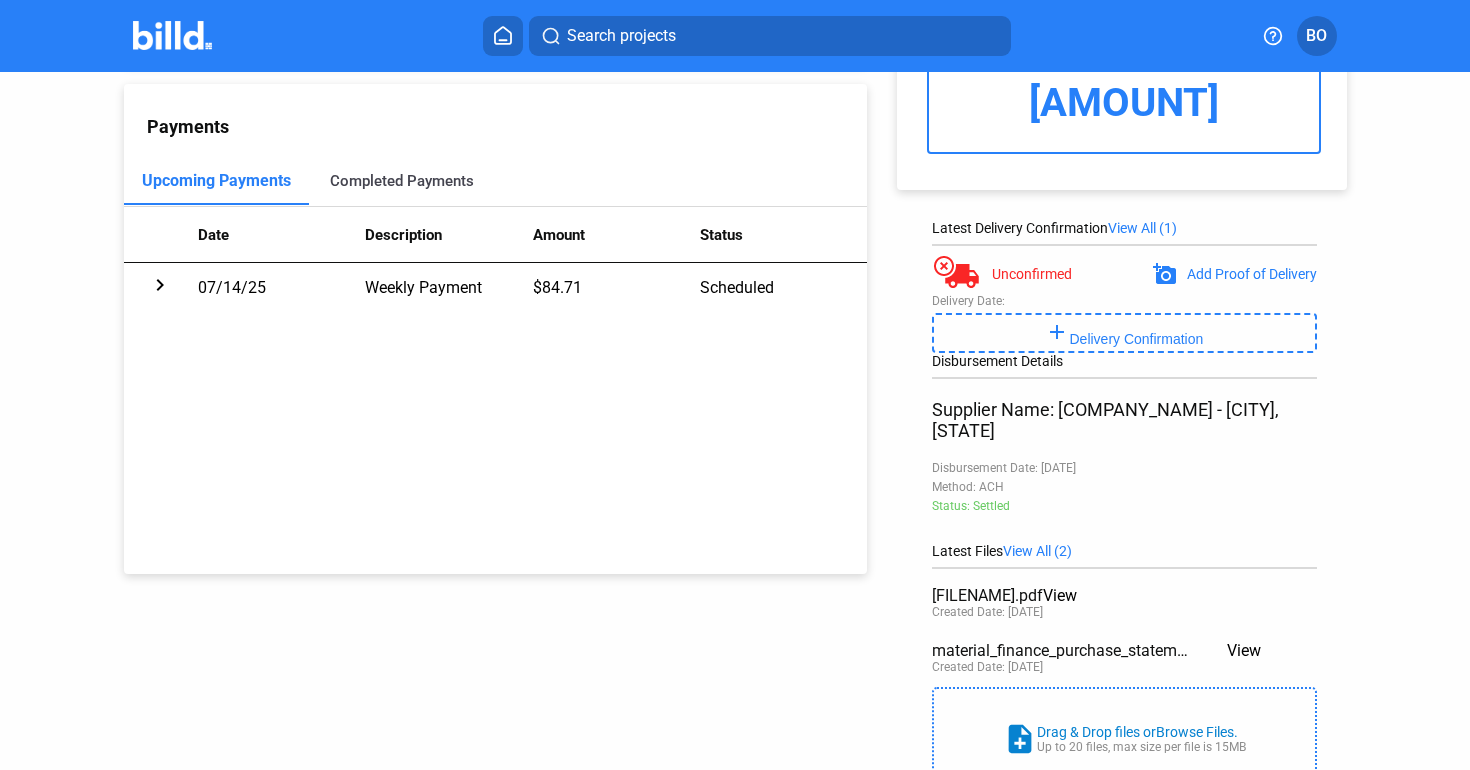 click on "Completed Payments" at bounding box center [402, 181] 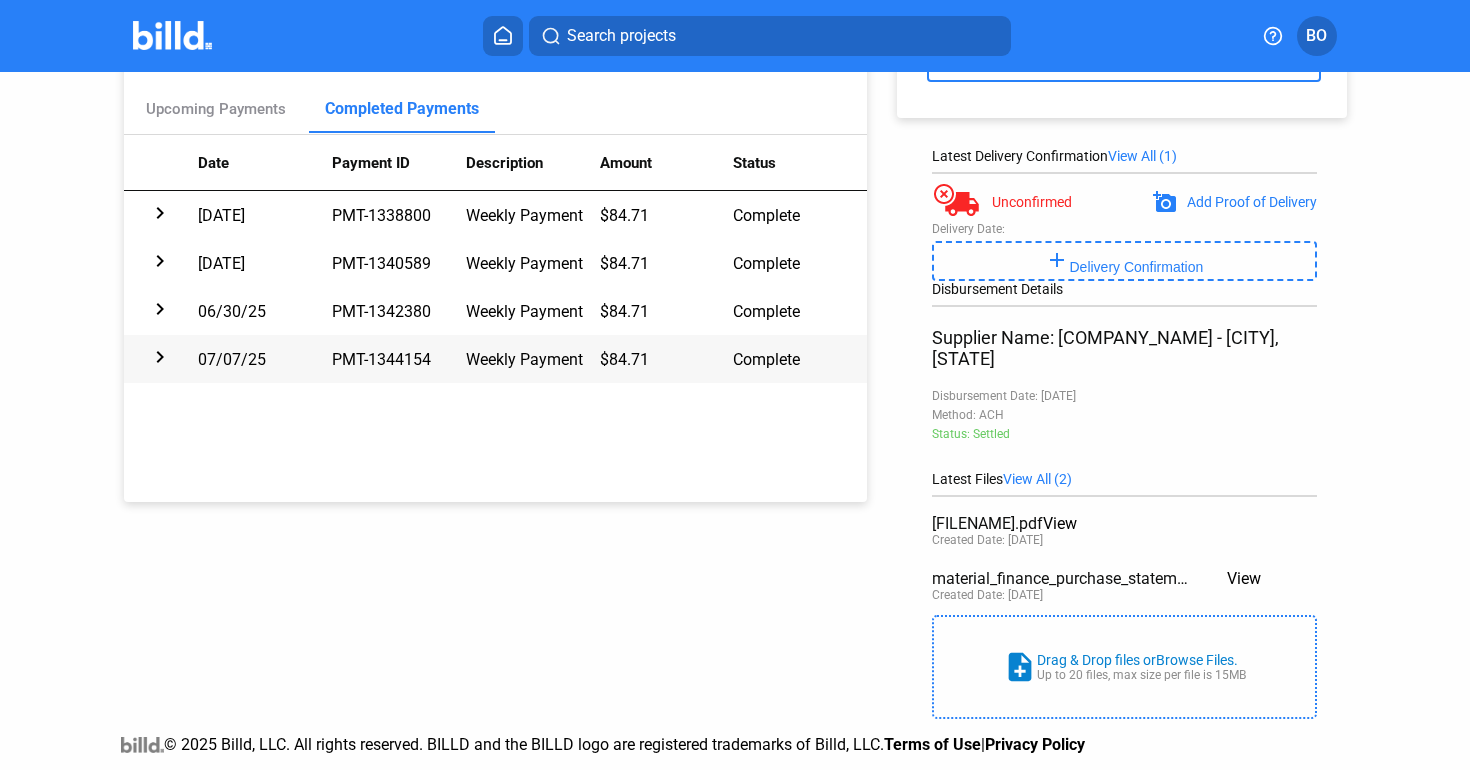scroll, scrollTop: 281, scrollLeft: 0, axis: vertical 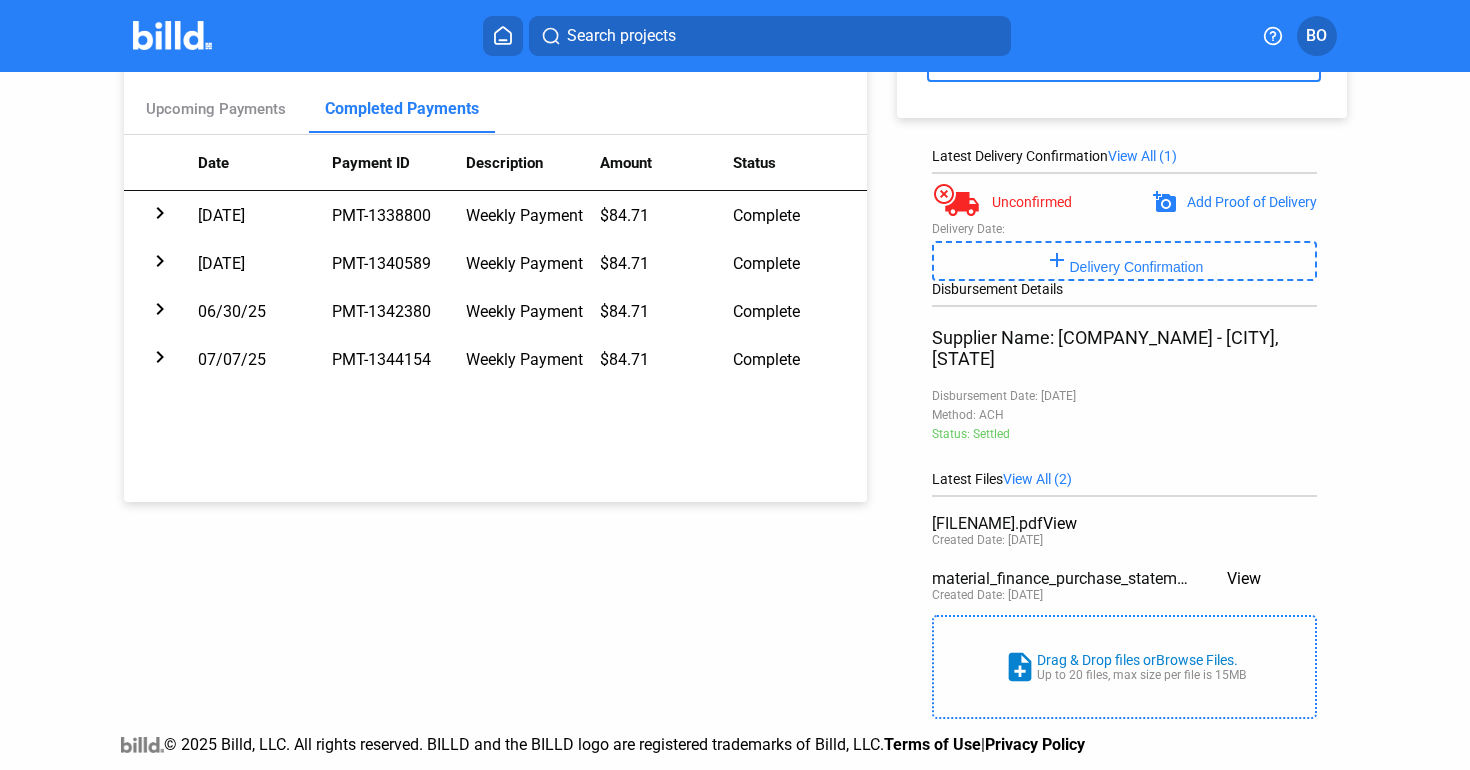 click on "View" at bounding box center [1060, 523] 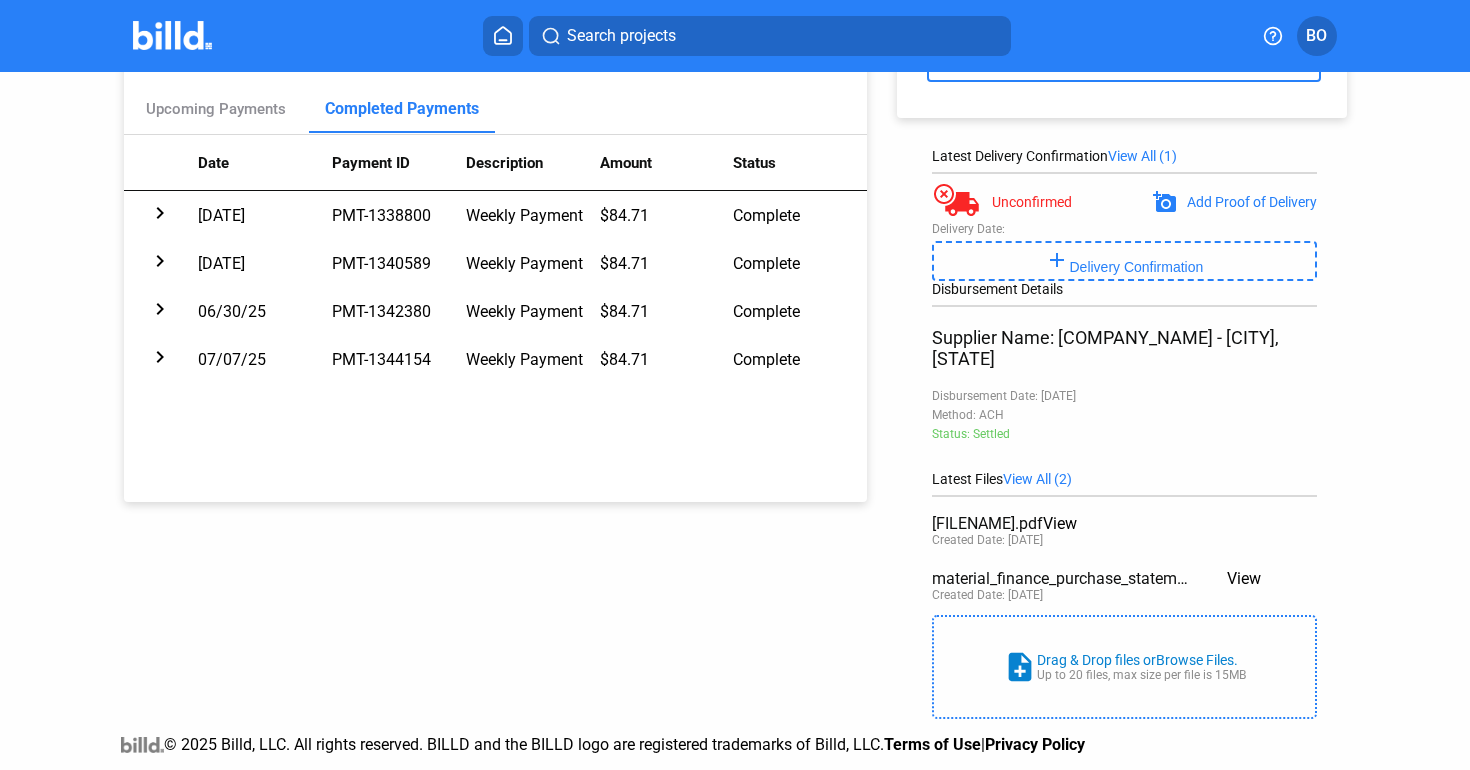 scroll, scrollTop: 10, scrollLeft: 0, axis: vertical 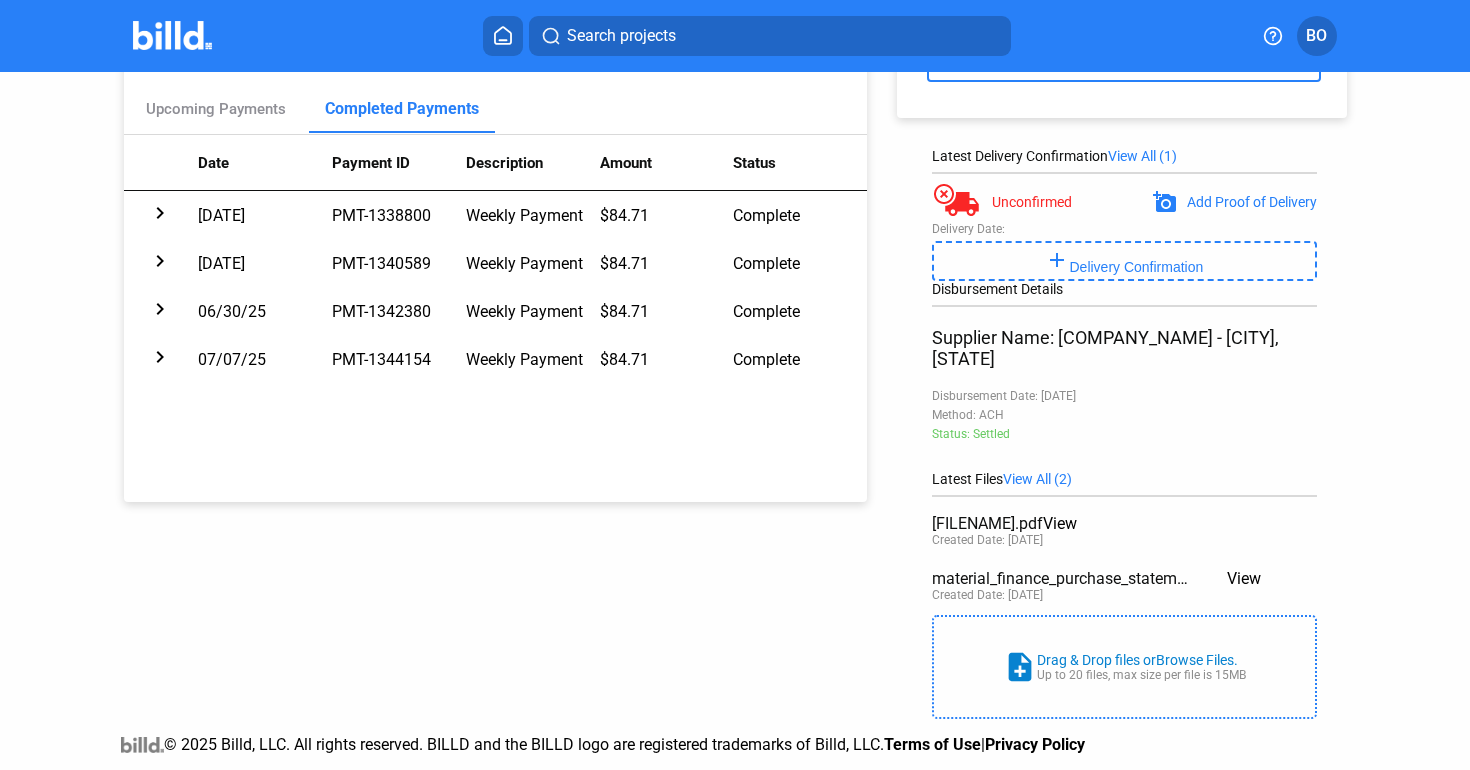 click on "View" at bounding box center (1060, 523) 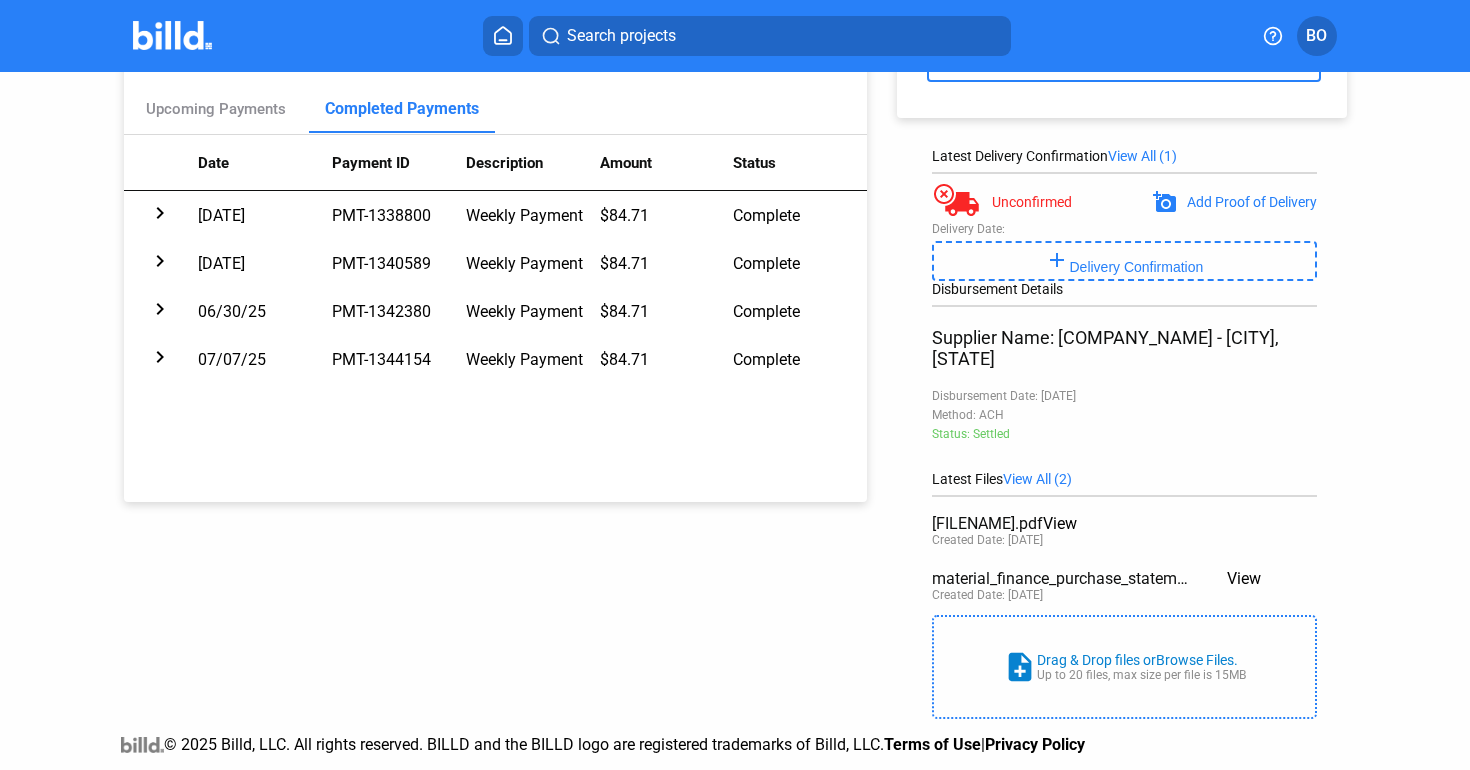 scroll, scrollTop: 0, scrollLeft: 0, axis: both 